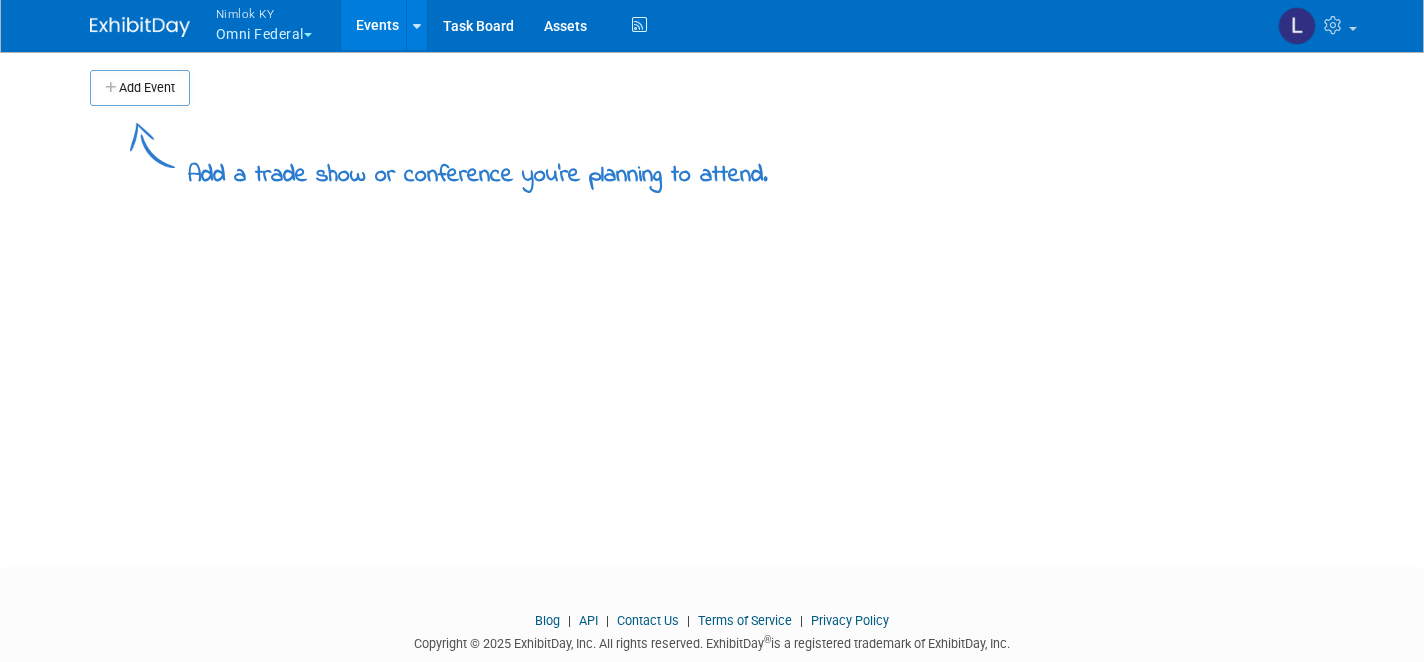scroll, scrollTop: 0, scrollLeft: 0, axis: both 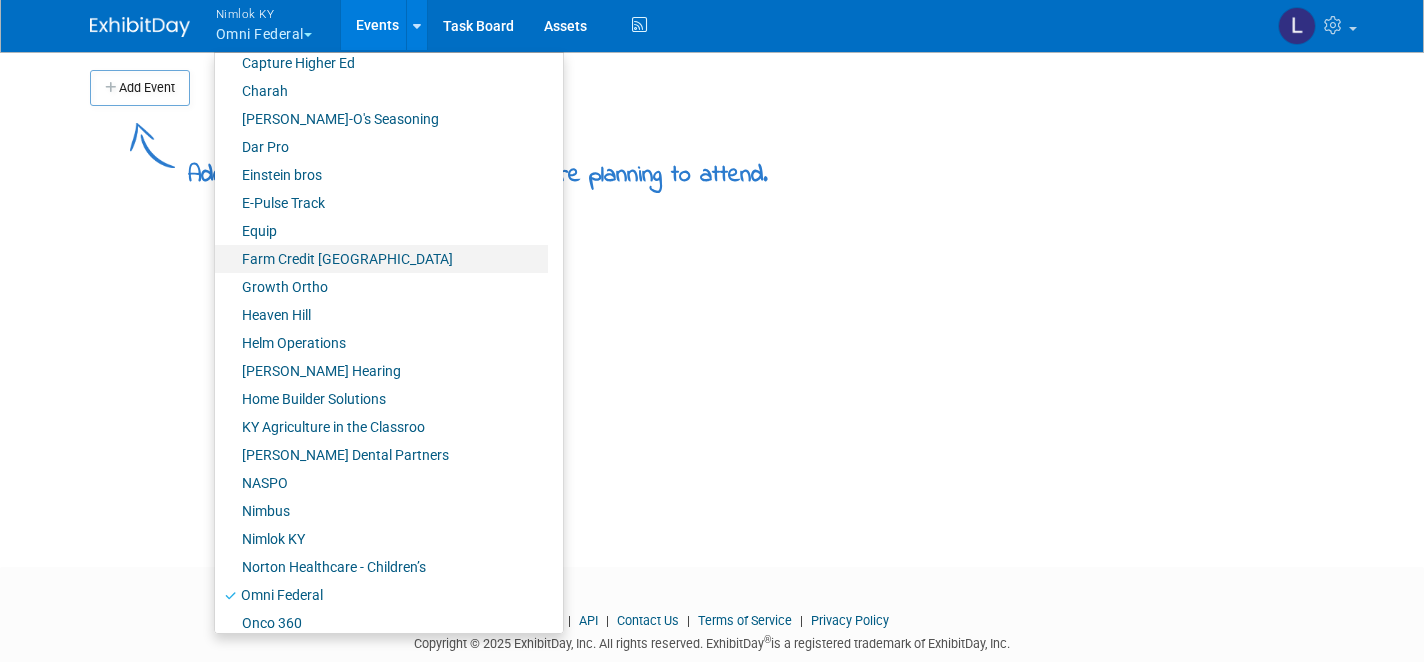 click on "Farm Credit [GEOGRAPHIC_DATA]" at bounding box center [381, 259] 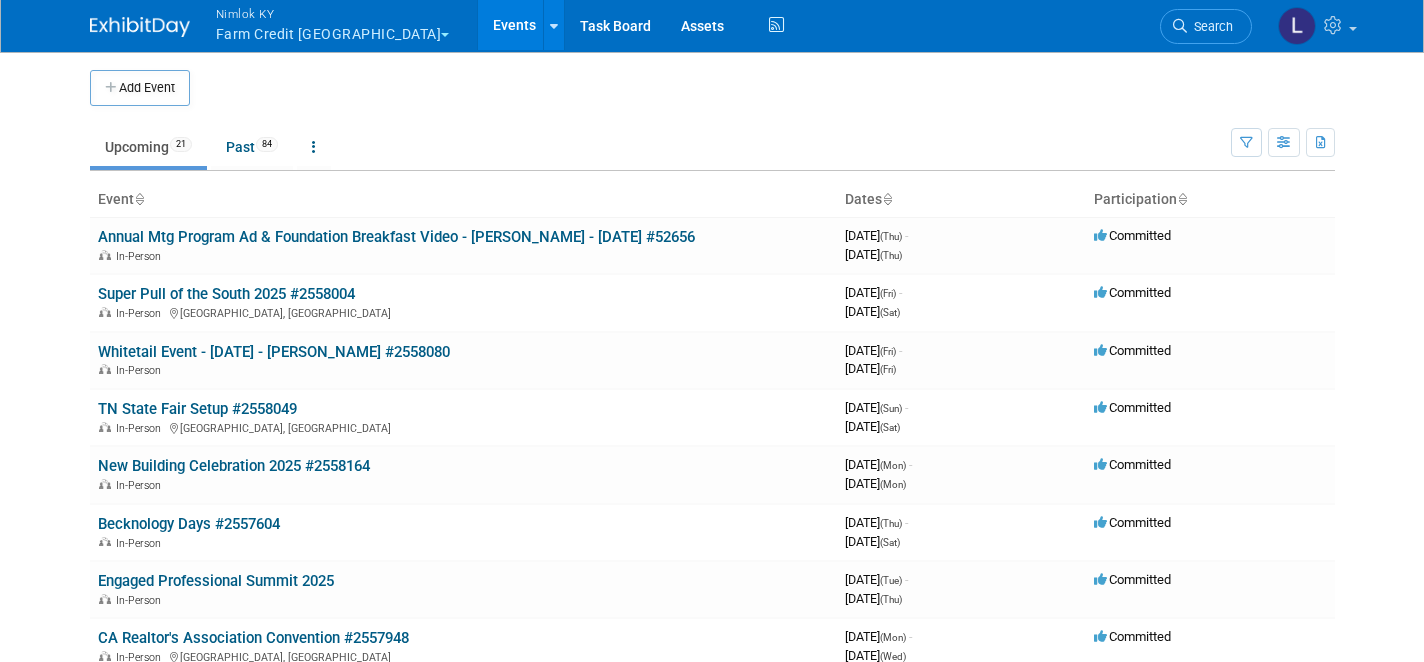 scroll, scrollTop: 0, scrollLeft: 0, axis: both 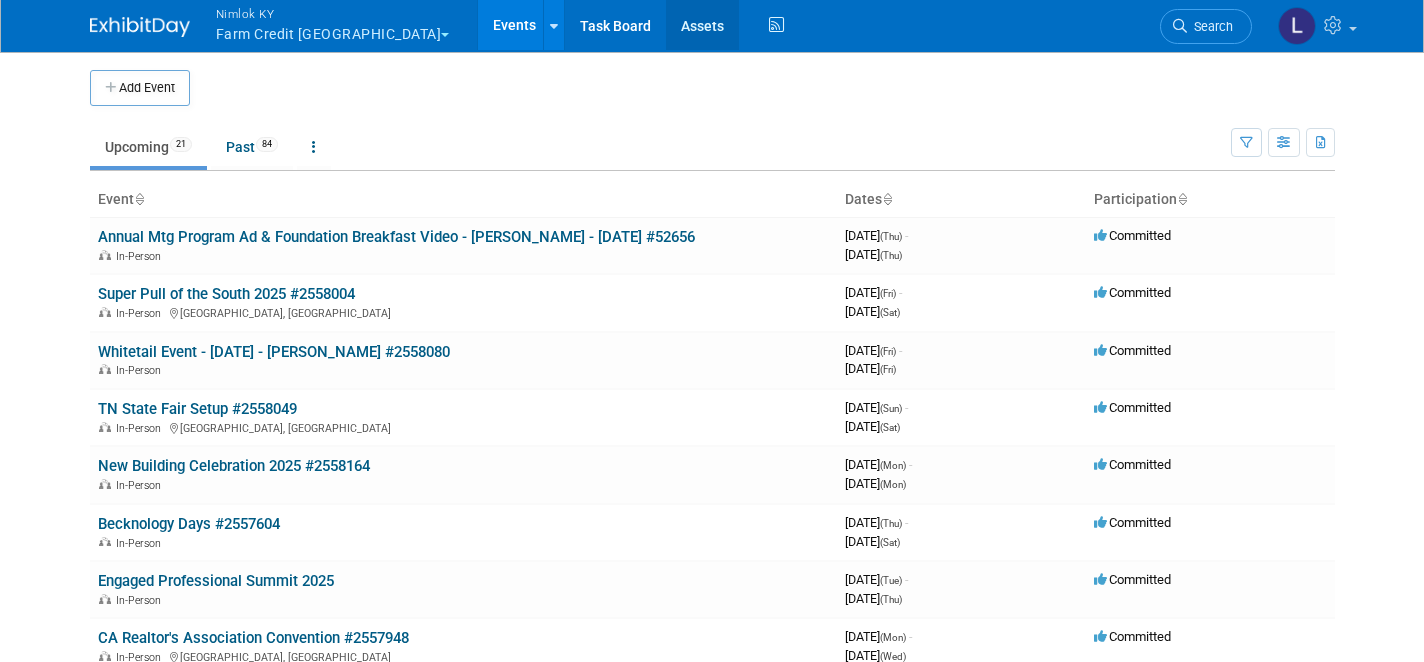 click on "Assets" at bounding box center (702, 25) 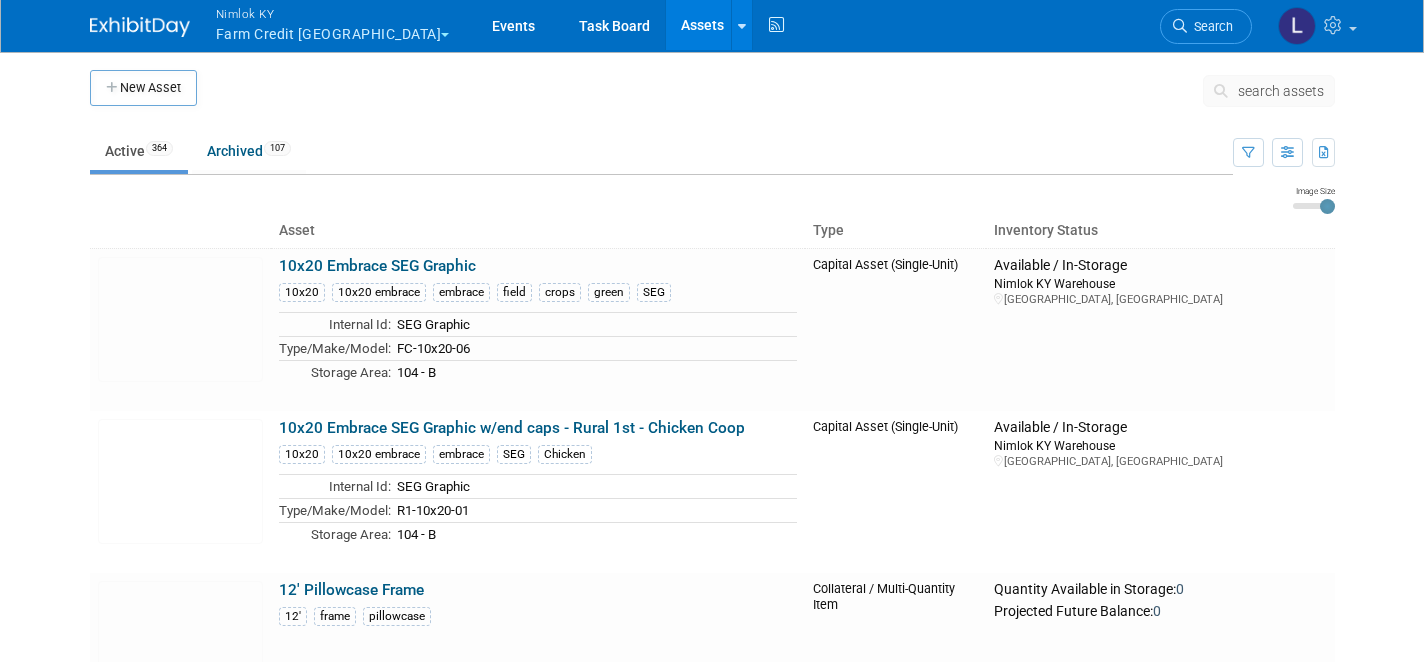 scroll, scrollTop: 0, scrollLeft: 0, axis: both 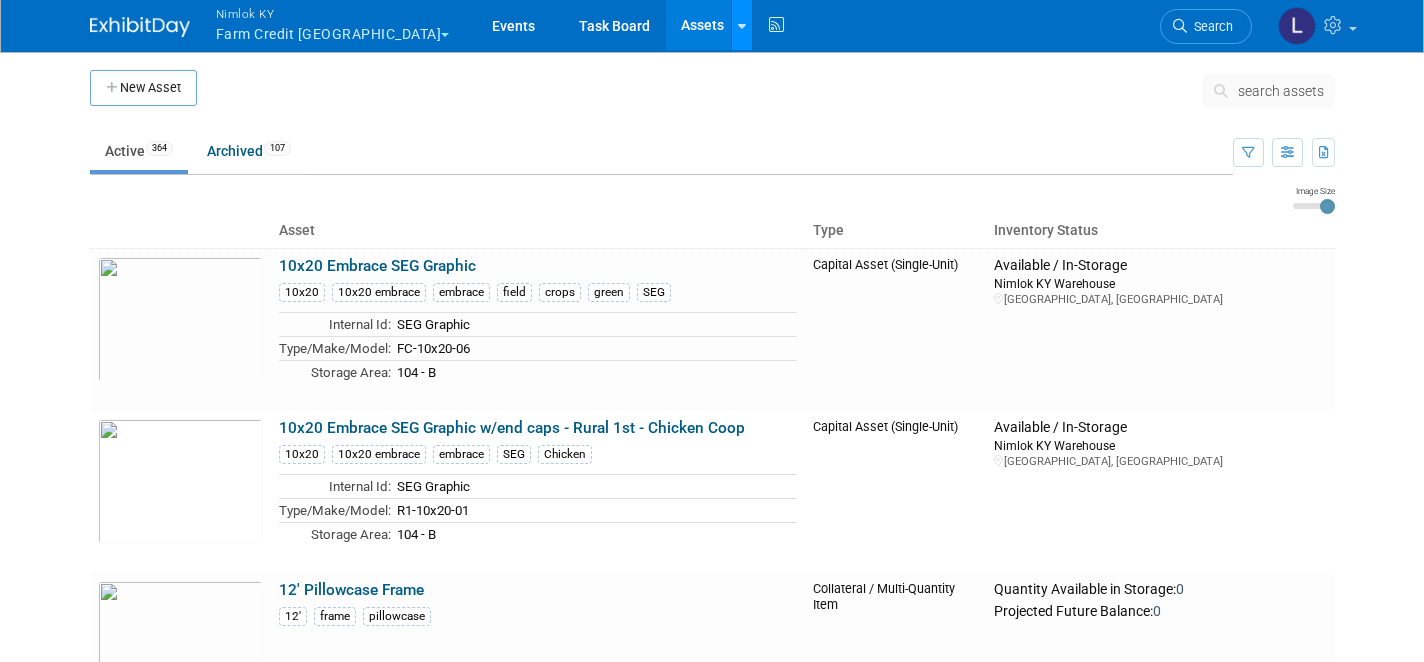 click at bounding box center (742, 26) 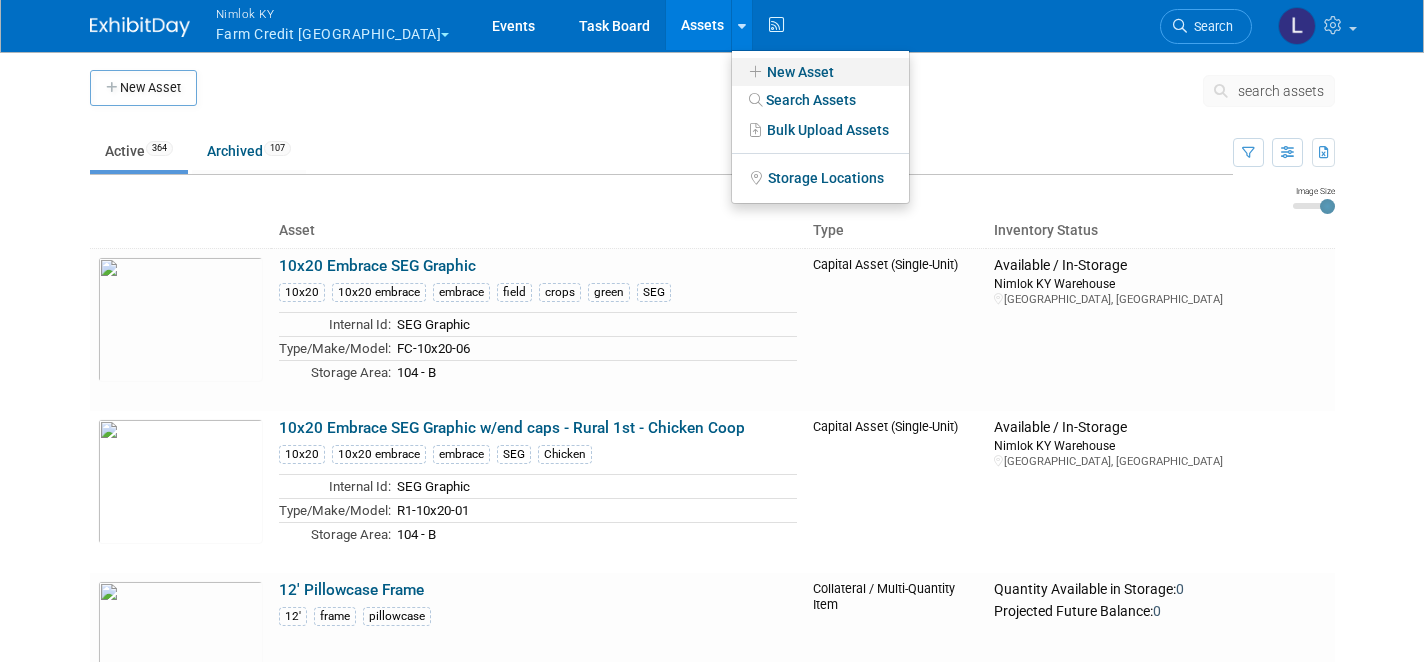 click on "New Asset" at bounding box center [820, 72] 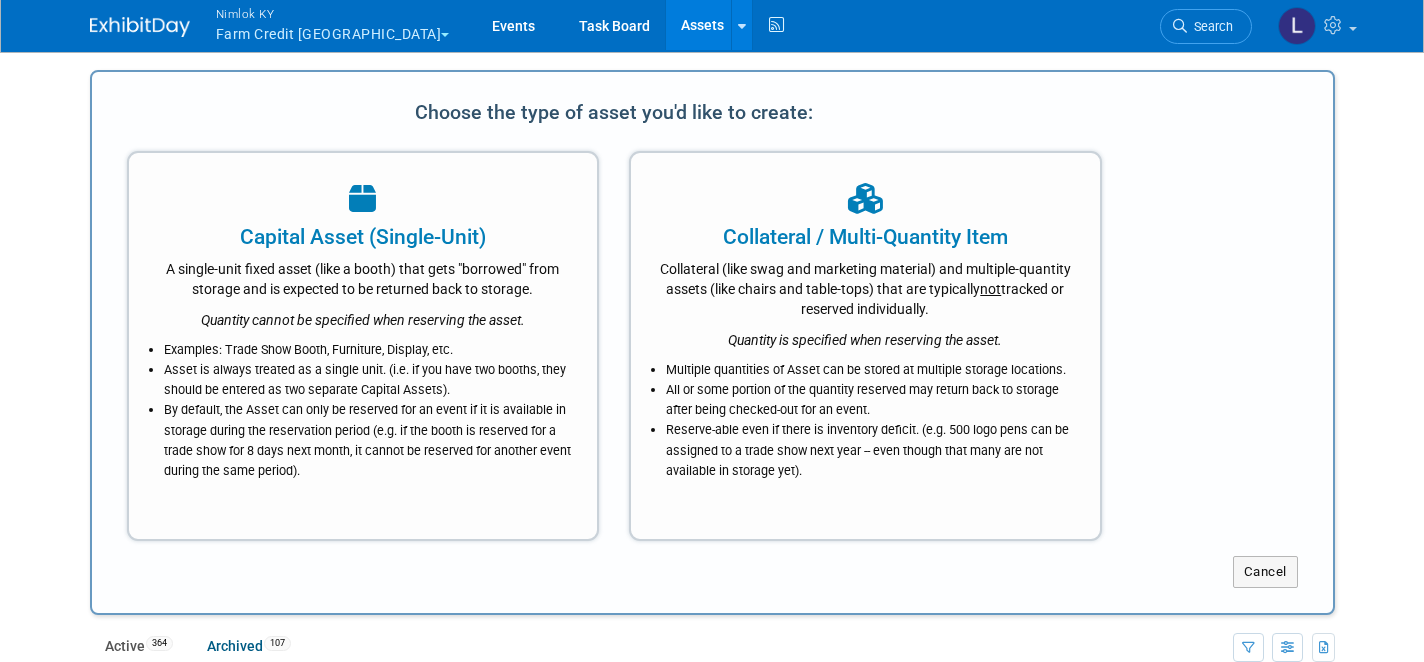 scroll, scrollTop: 0, scrollLeft: 0, axis: both 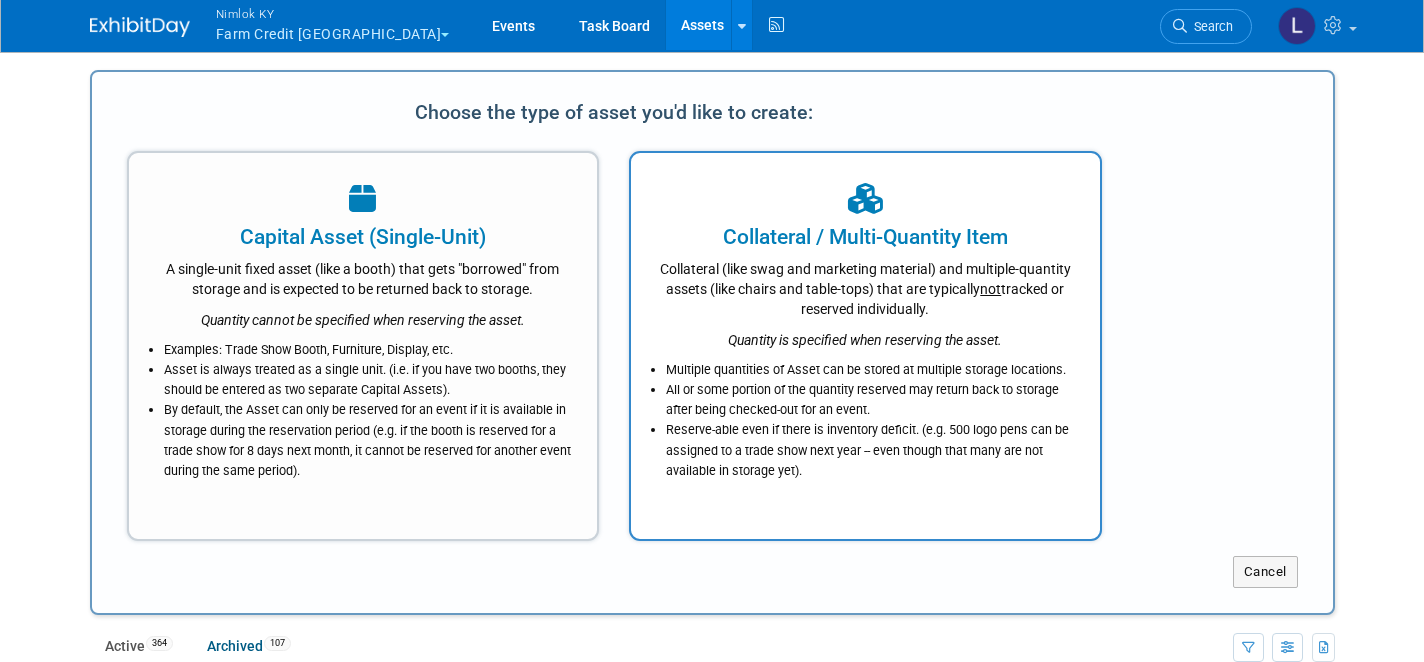 click on "Multiple quantities of Asset can be stored at multiple storage locations." at bounding box center (870, 370) 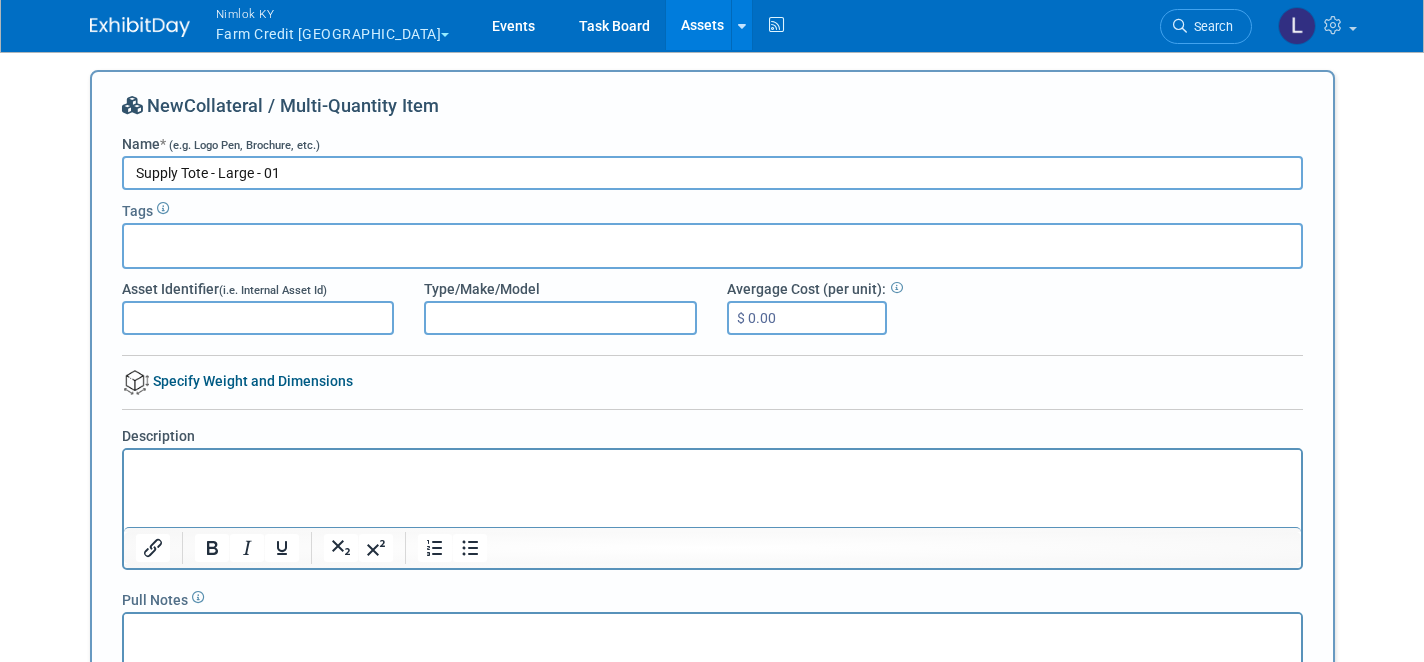 type on "Supply Tote - Large - 01" 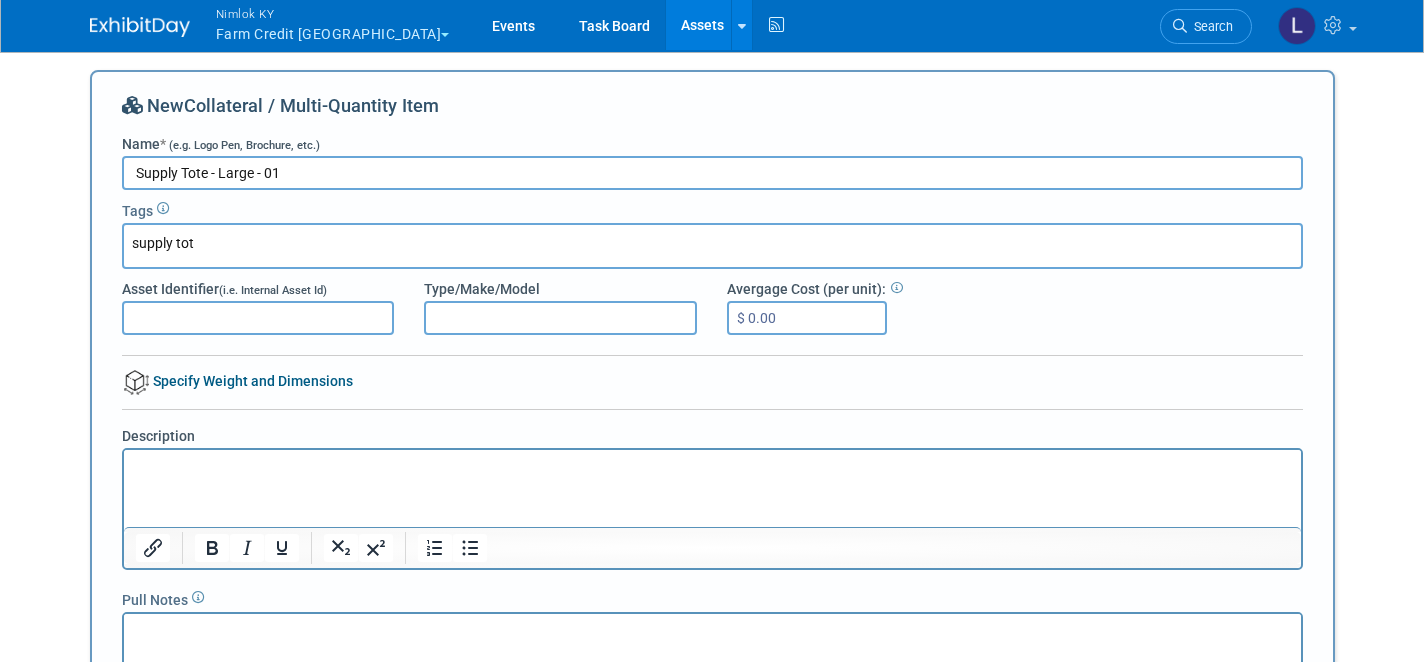 type on "supply tote" 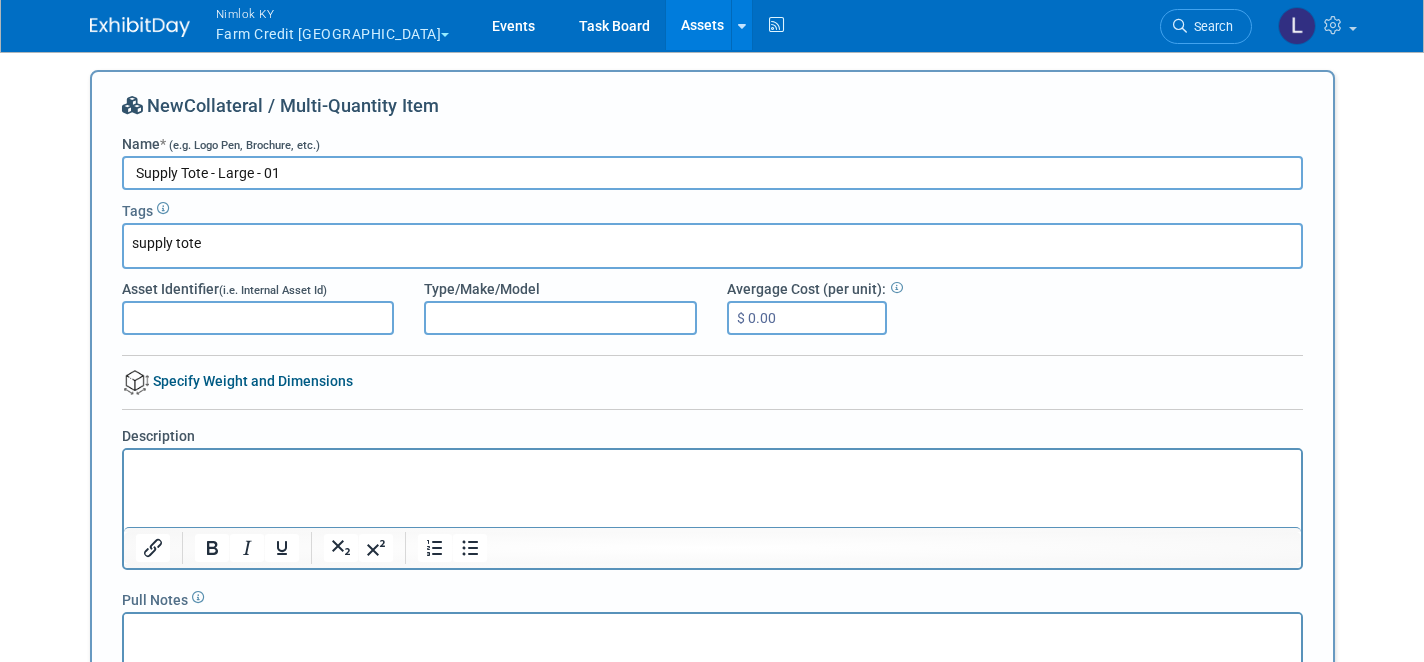 type on "supply tote" 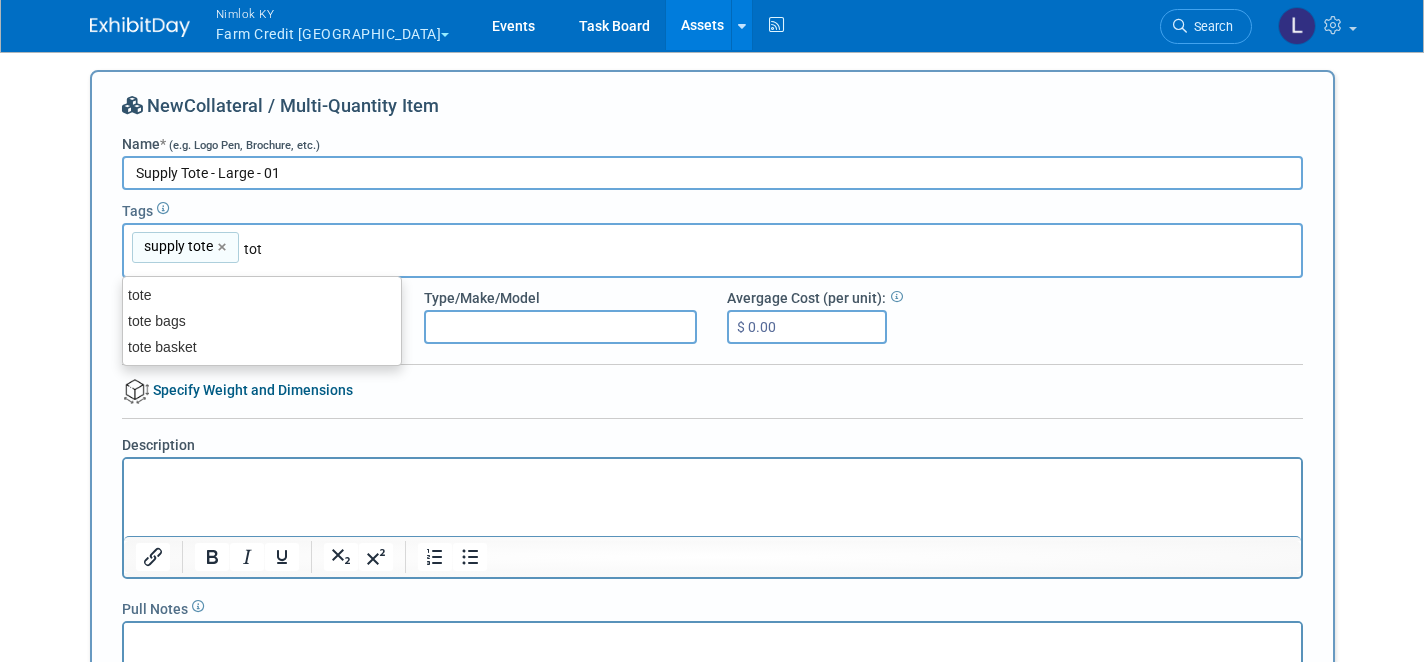 type on "tote" 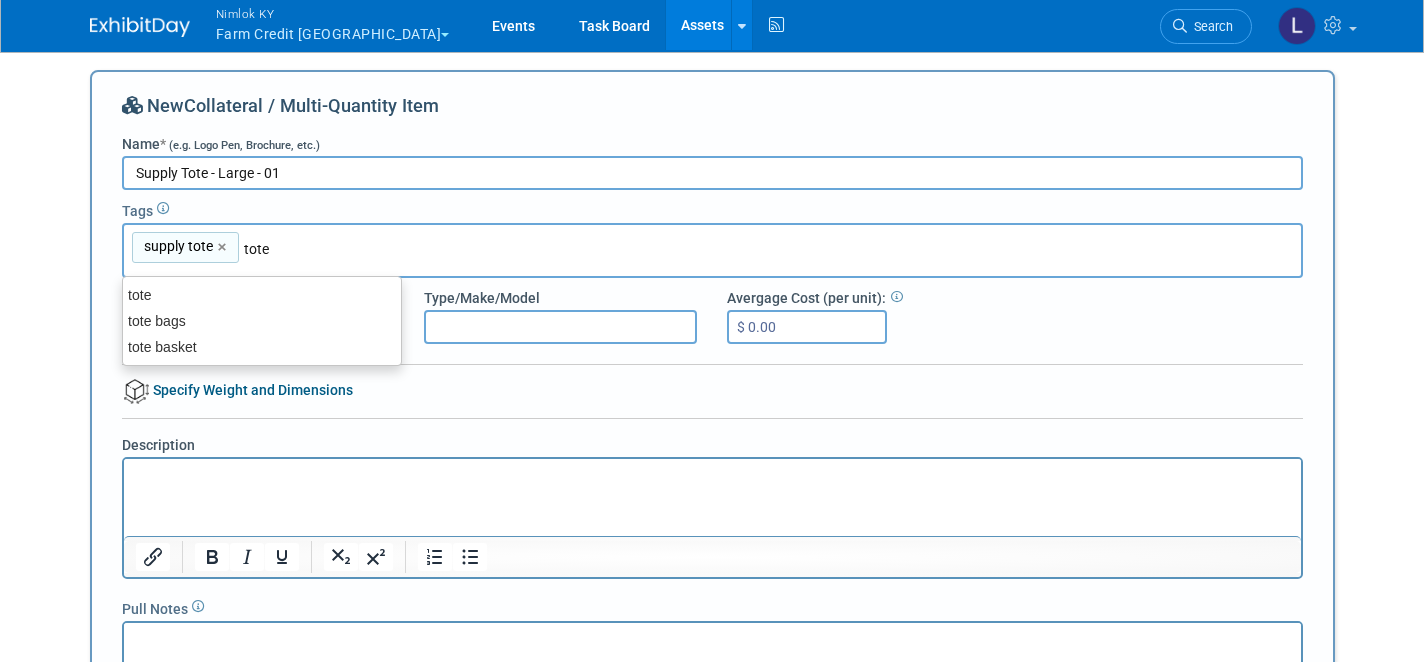 type on "supply tote, tote" 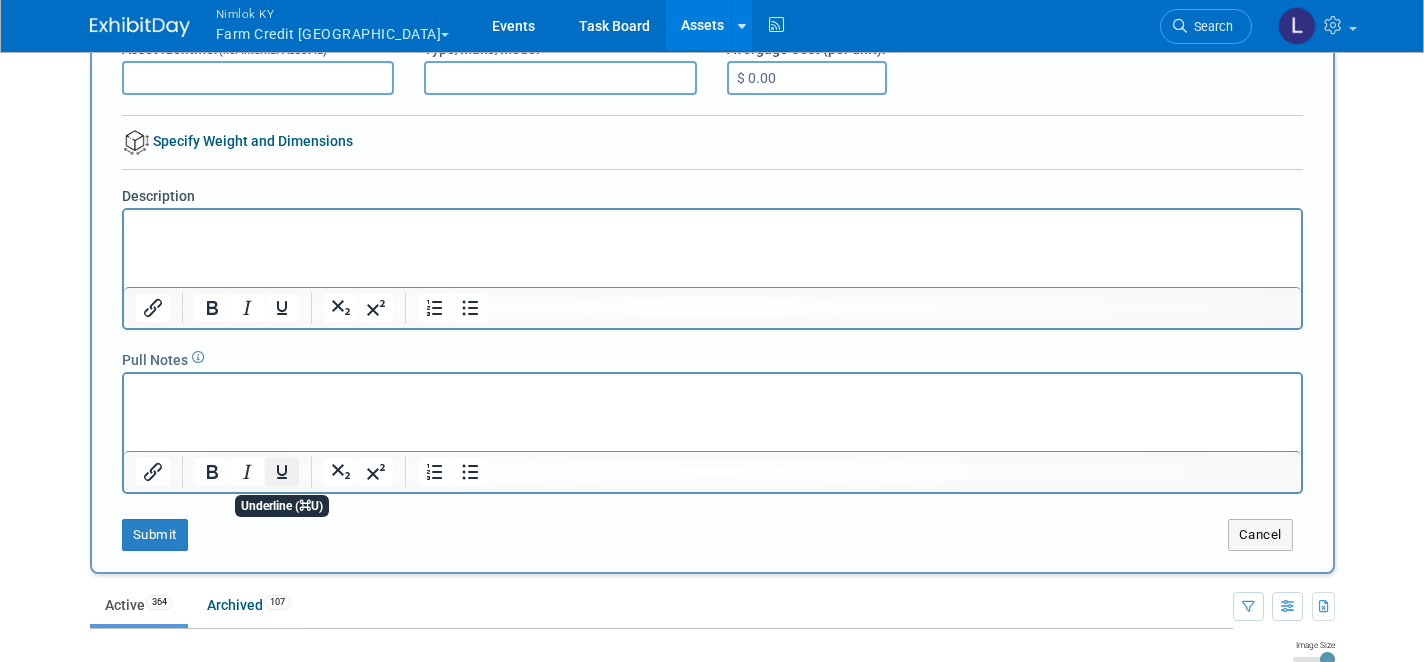 scroll, scrollTop: 250, scrollLeft: 0, axis: vertical 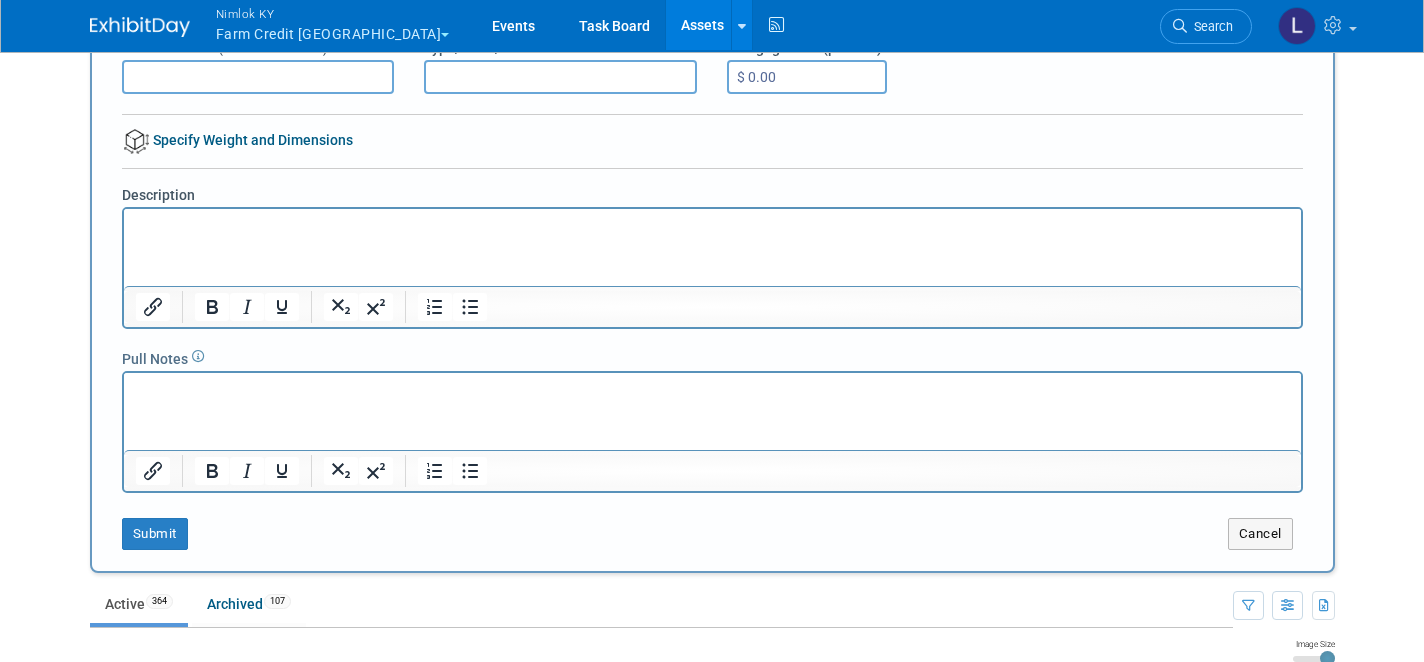 click at bounding box center [712, 390] 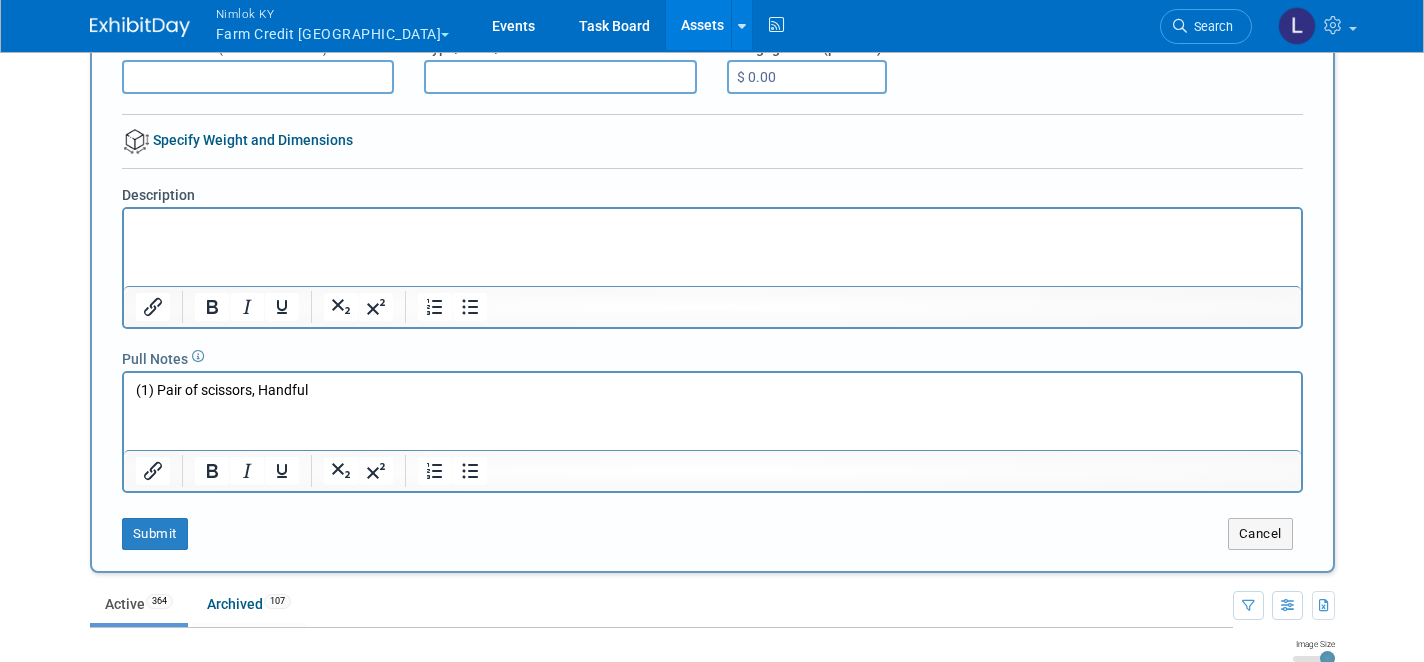click on "(1) Pair of scissors, Handful" at bounding box center [712, 390] 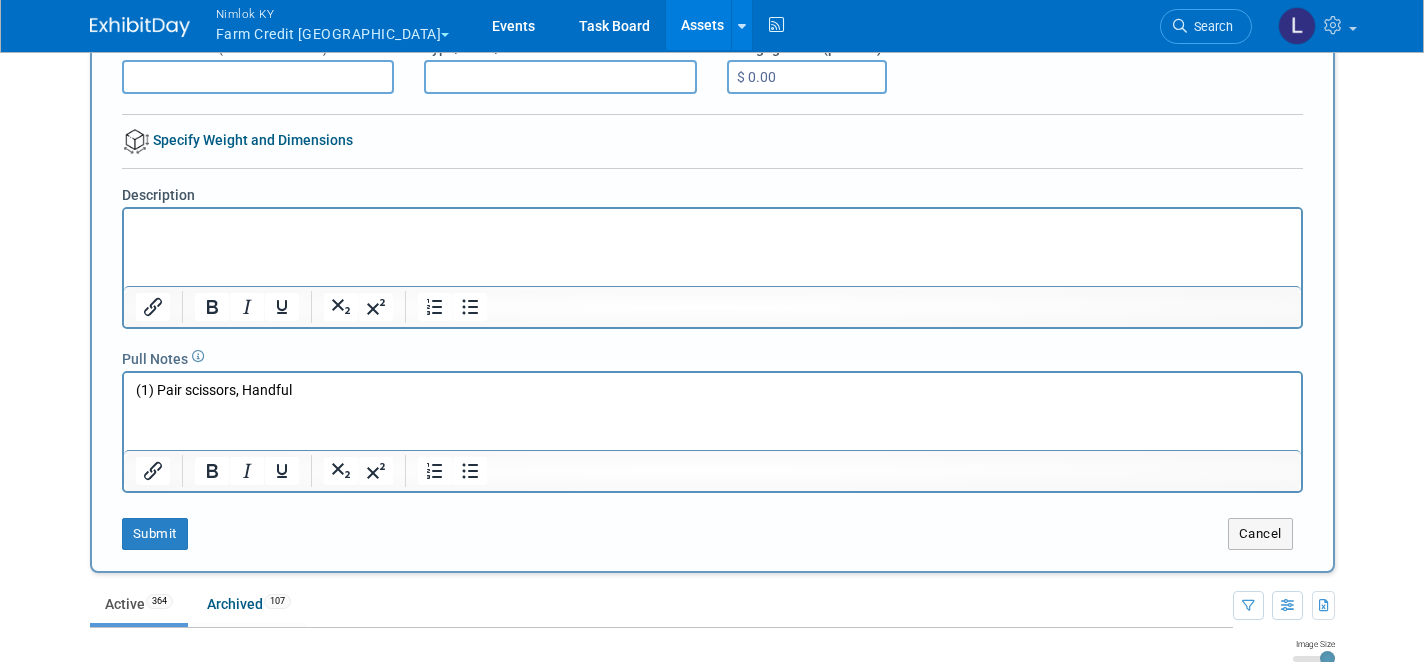 click on "(1) Pair scissors, Handful" at bounding box center (712, 390) 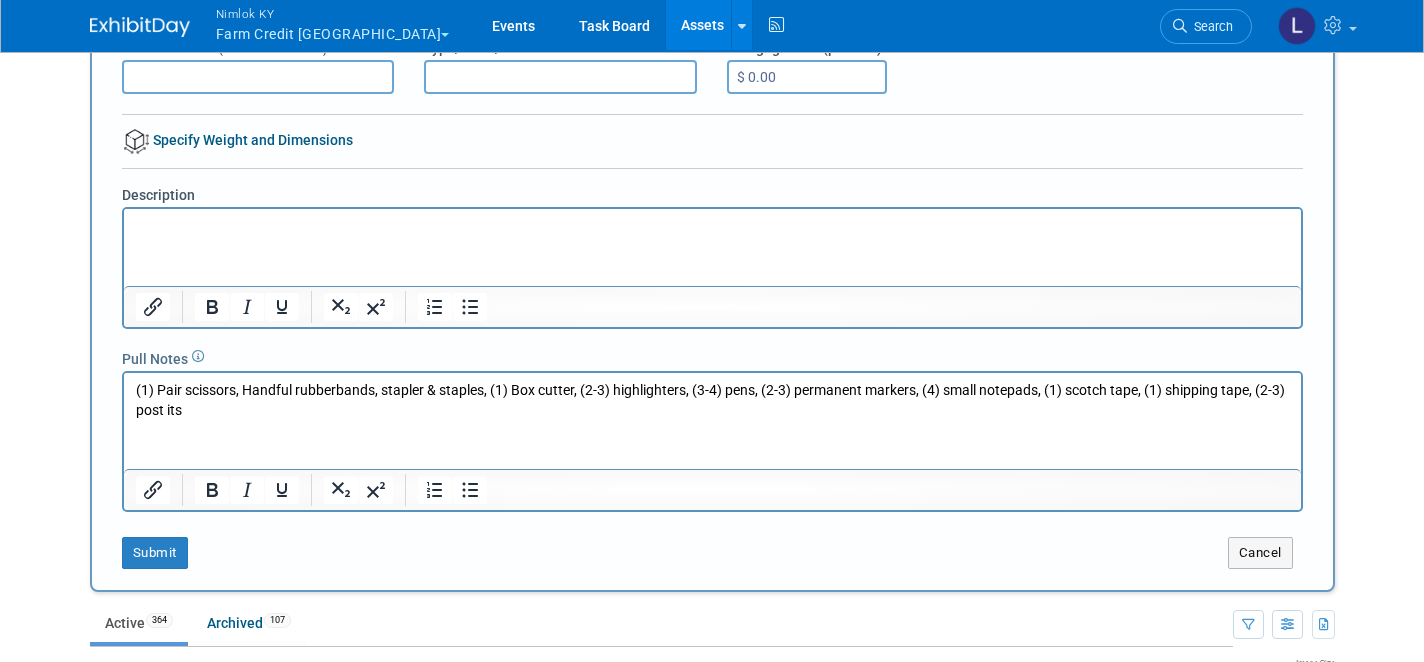 click on "(1) Pair scissors, Handful rubberbands, stapler & staples, (1) Box cutter, (2-3) highlighters, (3-4) pens, (2-3) permanent markers, (4) small notepads, (1) scotch tape, (1) shipping tape, (2-3) post its" at bounding box center [711, 395] 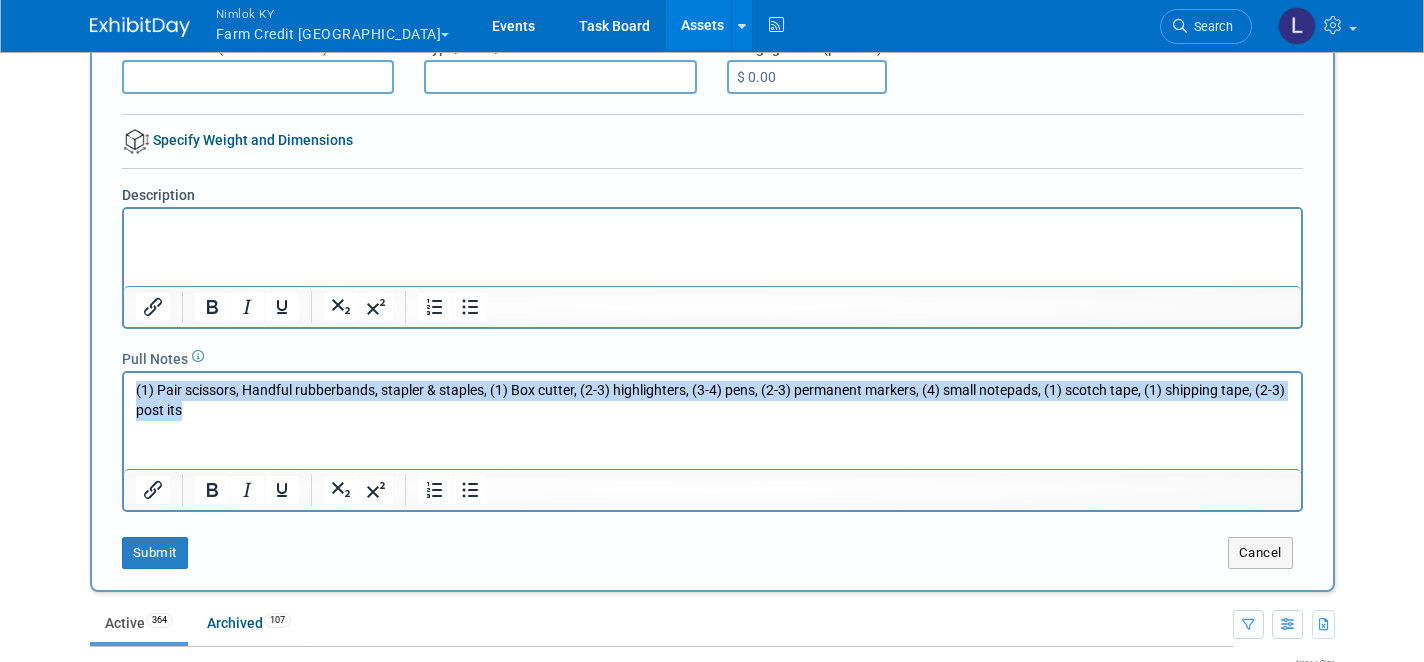 drag, startPoint x: 194, startPoint y: 406, endPoint x: 113, endPoint y: 379, distance: 85.3815 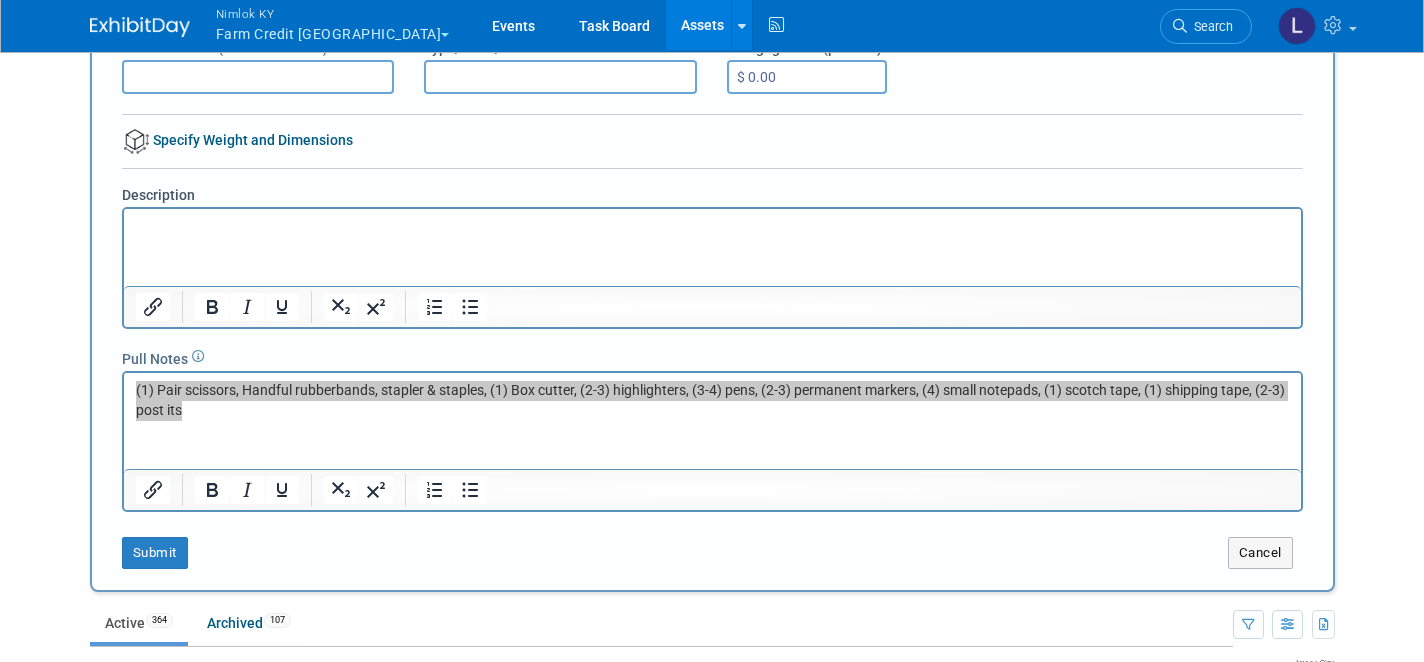 click on "Pull Notes" at bounding box center [712, 428] 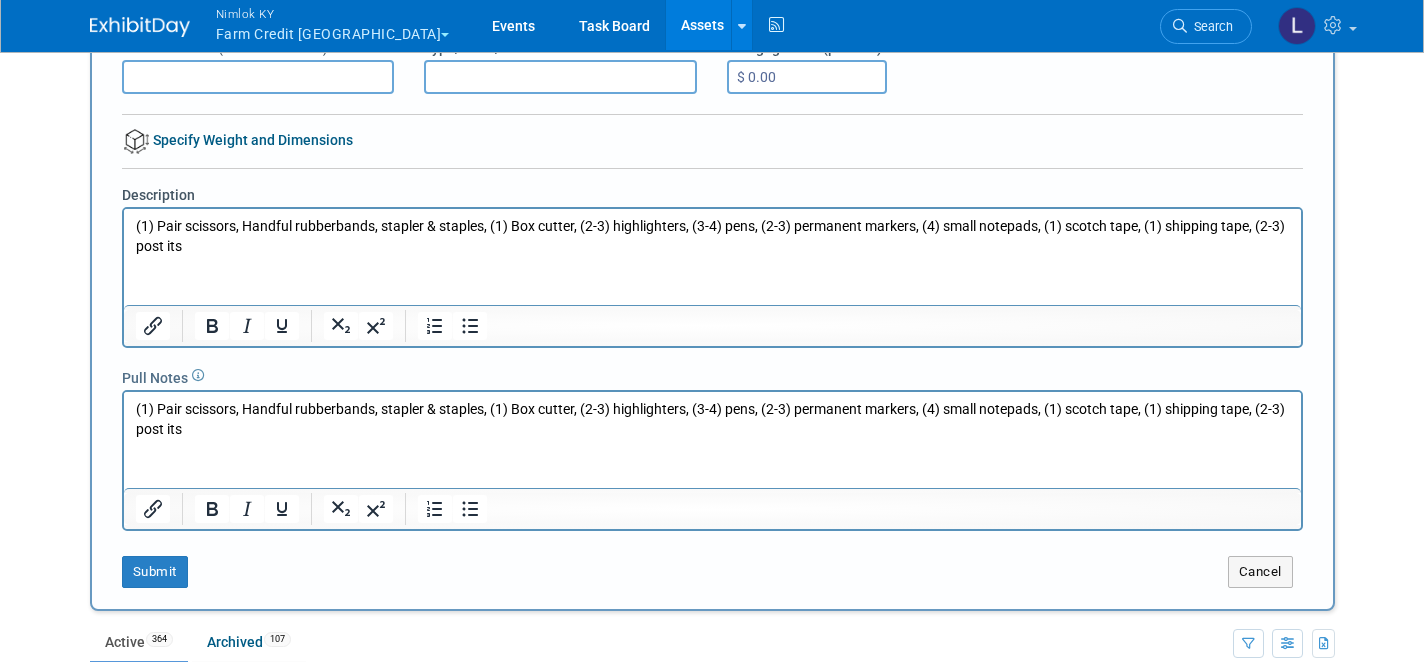 click on "(1) Pair scissors, Handful rubberbands, stapler & staples, (1) Box cutter, (2-3) highlighters, (3-4) pens, (2-3) permanent markers, (4) small notepads, (1) scotch tape, (1) shipping tape, (2-3) post its" at bounding box center (711, 414) 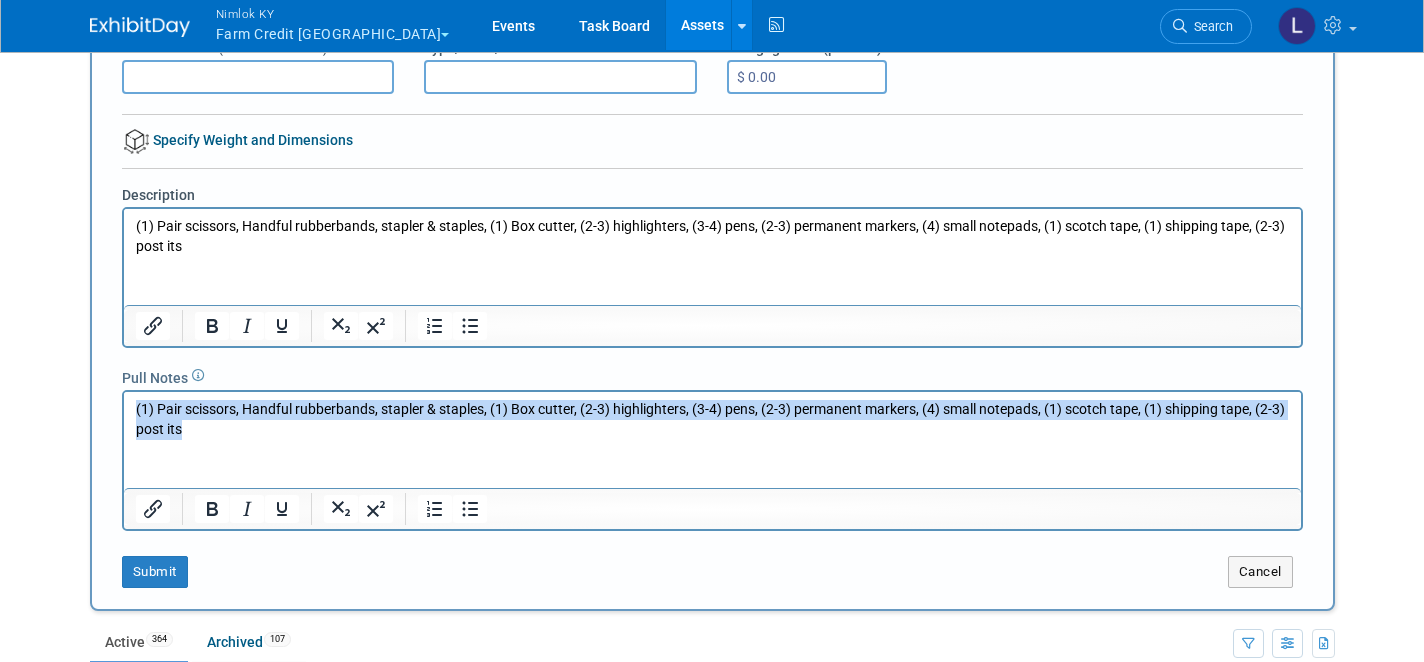 drag, startPoint x: 201, startPoint y: 418, endPoint x: 91, endPoint y: 350, distance: 129.3213 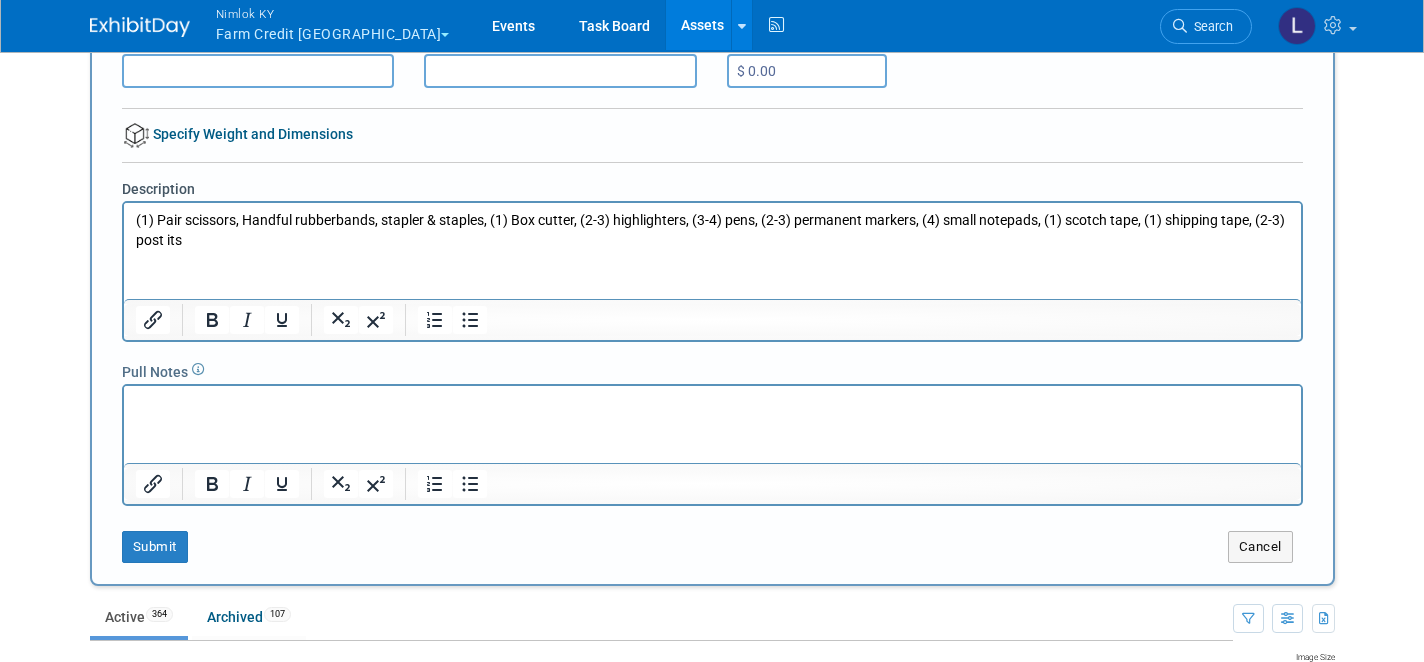 scroll, scrollTop: 257, scrollLeft: 0, axis: vertical 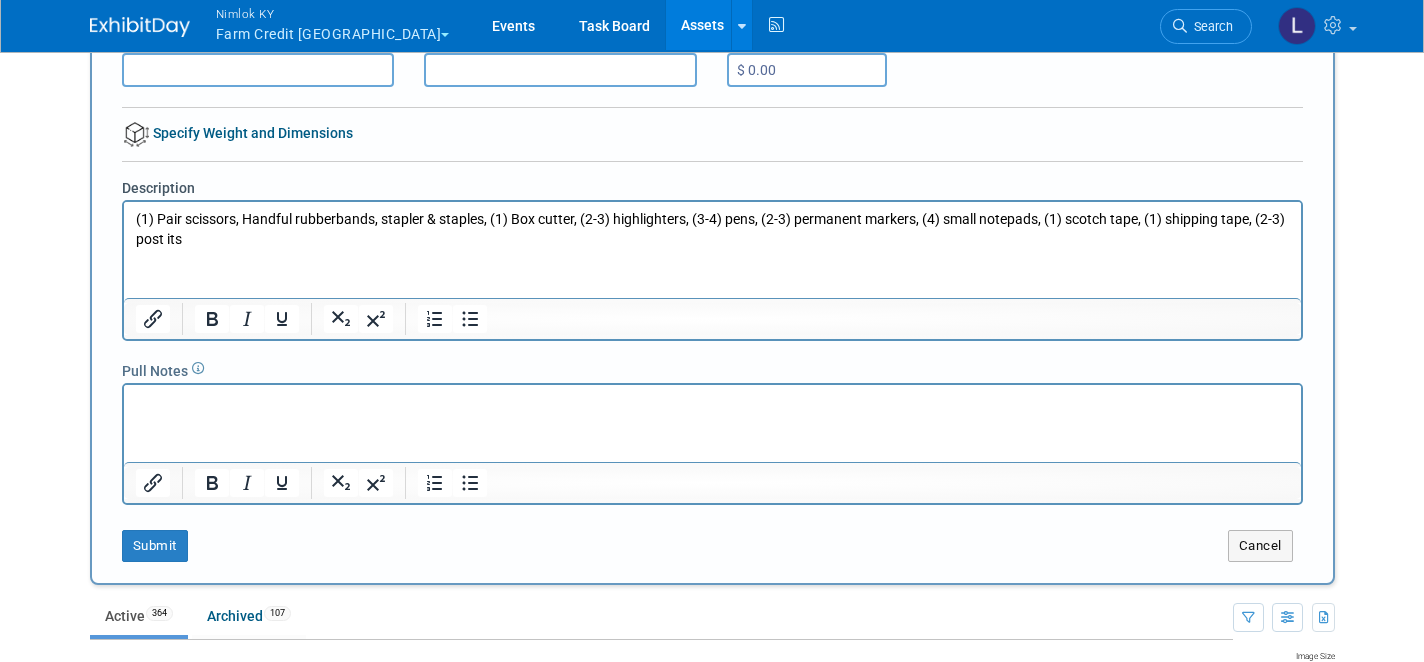 click on "(1) Pair scissors, Handful rubberbands, stapler & staples, (1) Box cutter, (2-3) highlighters, (3-4) pens, (2-3) permanent markers, (4) small notepads, (1) scotch tape, (1) shipping tape, (2-3) post its" at bounding box center [712, 228] 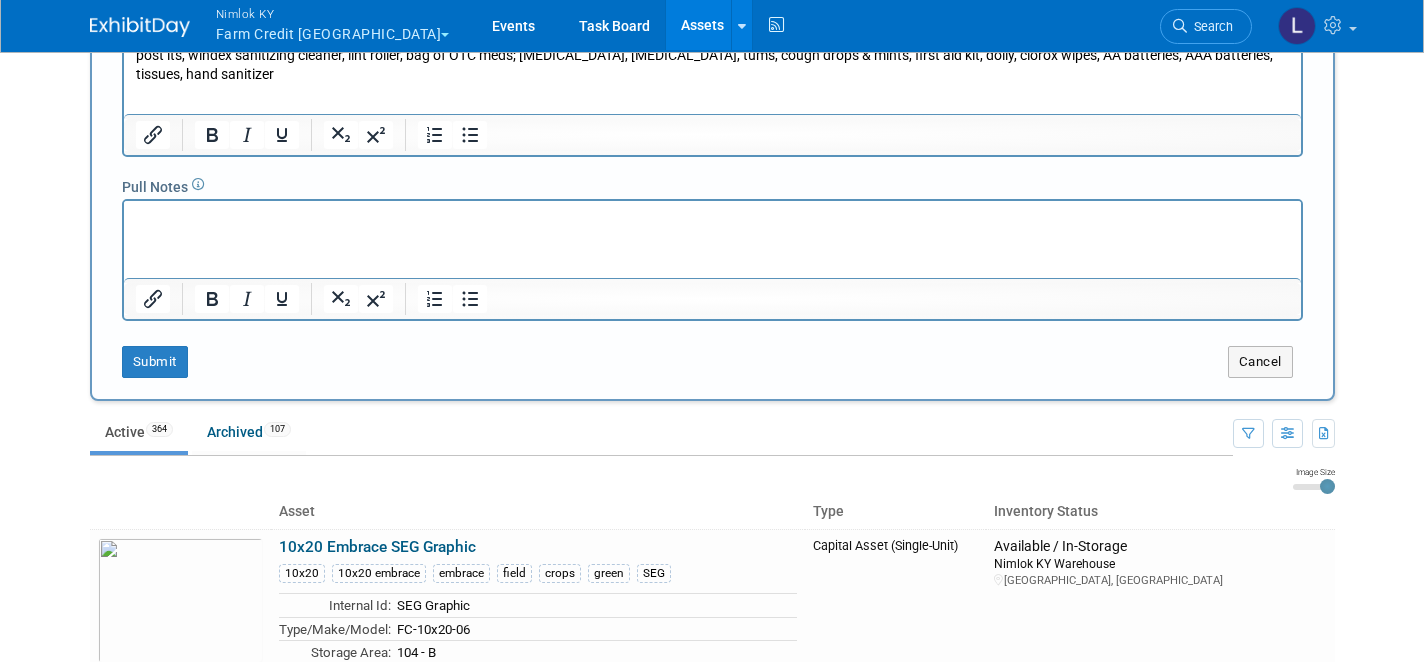 scroll, scrollTop: 451, scrollLeft: 0, axis: vertical 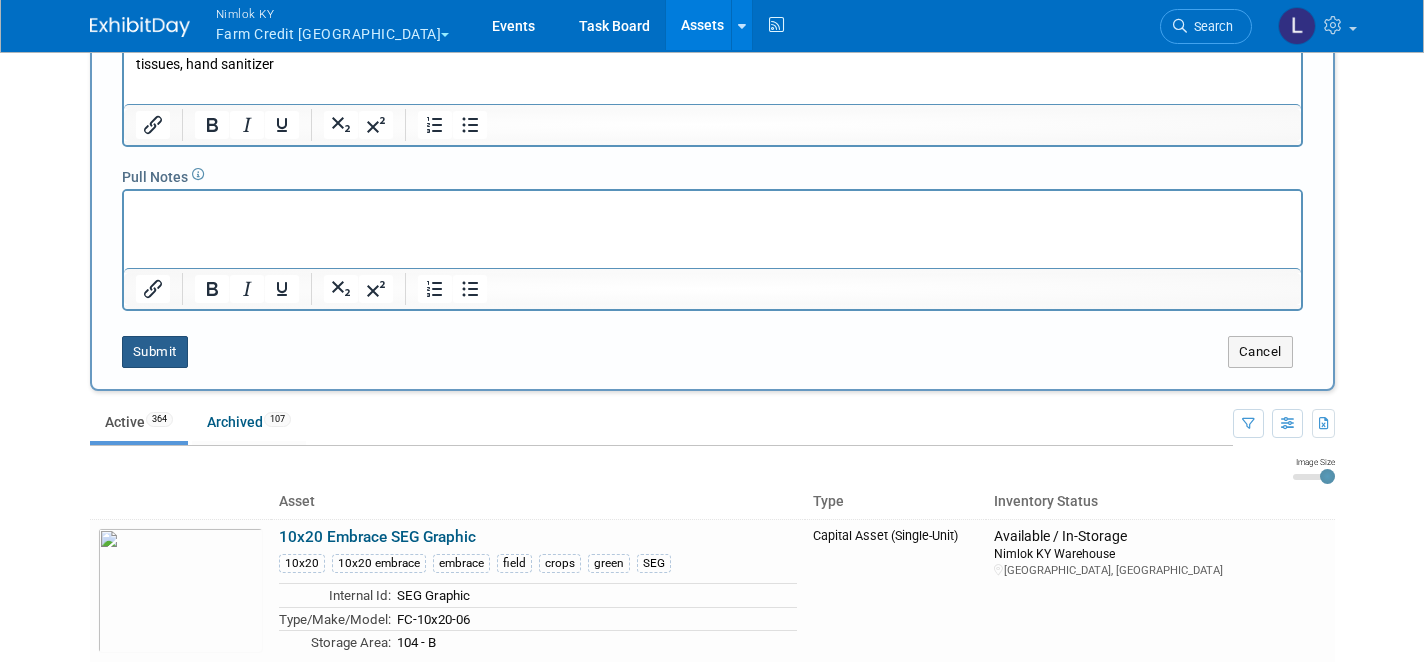 click on "Submit" at bounding box center (155, 352) 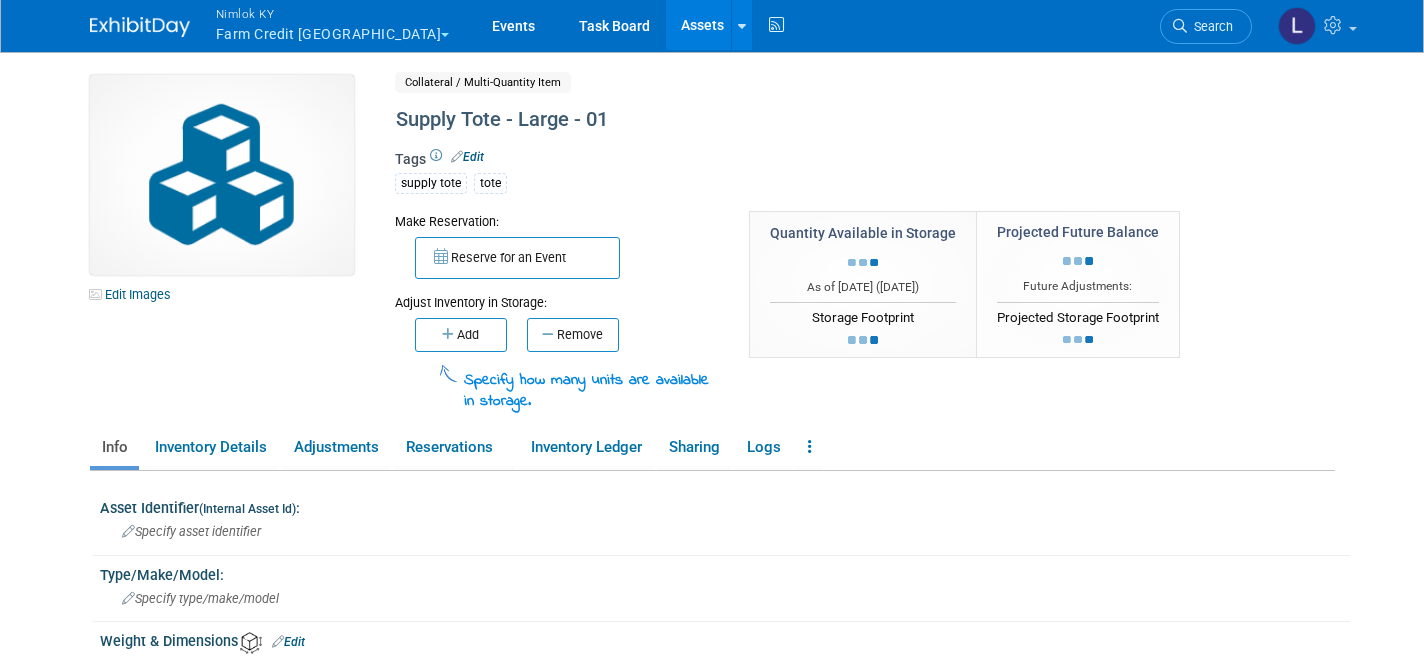 scroll, scrollTop: 0, scrollLeft: 0, axis: both 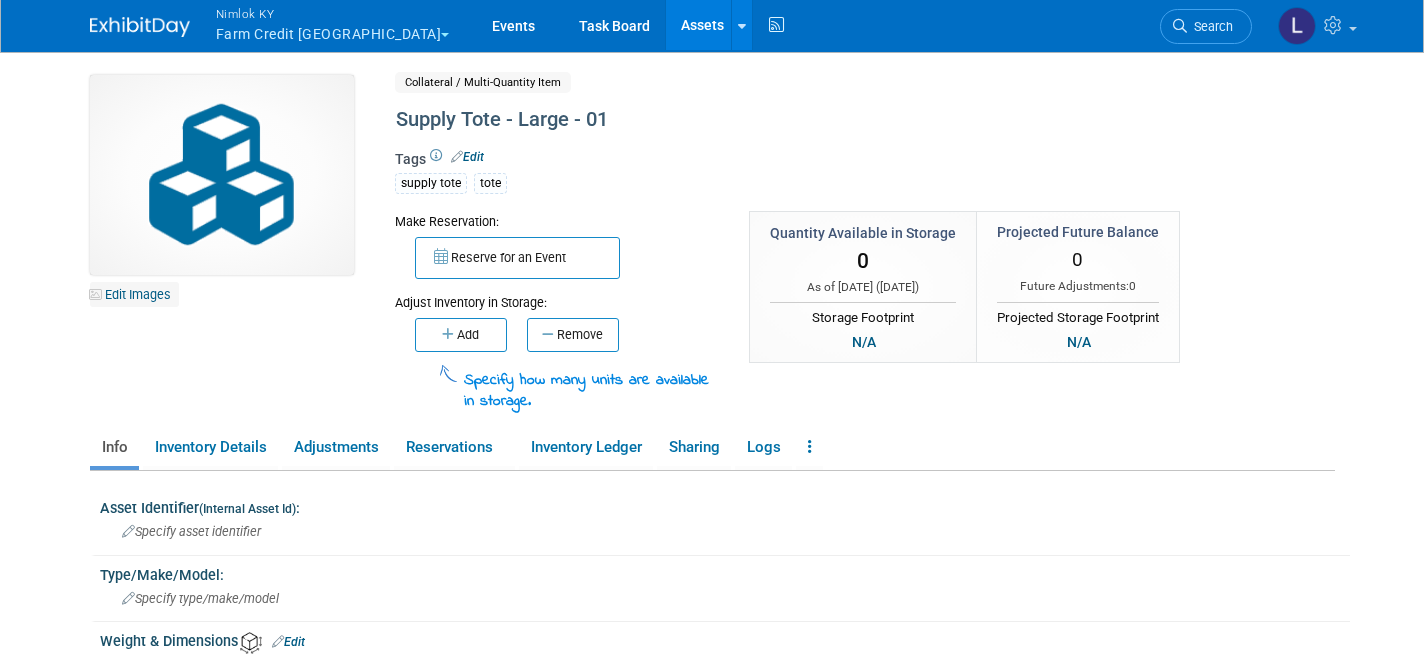 click on "Edit Images" at bounding box center (134, 294) 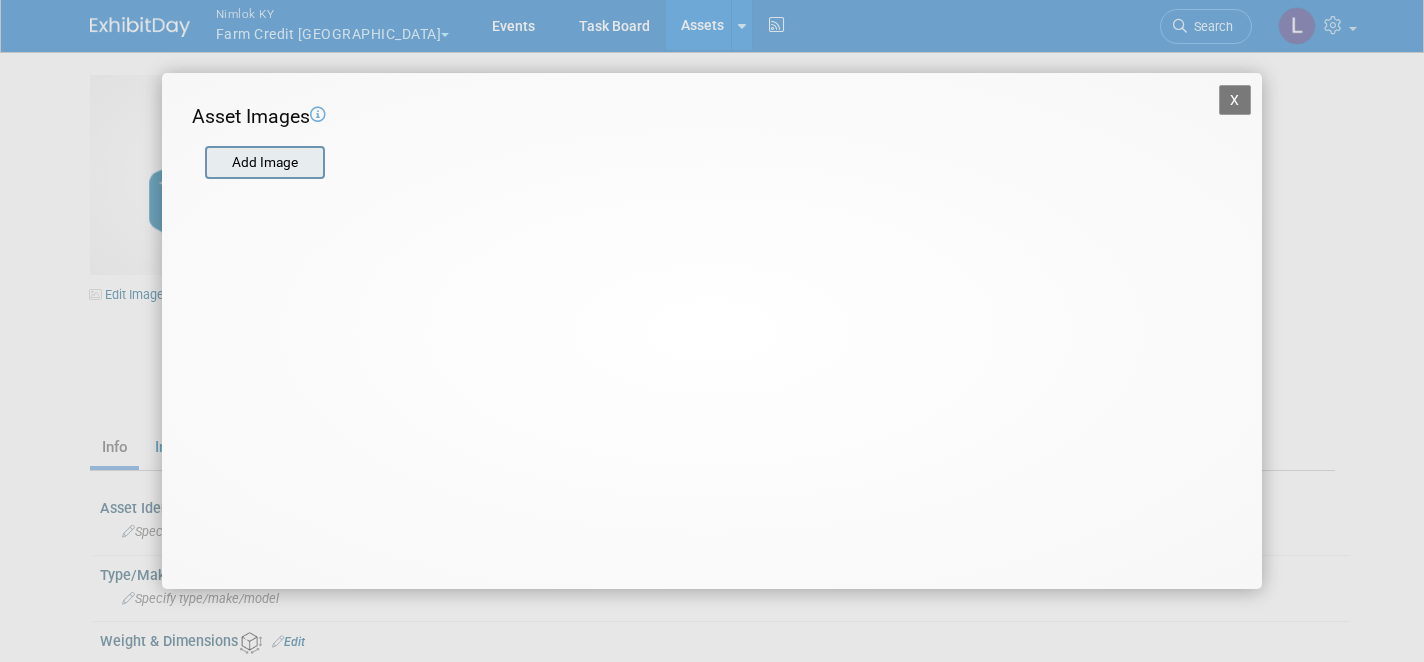 click at bounding box center [204, 163] 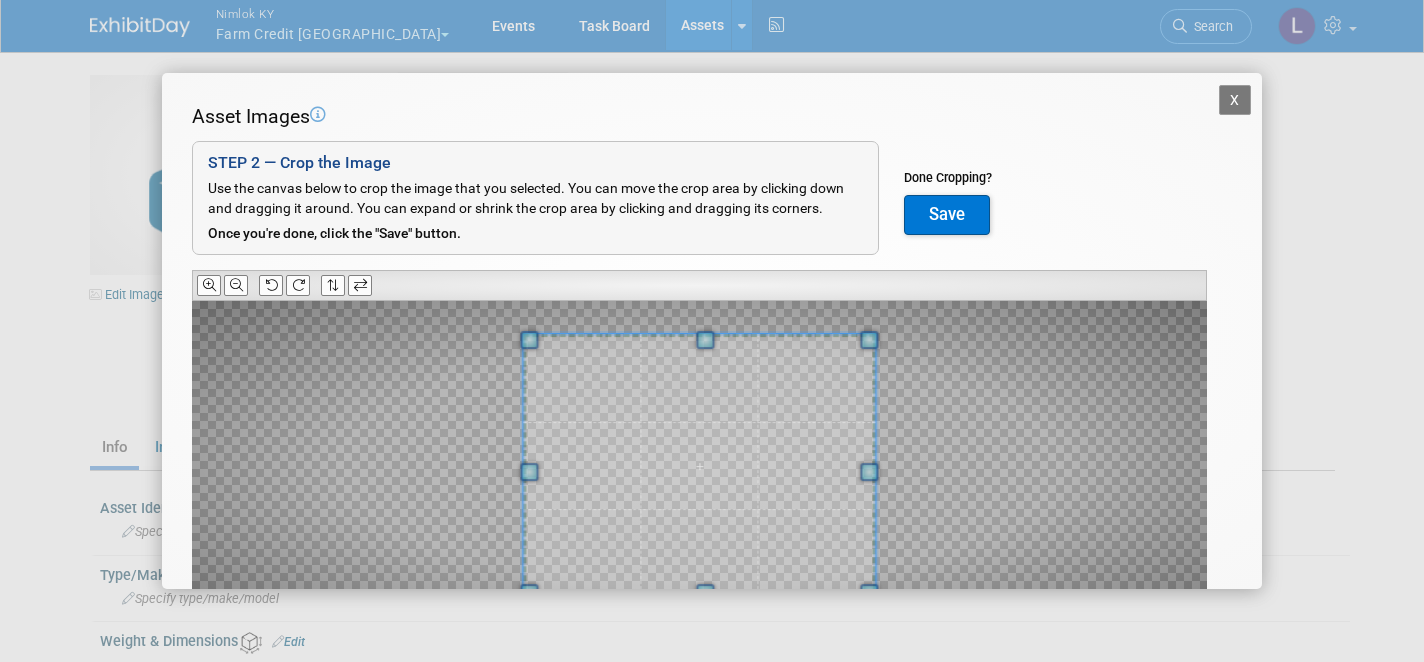 click on "X
Asset Images
Add Image
STEP 2 — Crop the Image
Use the canvas below to crop the image that you selected. You can move the crop area by clicking down and dragging it around. You can expand or shrink the crop area by clicking and dragging its corners." at bounding box center (712, 331) 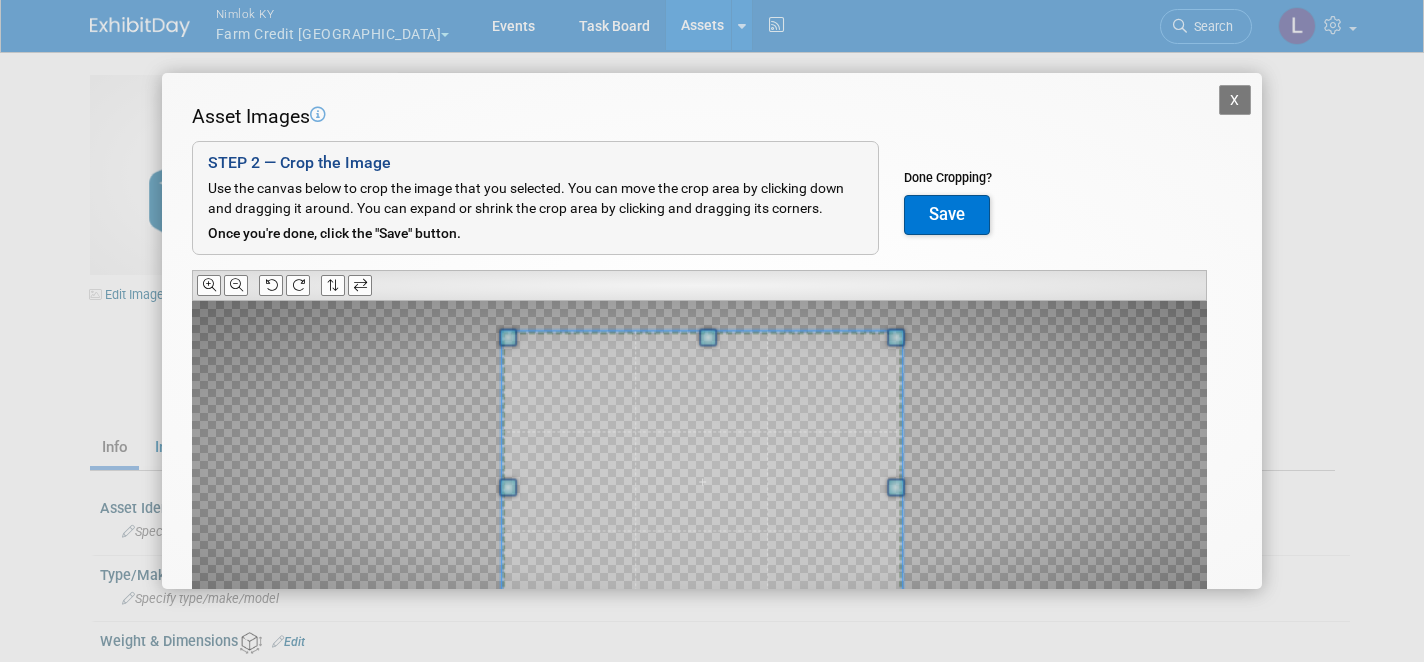 click at bounding box center (699, 466) 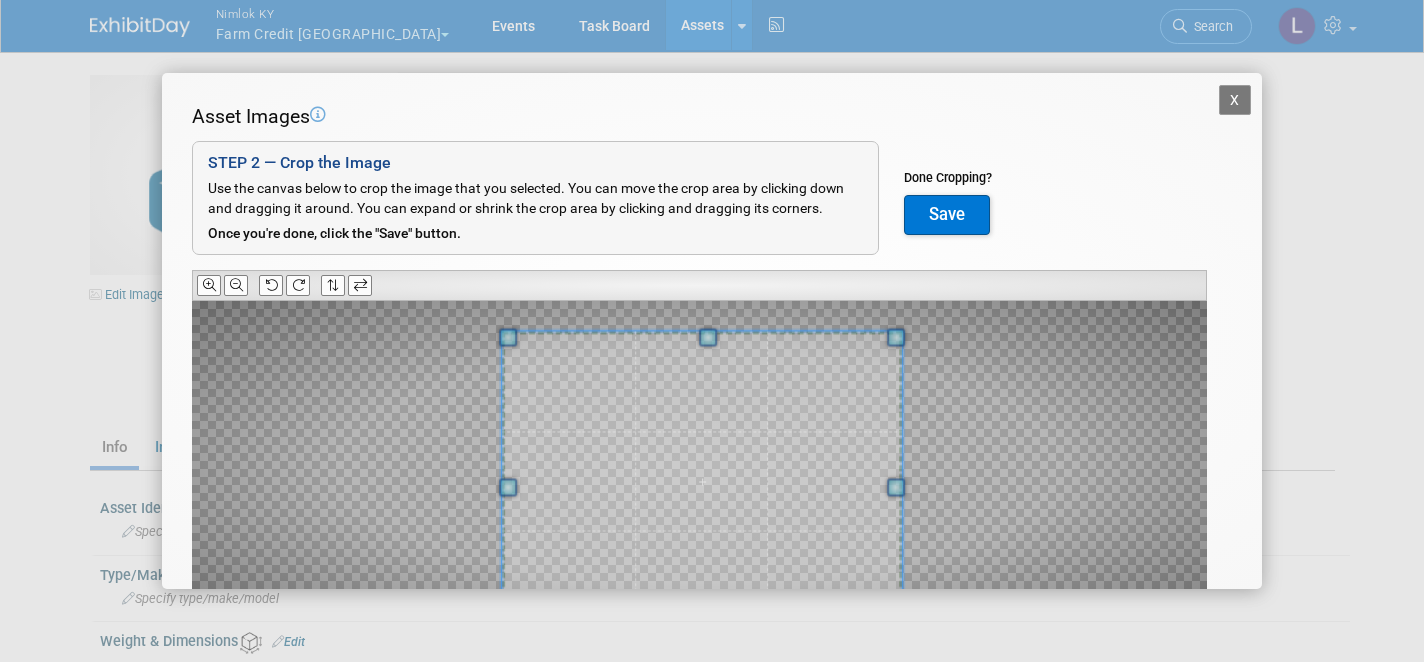 click at bounding box center [699, 466] 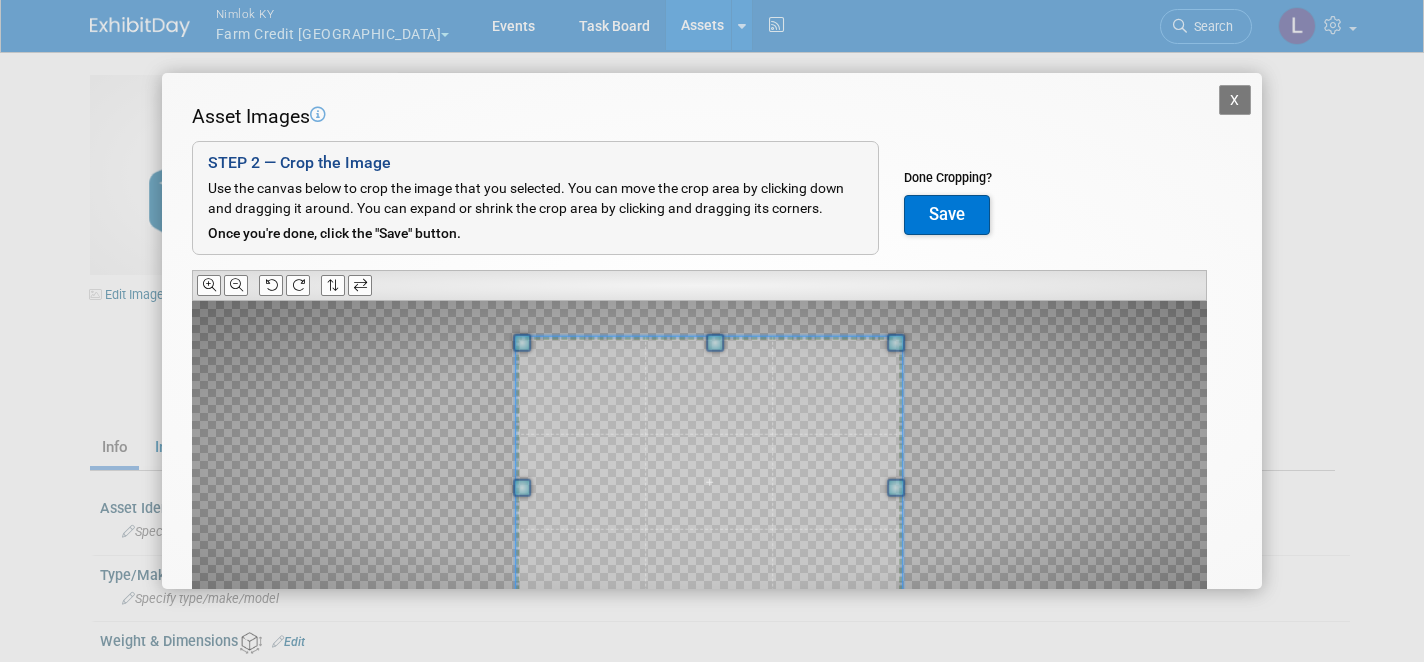 click at bounding box center [522, 488] 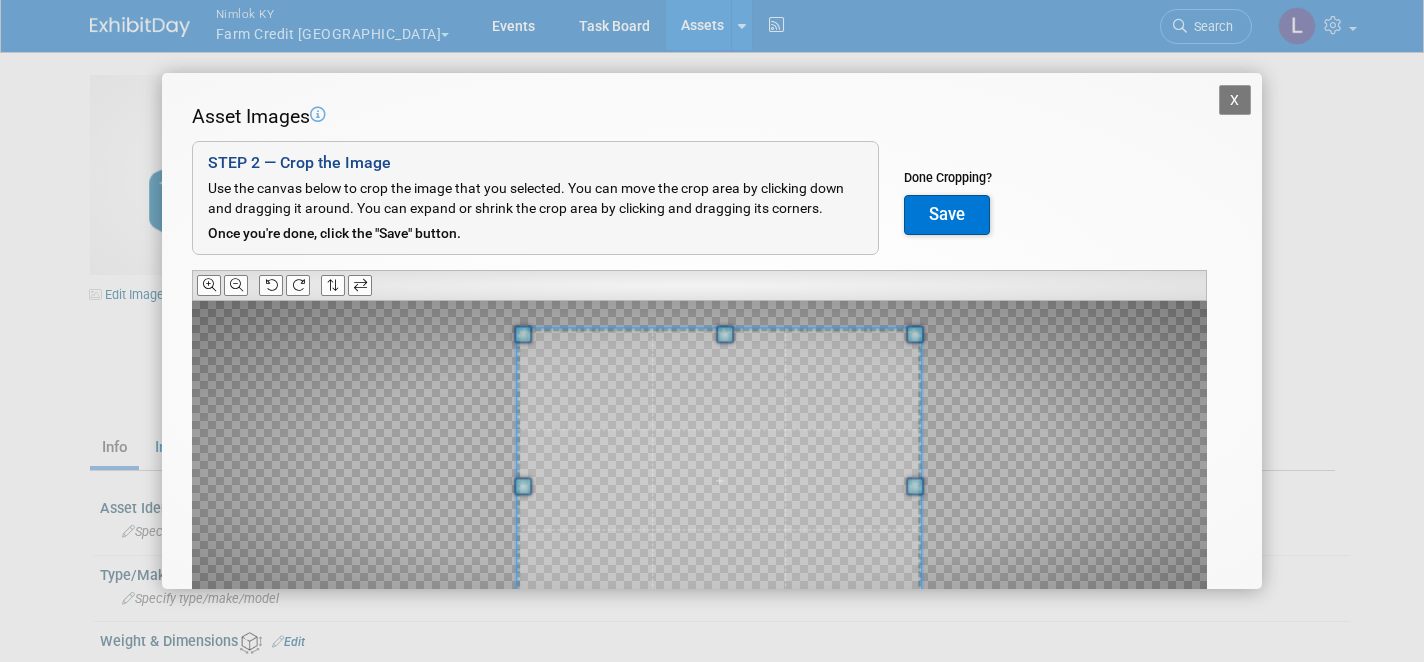 click at bounding box center (699, 466) 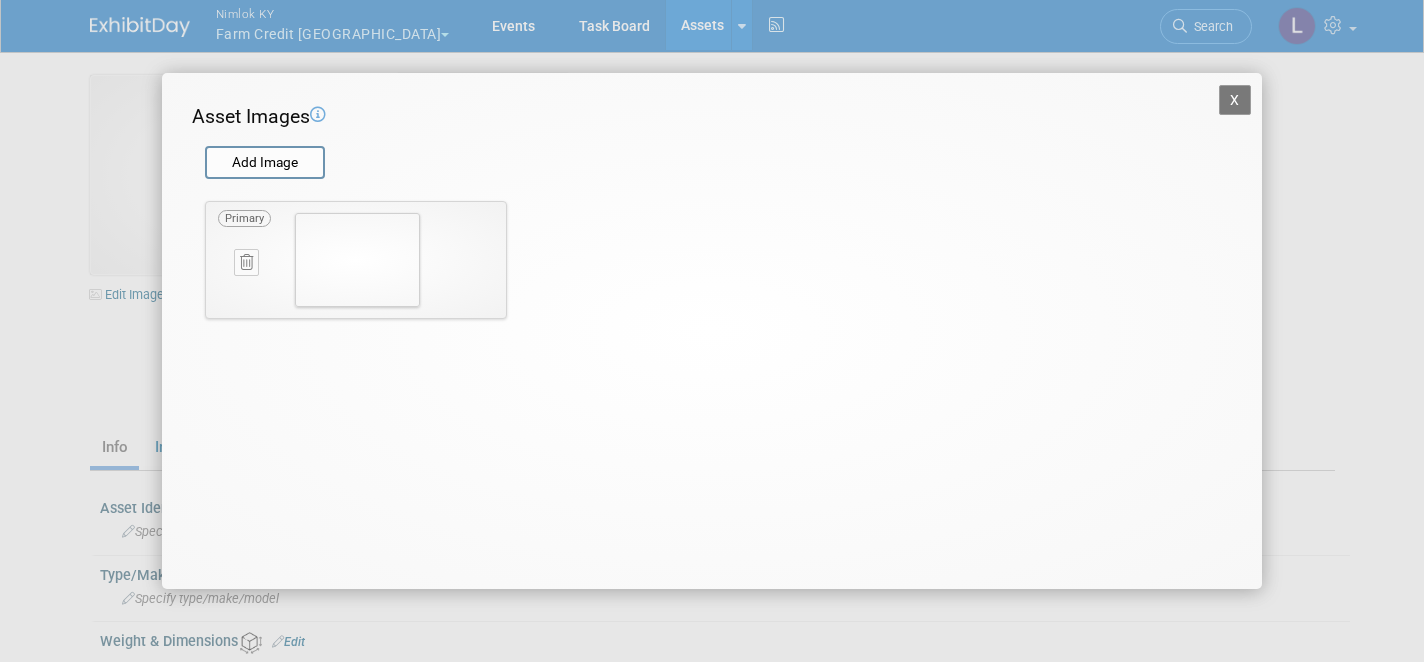 click on "X" at bounding box center [1235, 100] 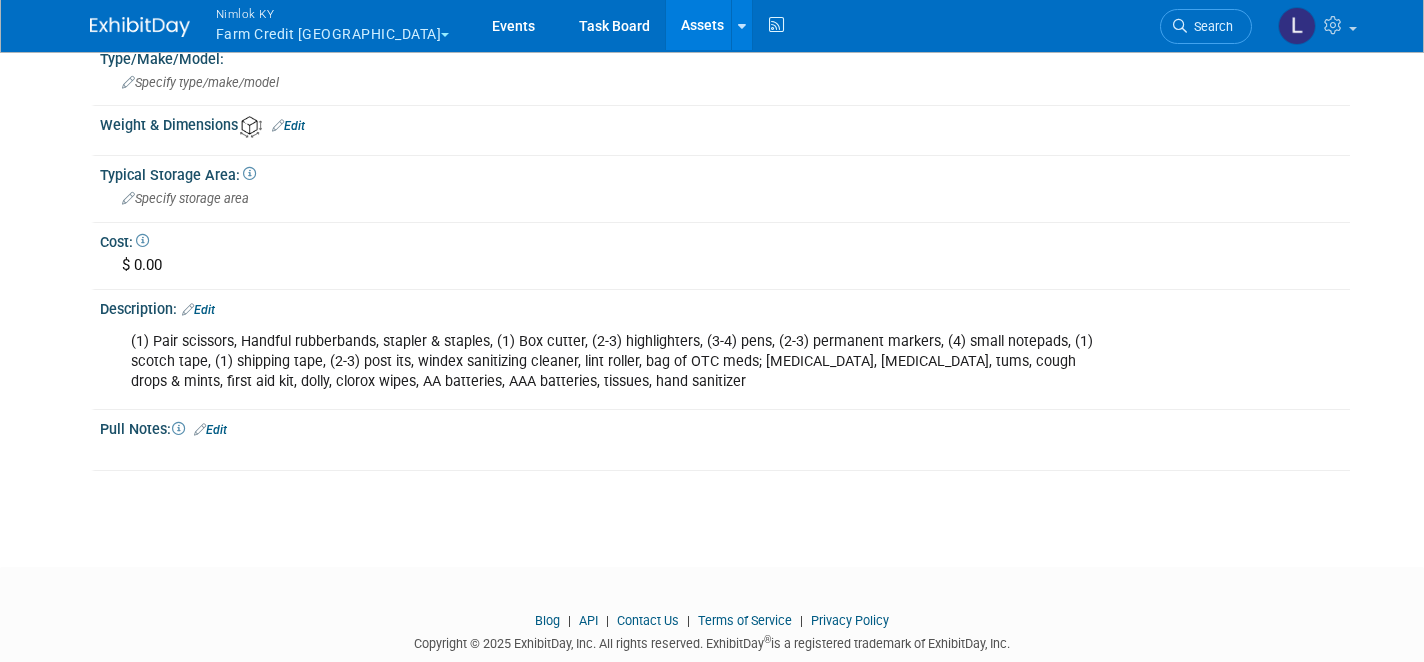scroll, scrollTop: 518, scrollLeft: 0, axis: vertical 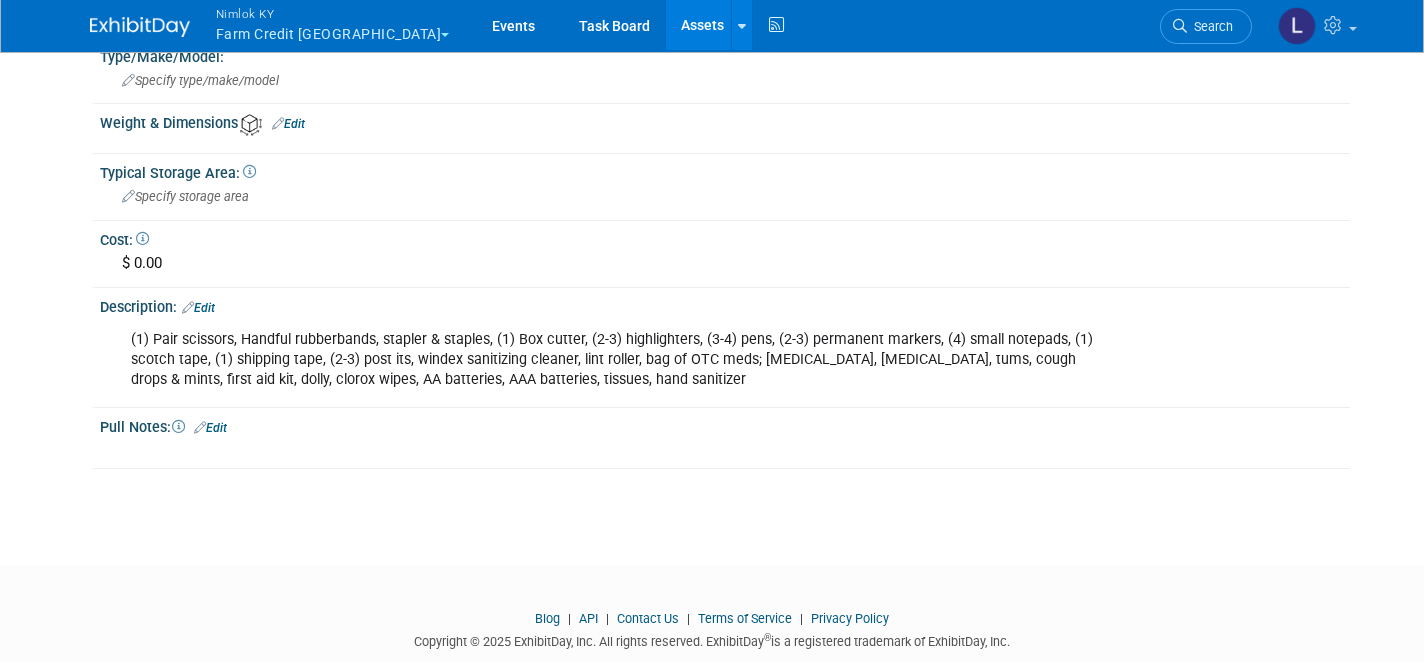 click on "(1) Pair scissors, Handful rubberbands, stapler & staples, (1) Box cutter, (2-3) highlighters, (3-4) pens, (2-3) permanent markers, (4) small notepads, (1) scotch tape, (1) shipping tape, (2-3) post its, windex sanitizing cleaner, lint roller, bag of OTC meds; tylenol, advil, tums, cough drops & mints, first aid kit, dolly, clorox wipes, AA batteries, AAA batteries, tissues, hand sanitizer" at bounding box center (614, 360) 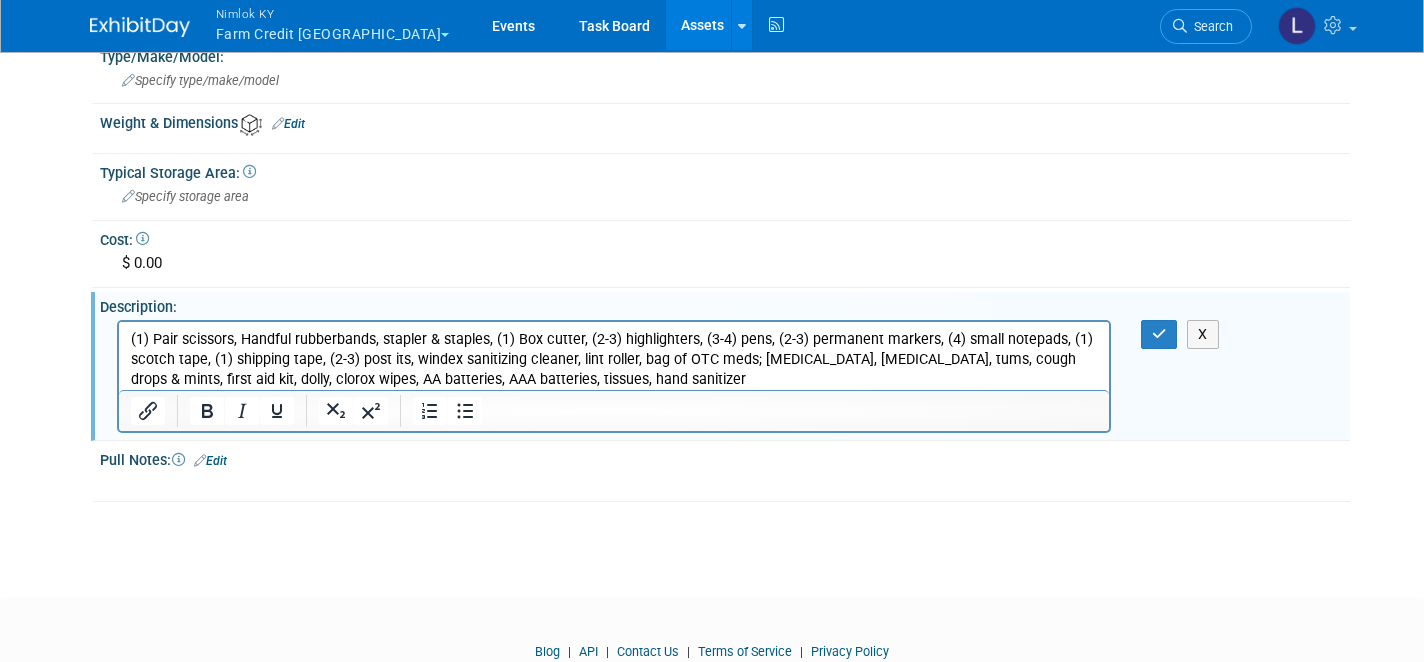 scroll, scrollTop: 0, scrollLeft: 0, axis: both 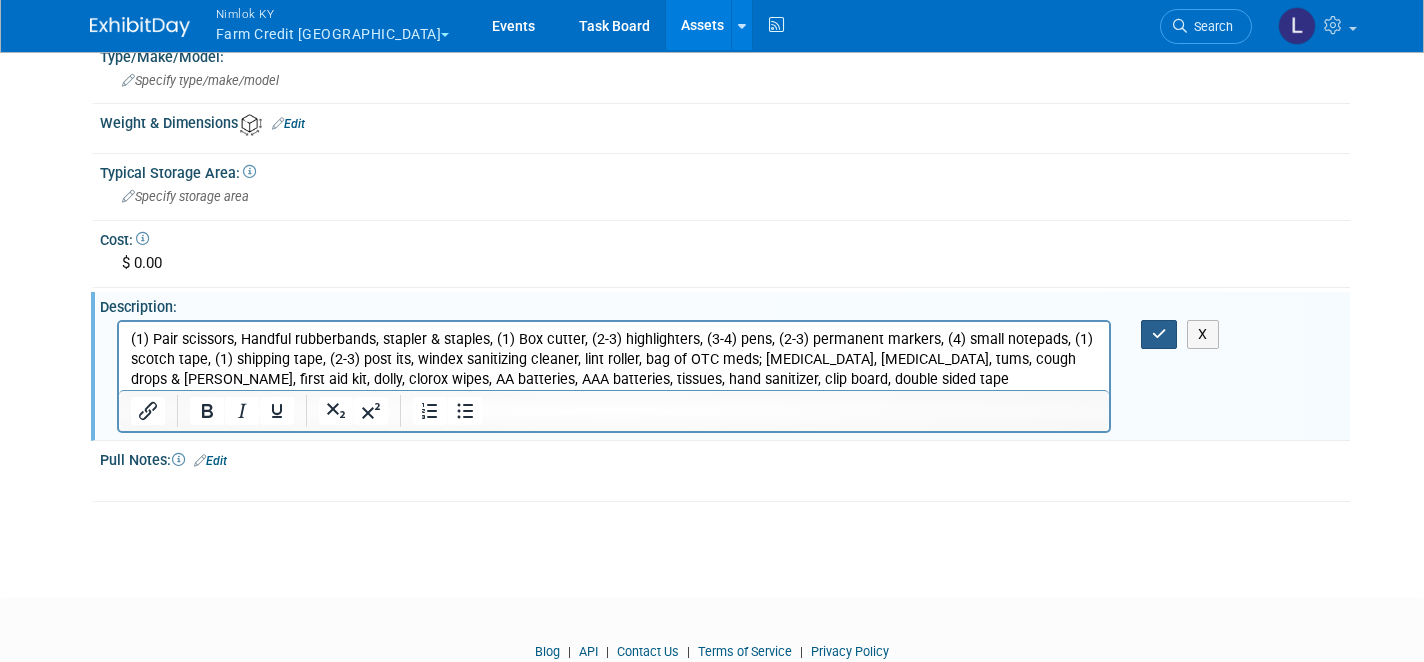 click at bounding box center (1159, 334) 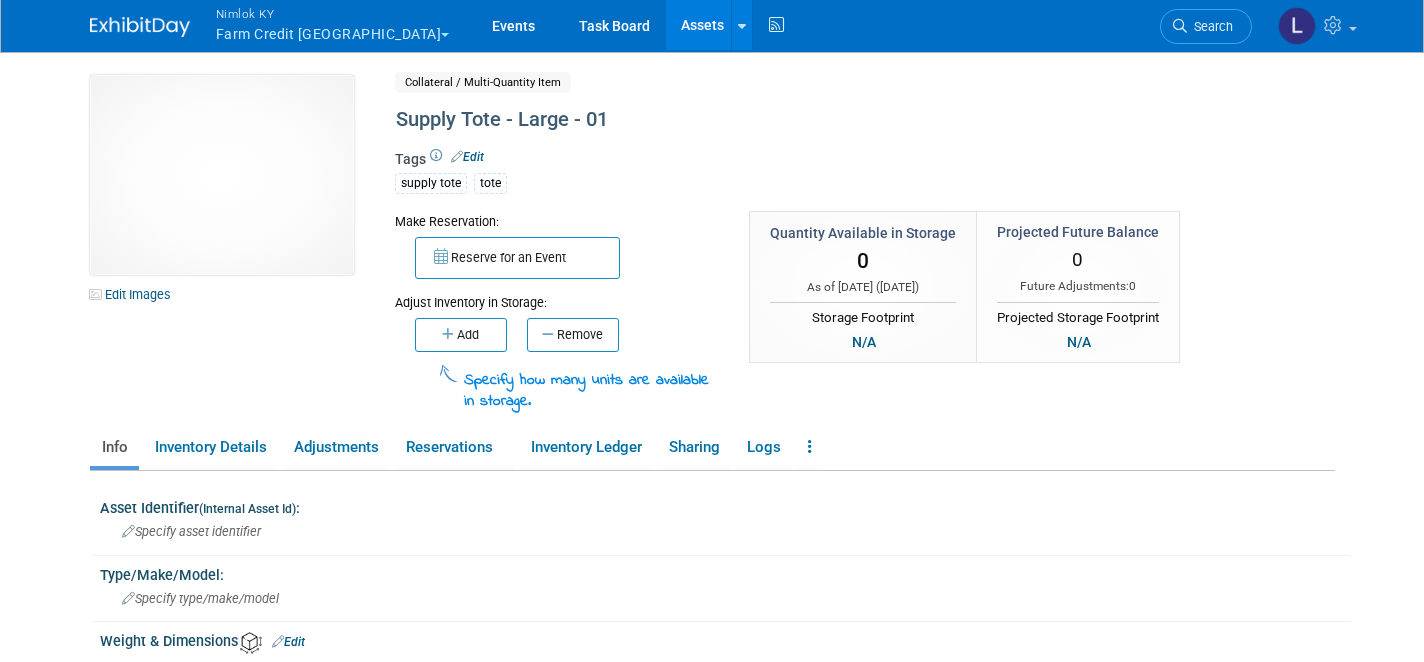 scroll, scrollTop: 0, scrollLeft: 0, axis: both 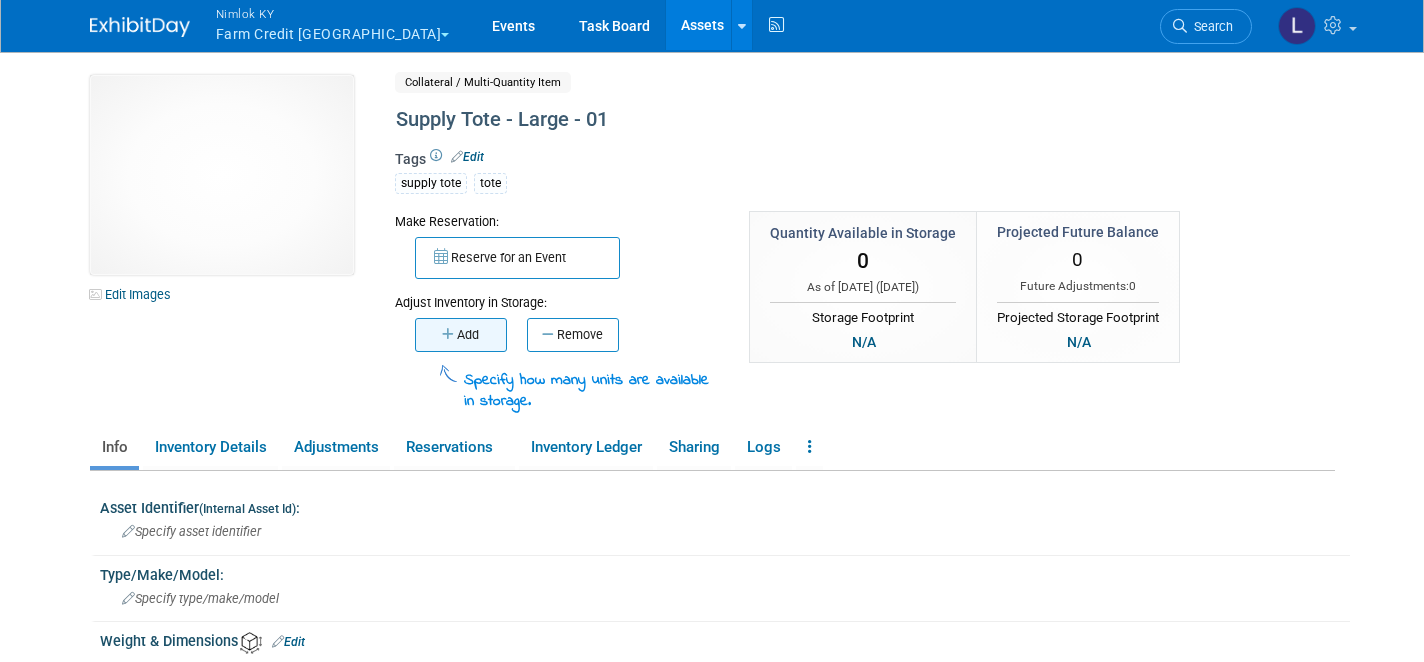 click on "Add" at bounding box center (461, 335) 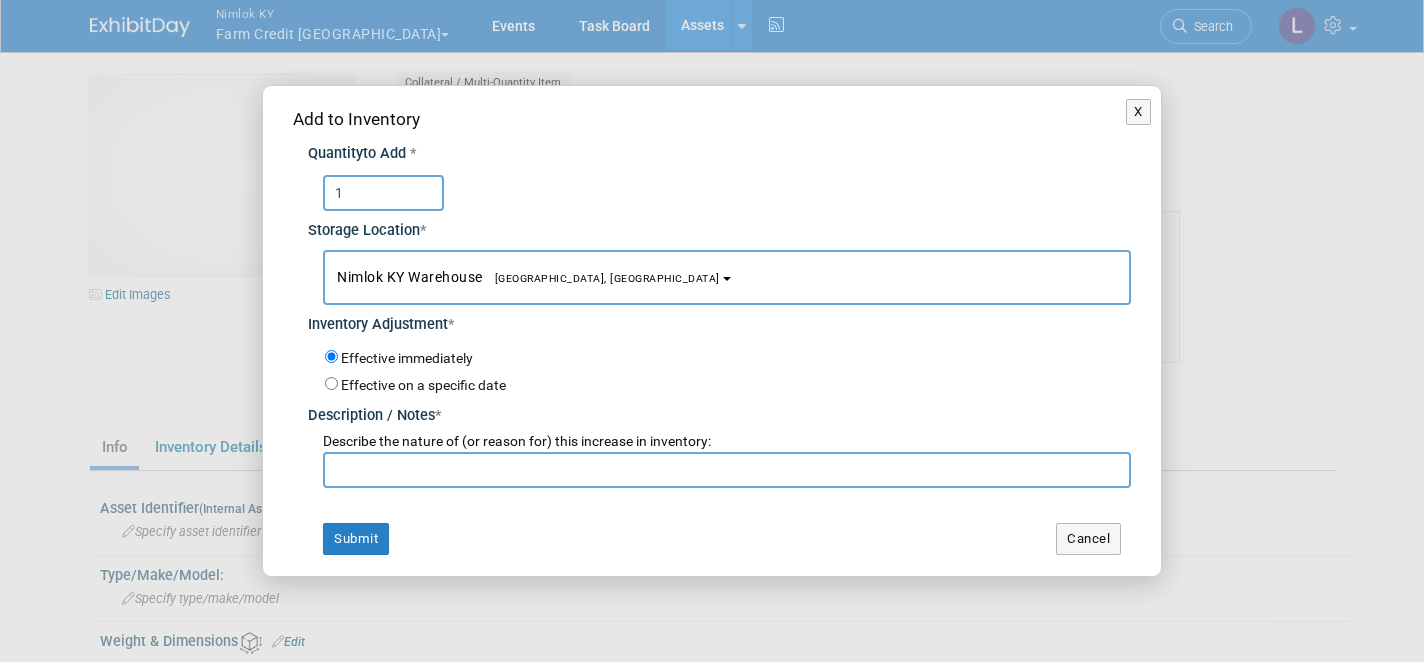 type on "1" 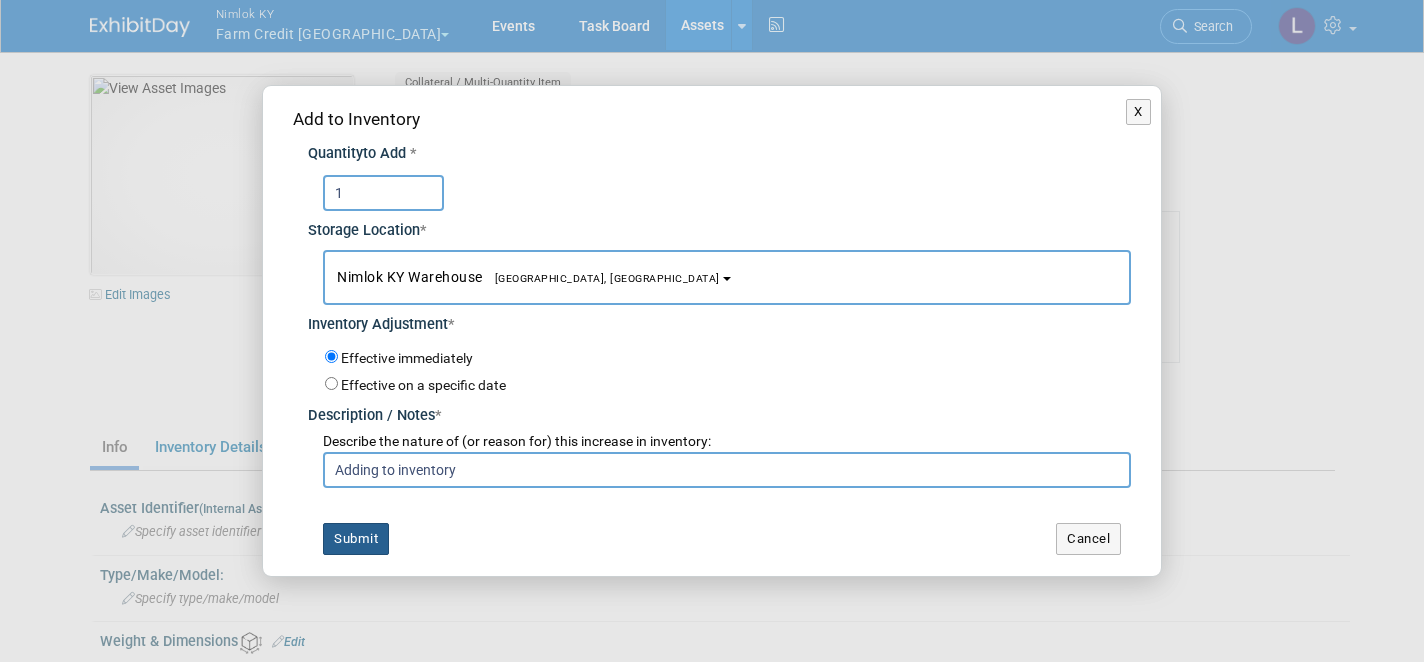 type on "Adding to inventory" 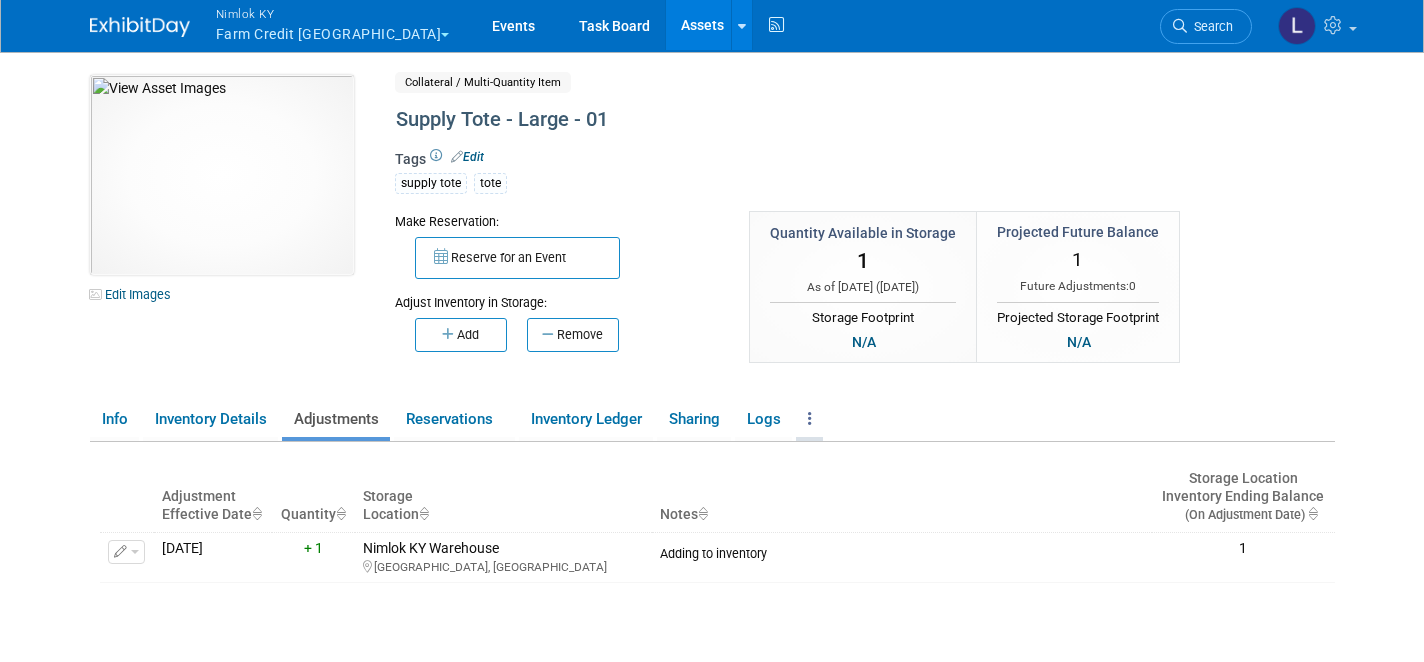 click at bounding box center (810, 418) 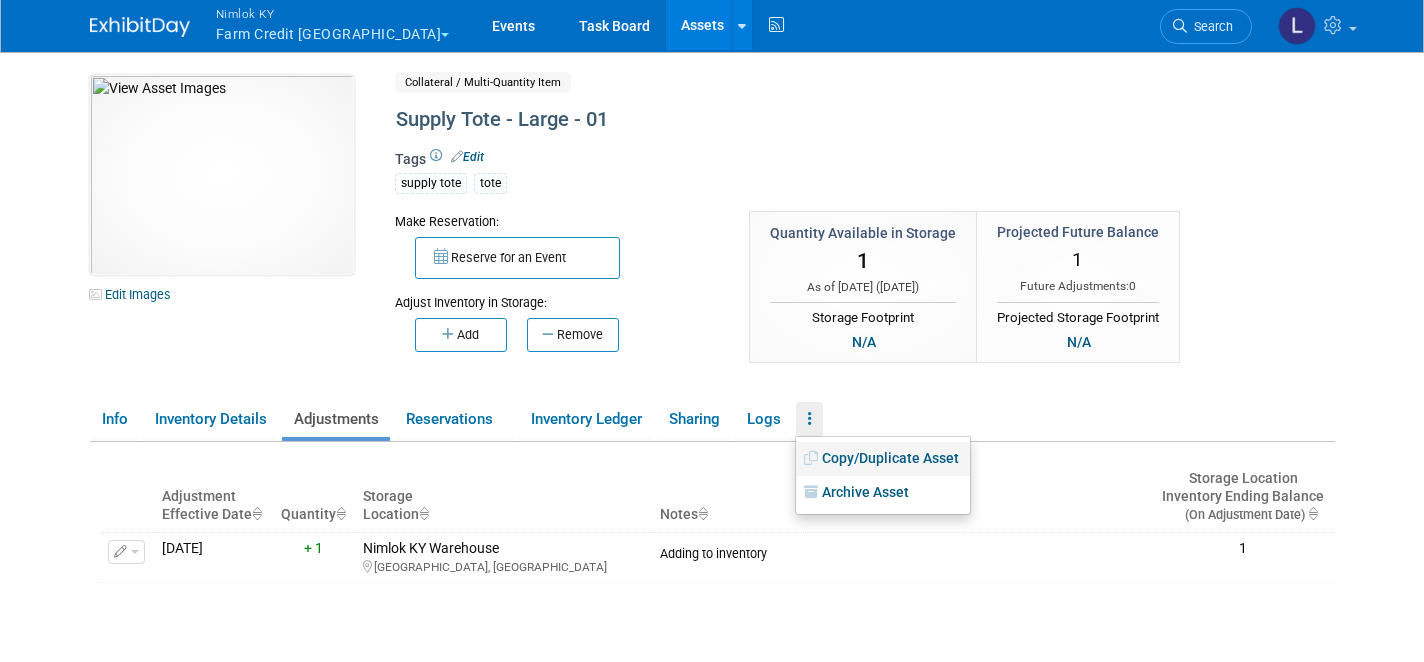 click on "Copy/Duplicate Asset" at bounding box center [883, 459] 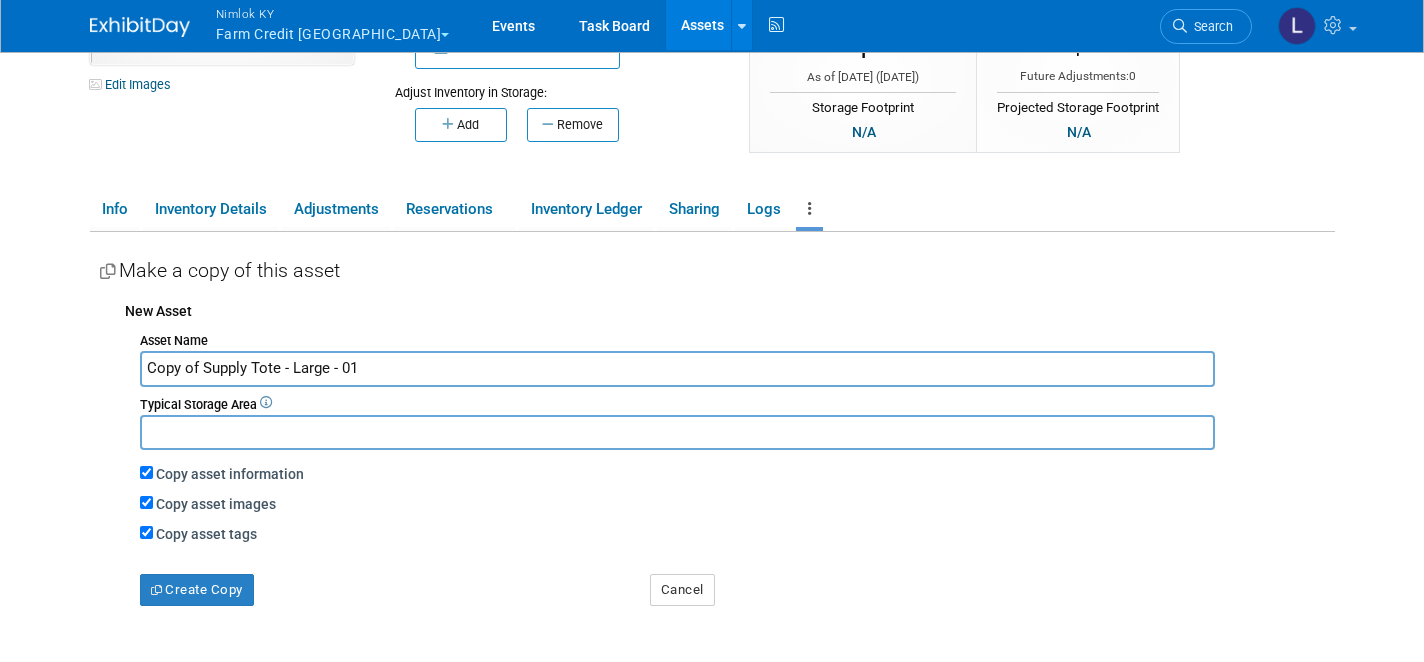 scroll, scrollTop: 213, scrollLeft: 0, axis: vertical 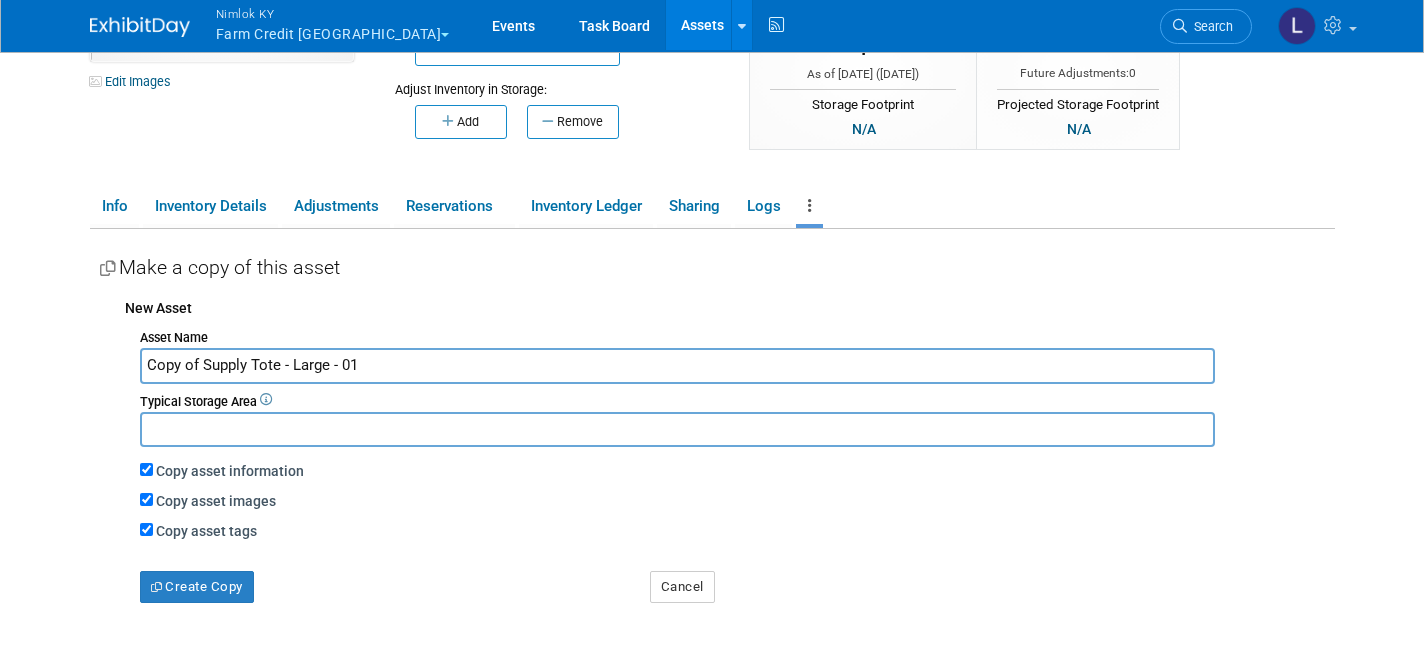 click on "Copy of Supply Tote - Large - 01" at bounding box center (678, 365) 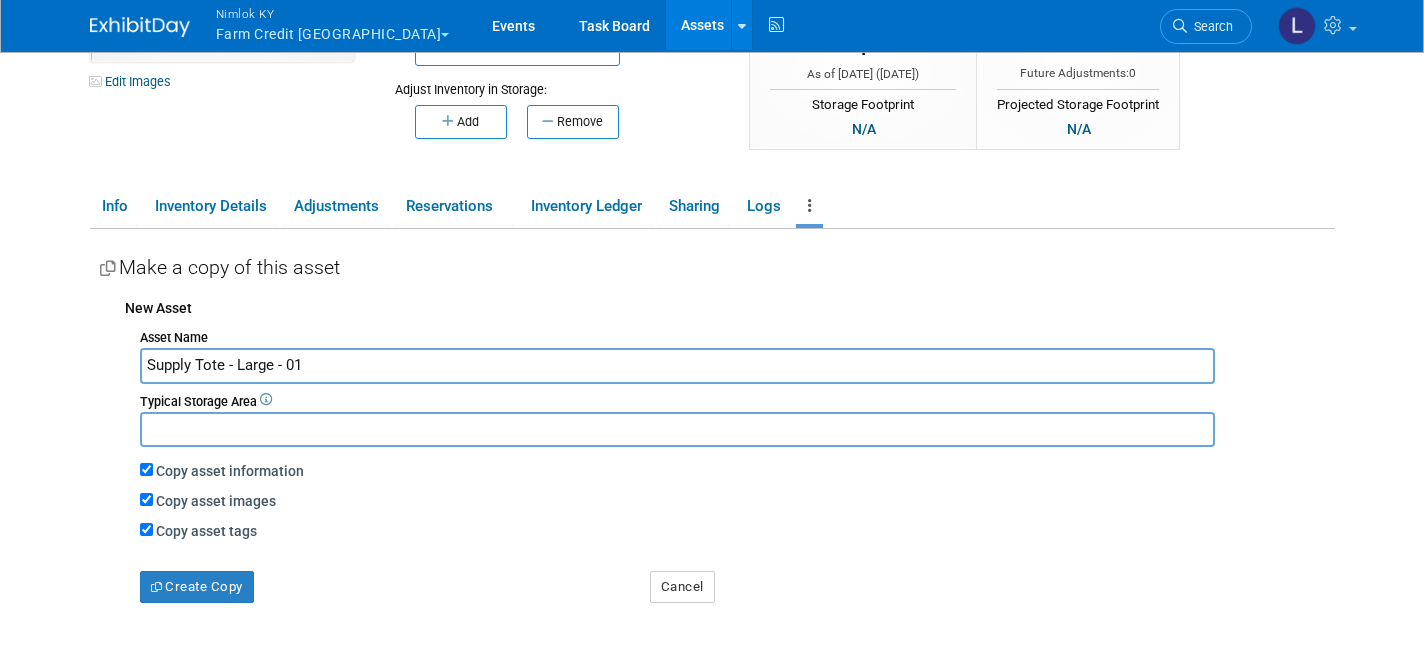 click on "Supply Tote - Large - 01" at bounding box center [678, 365] 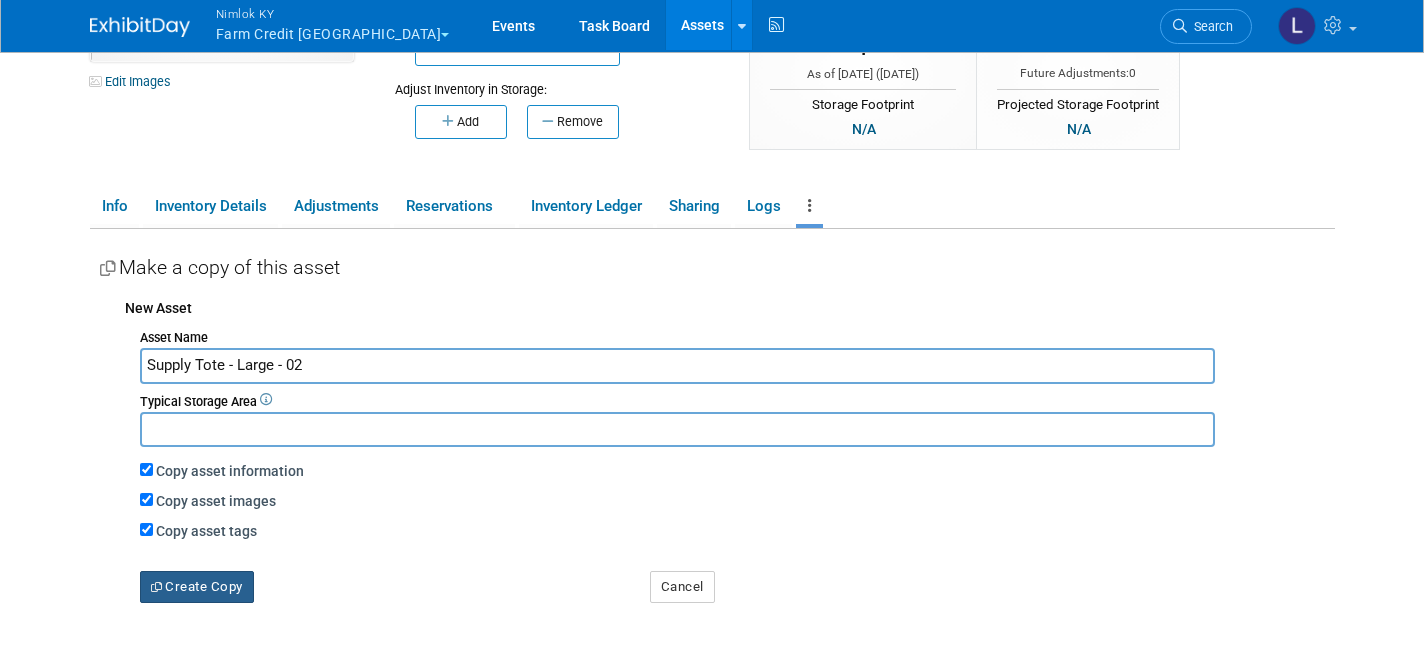 type on "Supply Tote - Large - 02" 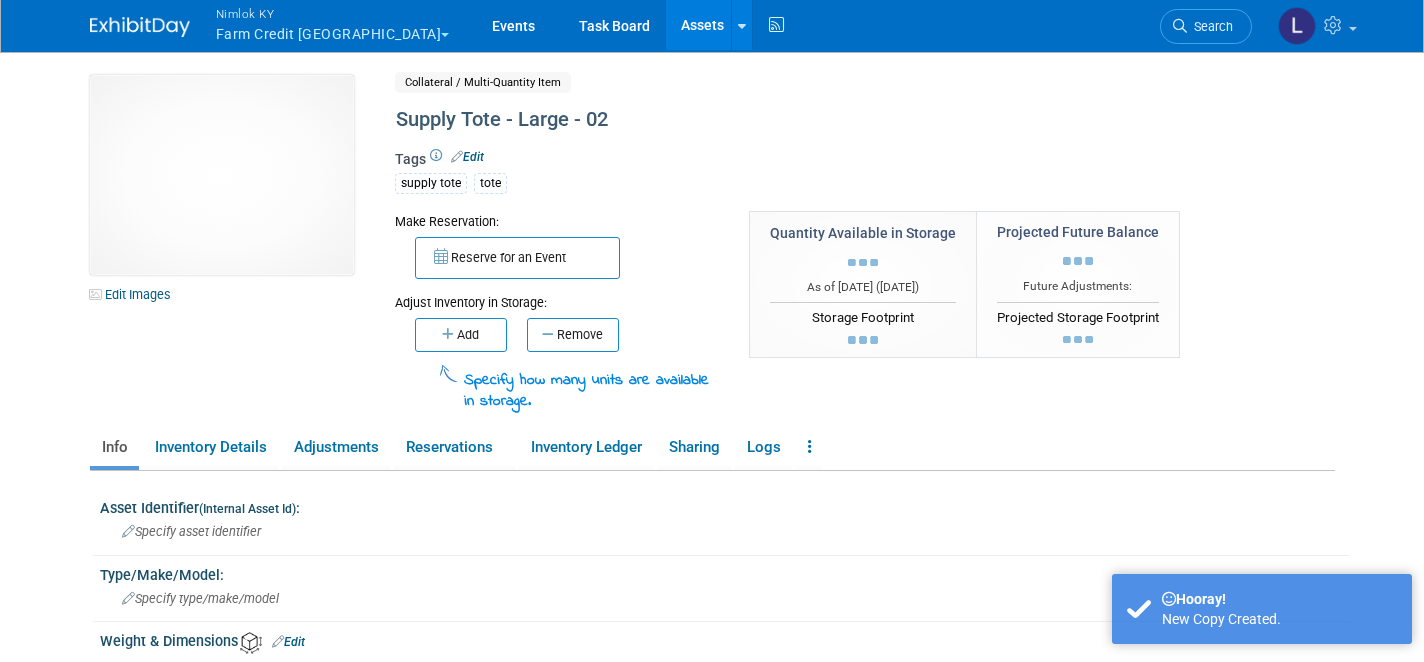 scroll, scrollTop: 0, scrollLeft: 0, axis: both 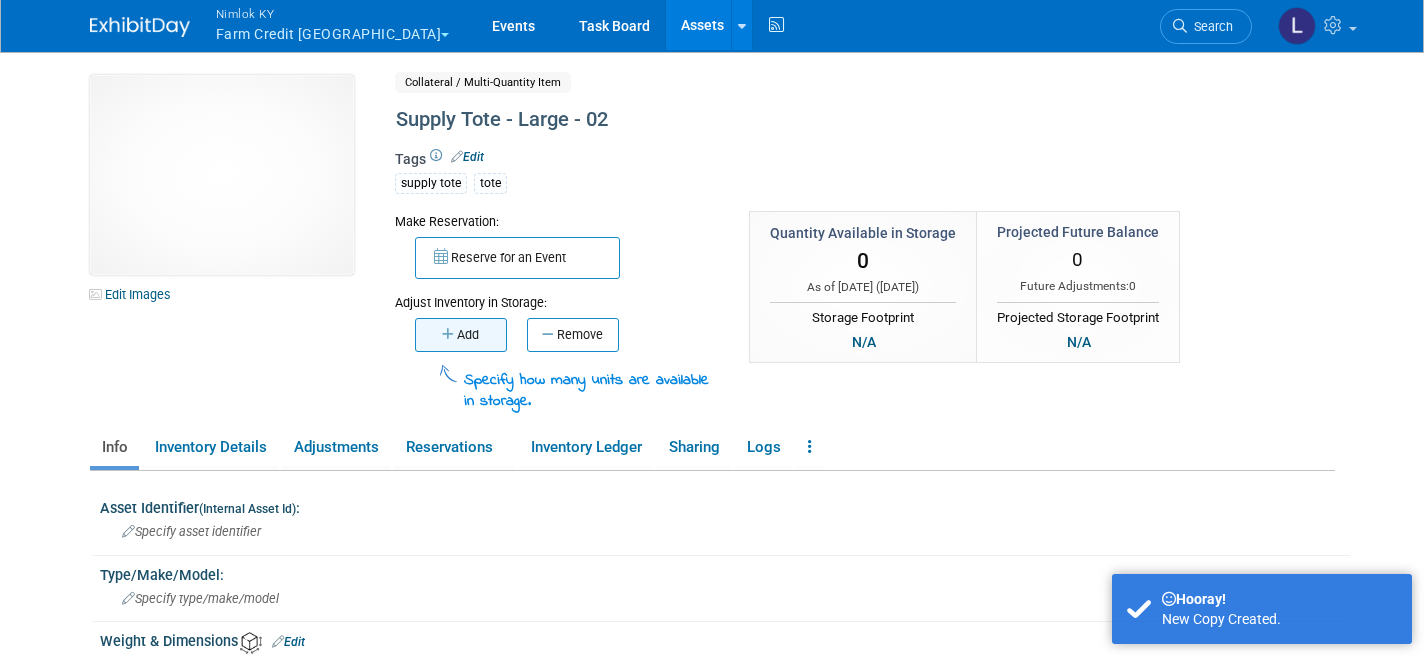 click on "Add" at bounding box center (461, 335) 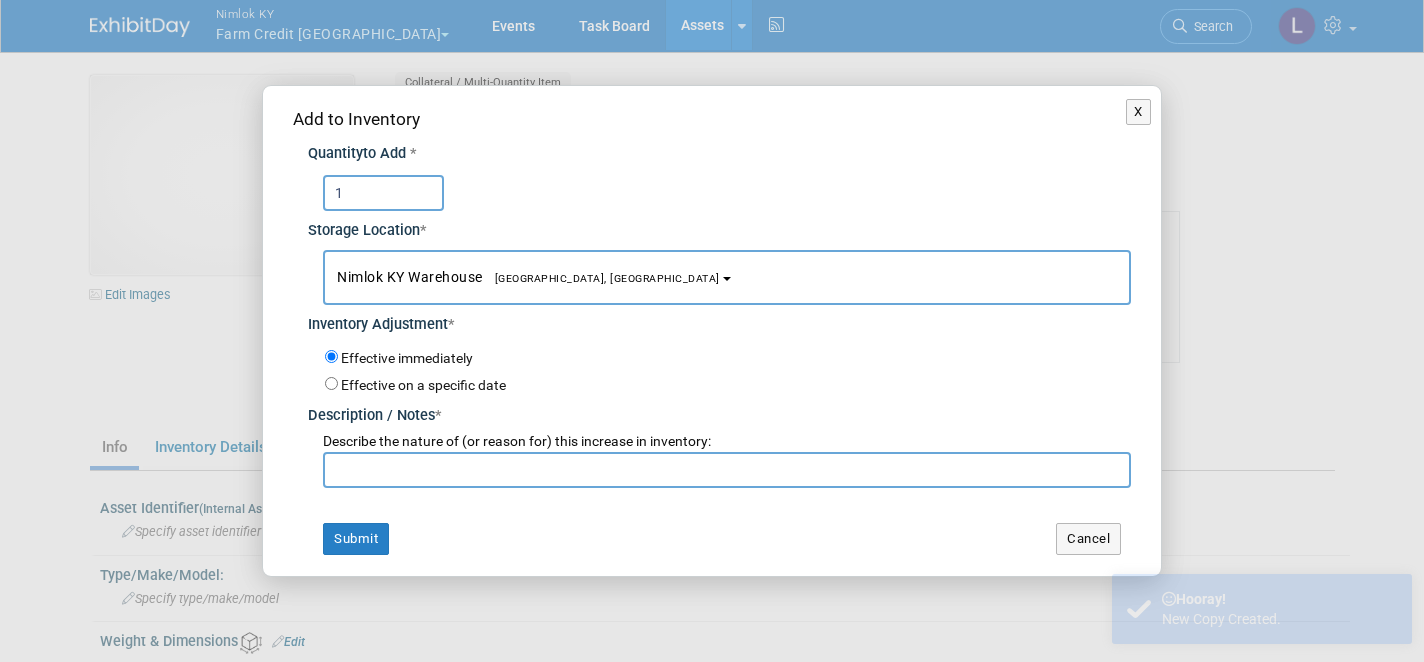 type on "1" 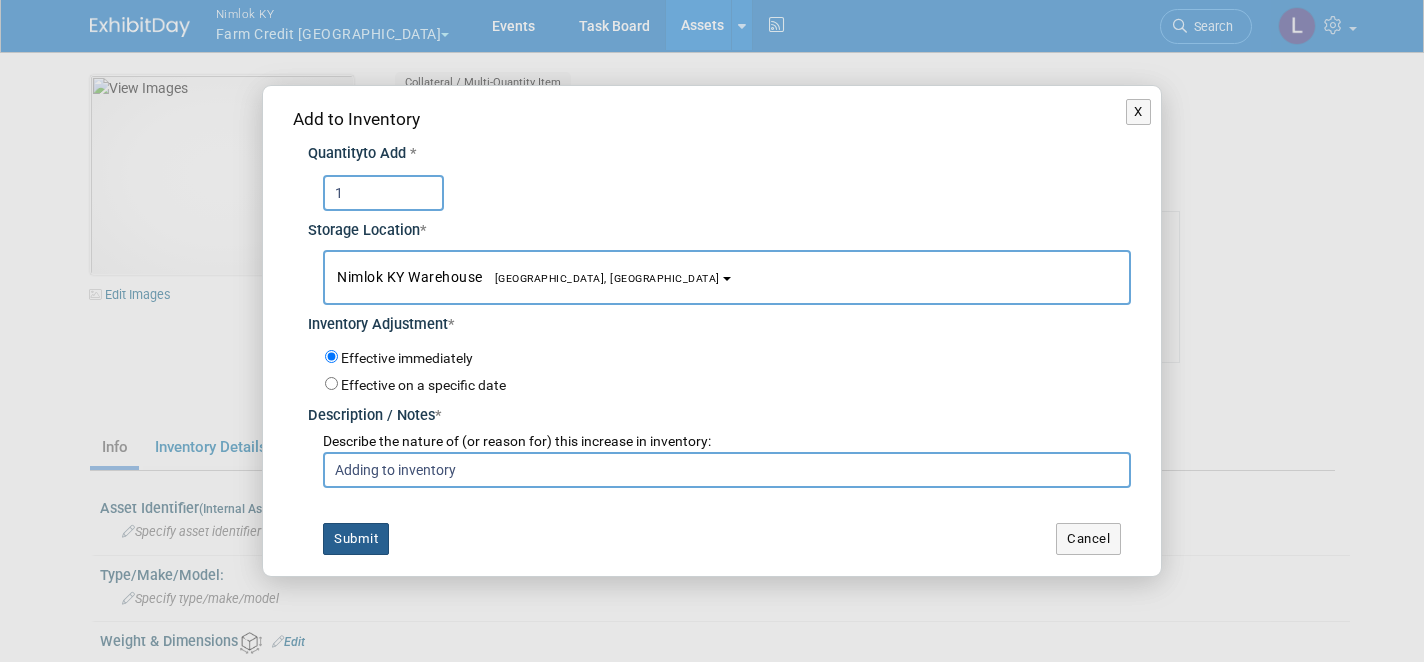 type on "Adding to inventory" 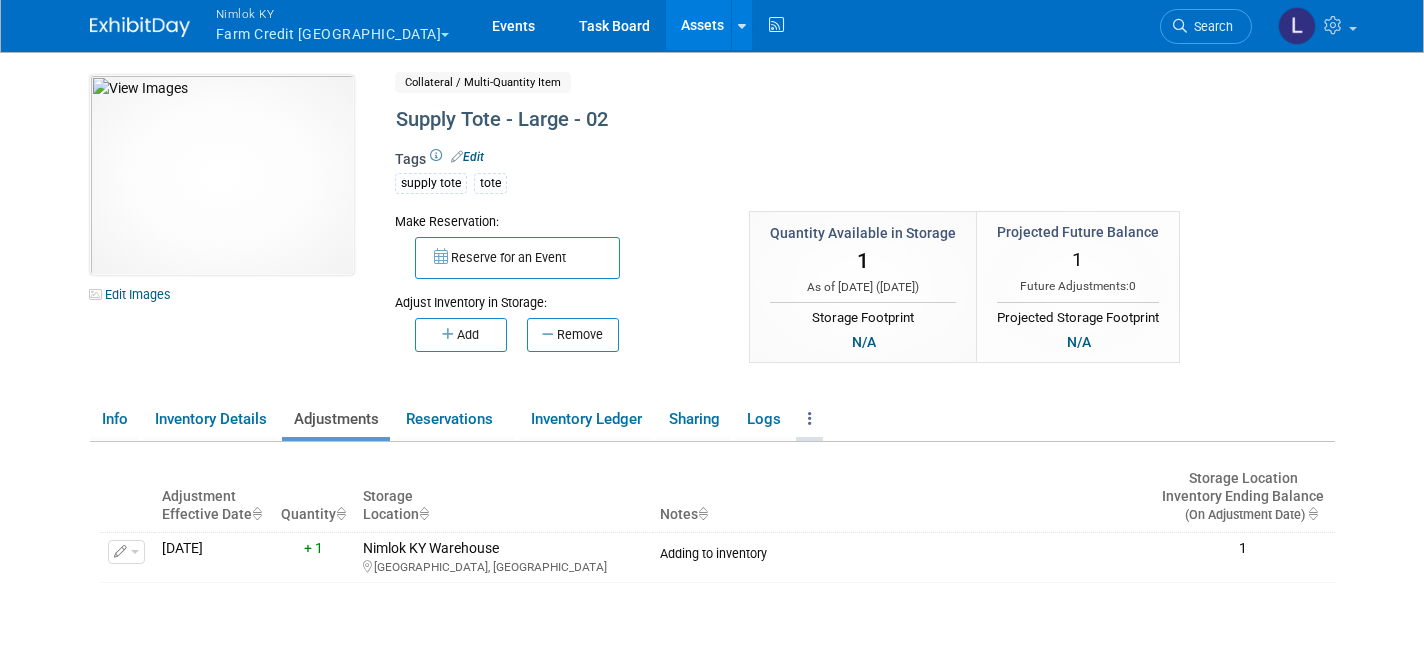 click at bounding box center (810, 418) 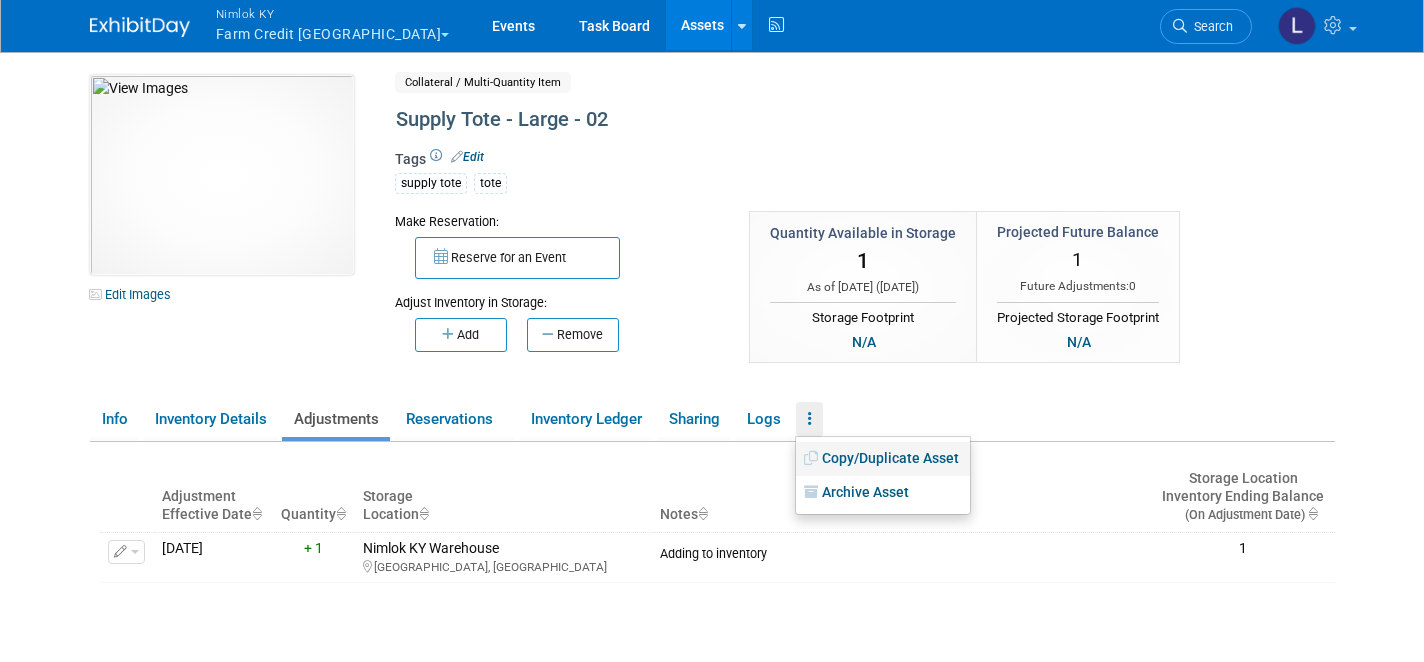 click on "Copy/Duplicate Asset" at bounding box center (883, 459) 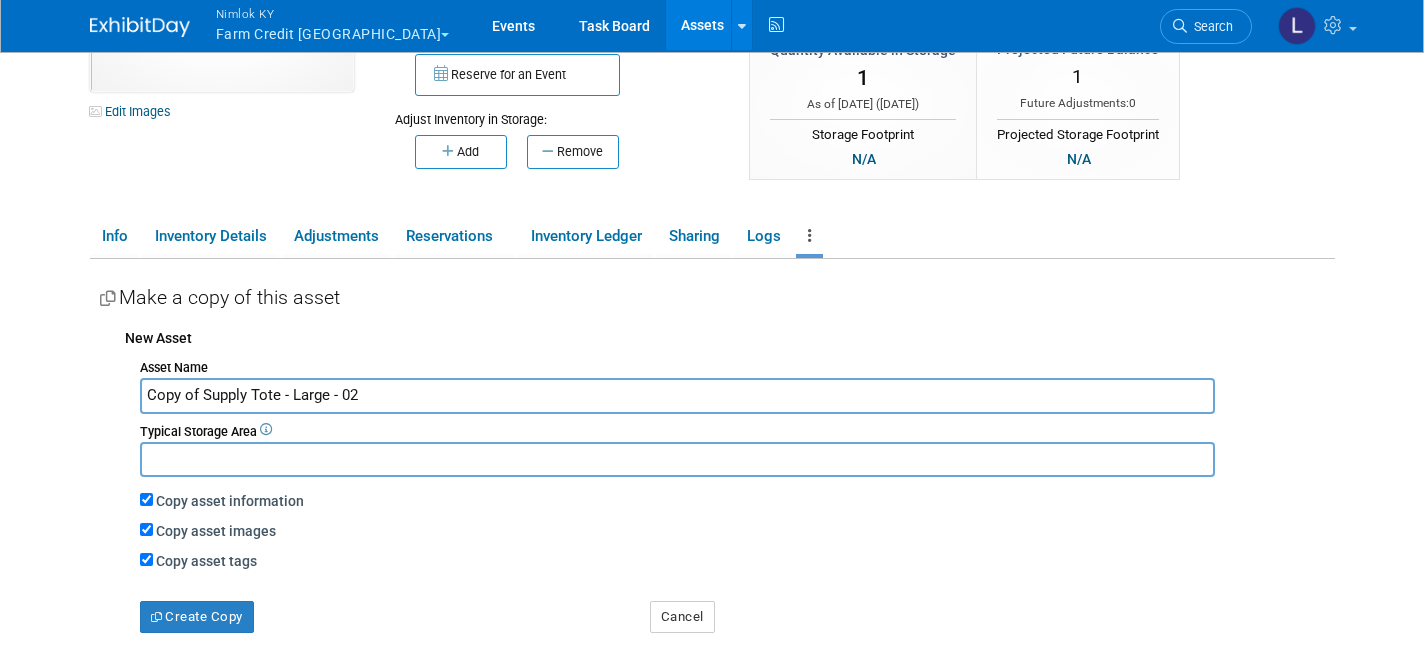 scroll, scrollTop: 214, scrollLeft: 0, axis: vertical 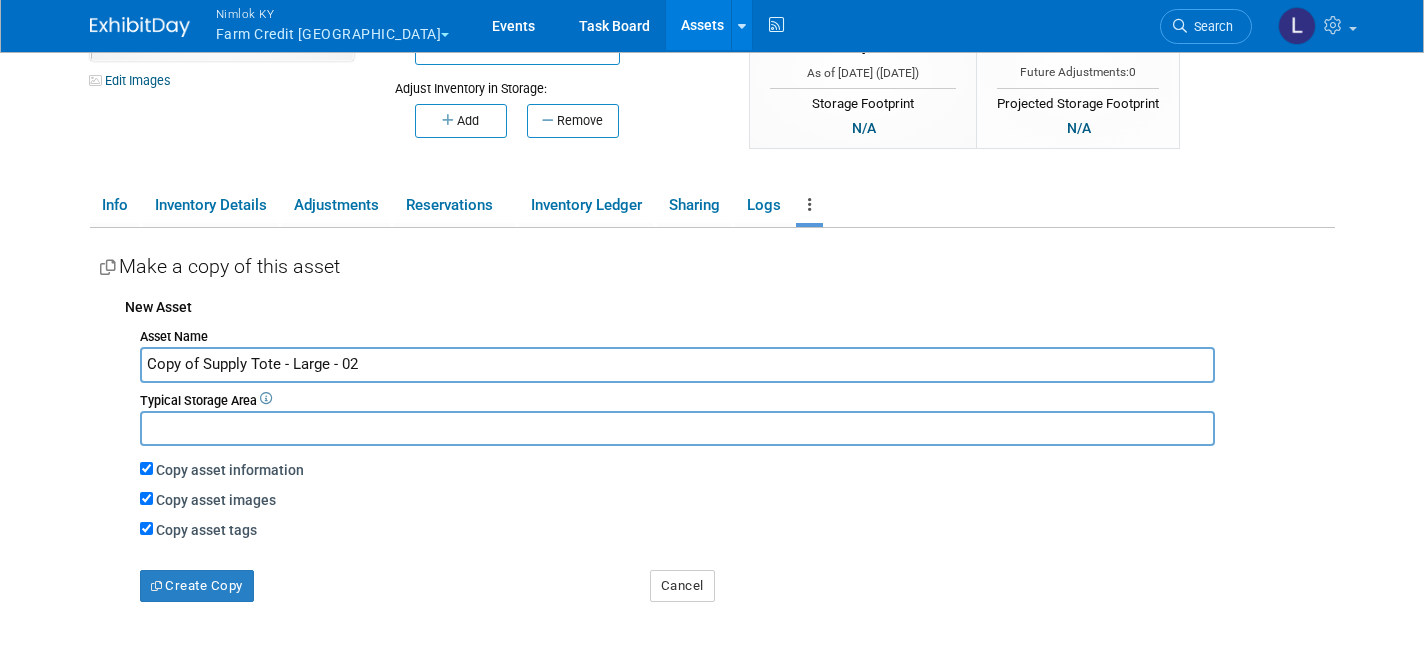 click on "Copy of Supply Tote - Large - 02" at bounding box center [678, 364] 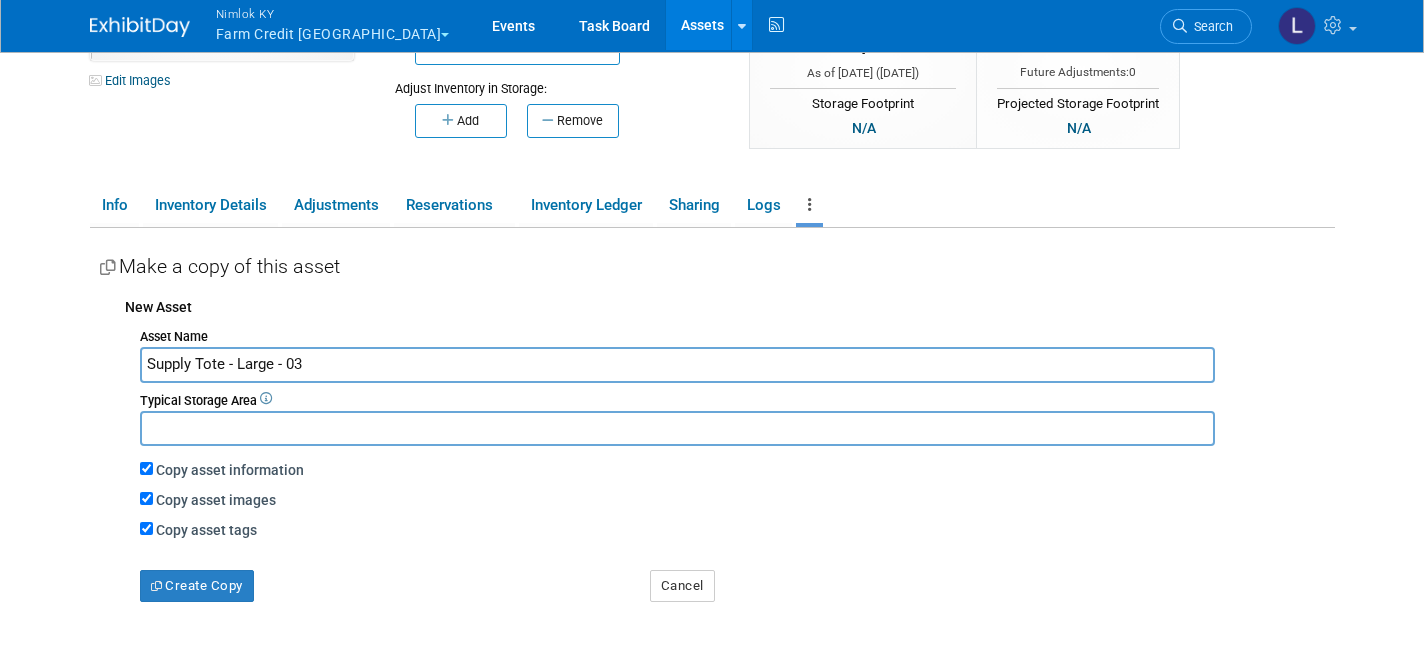 type on "Supply Tote - Large - 03" 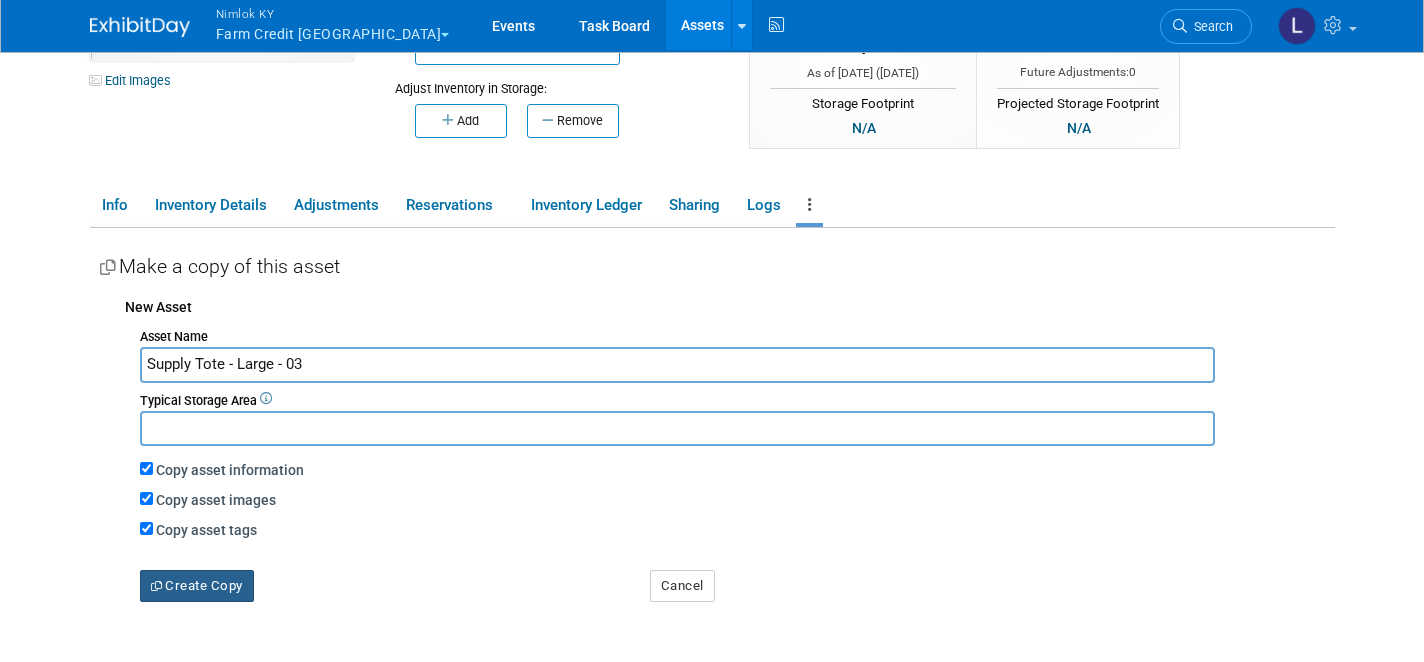 click on "Create Copy" at bounding box center (197, 586) 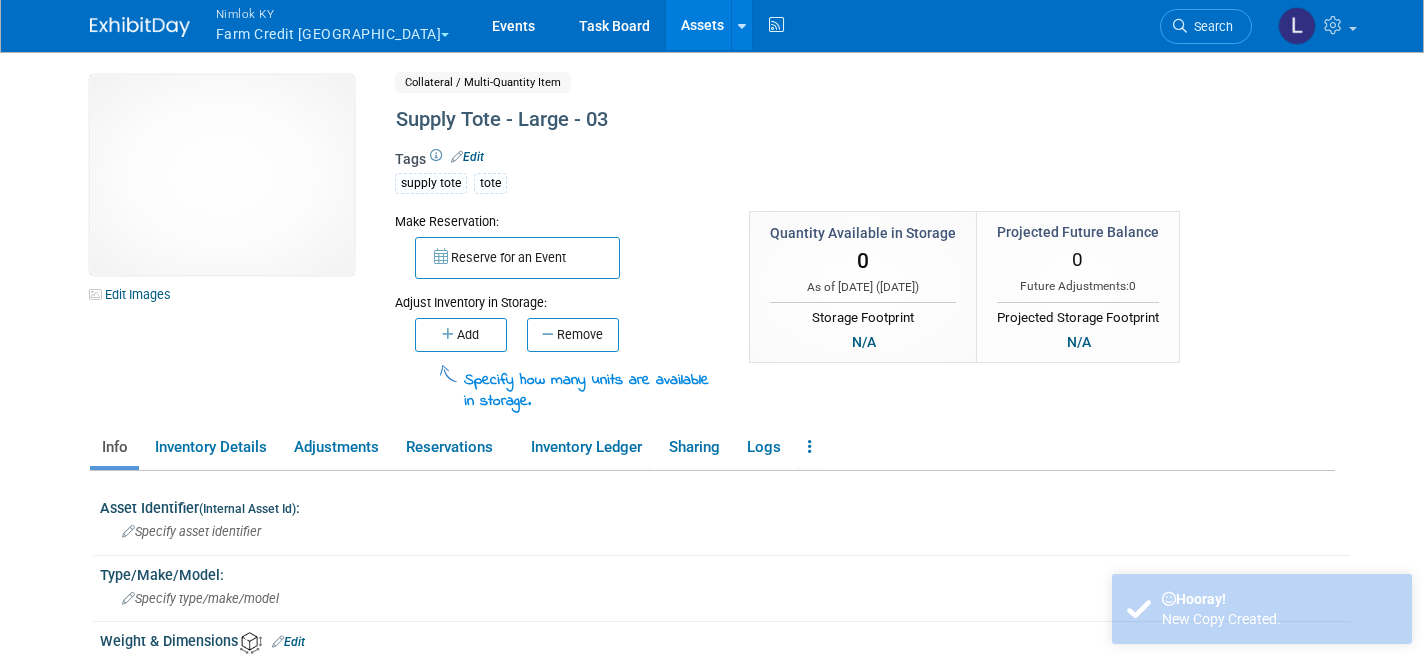 scroll, scrollTop: 0, scrollLeft: 0, axis: both 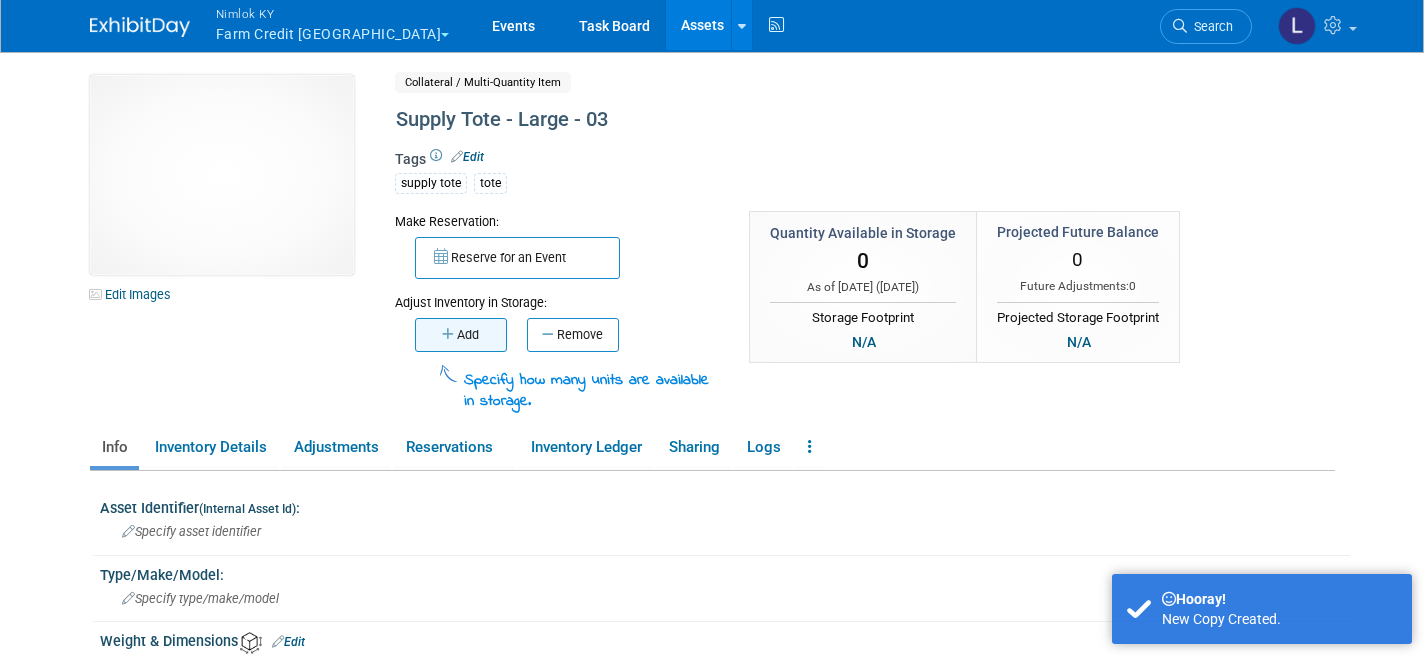 click on "Add" at bounding box center (461, 335) 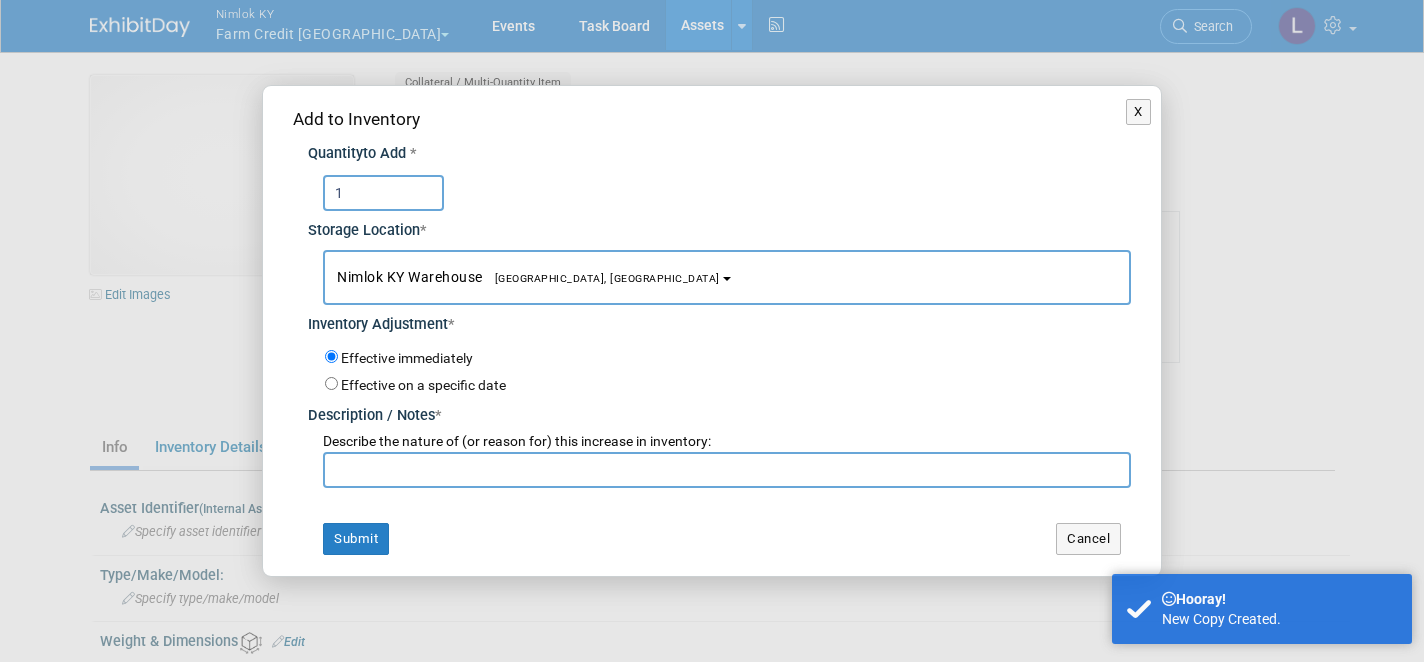 type on "1" 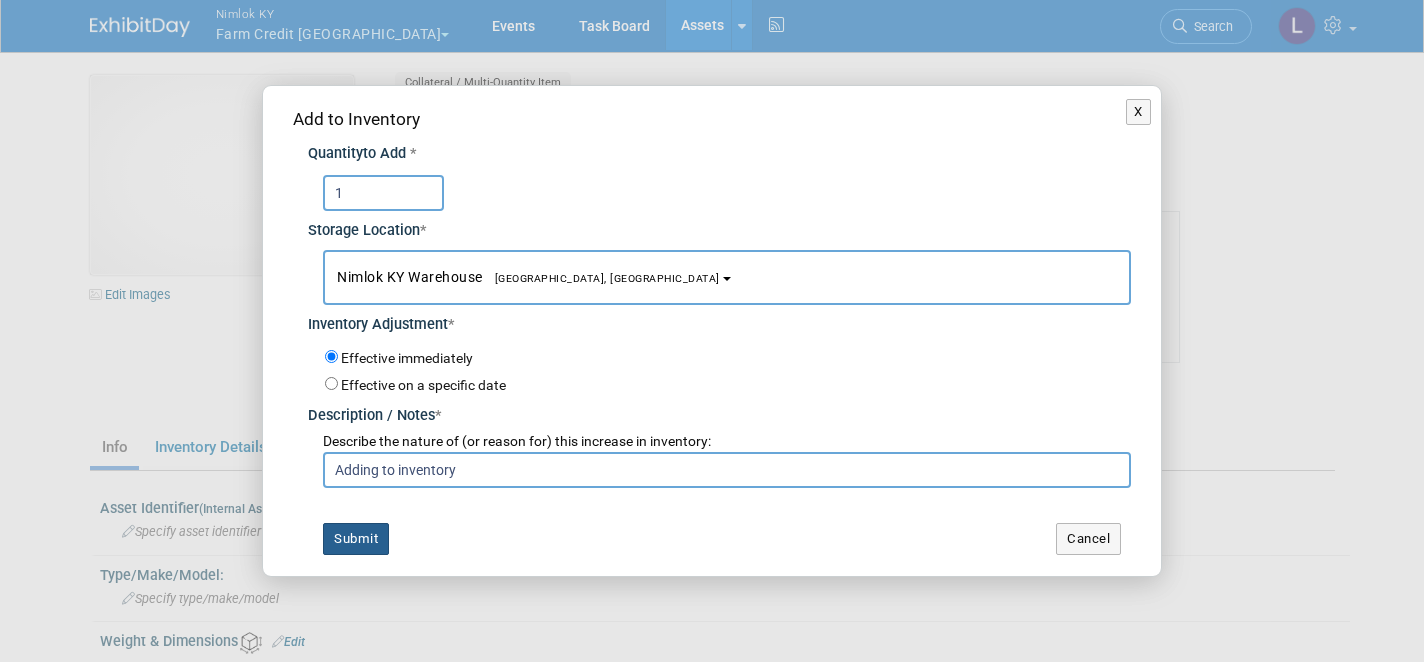 type on "Adding to inventory" 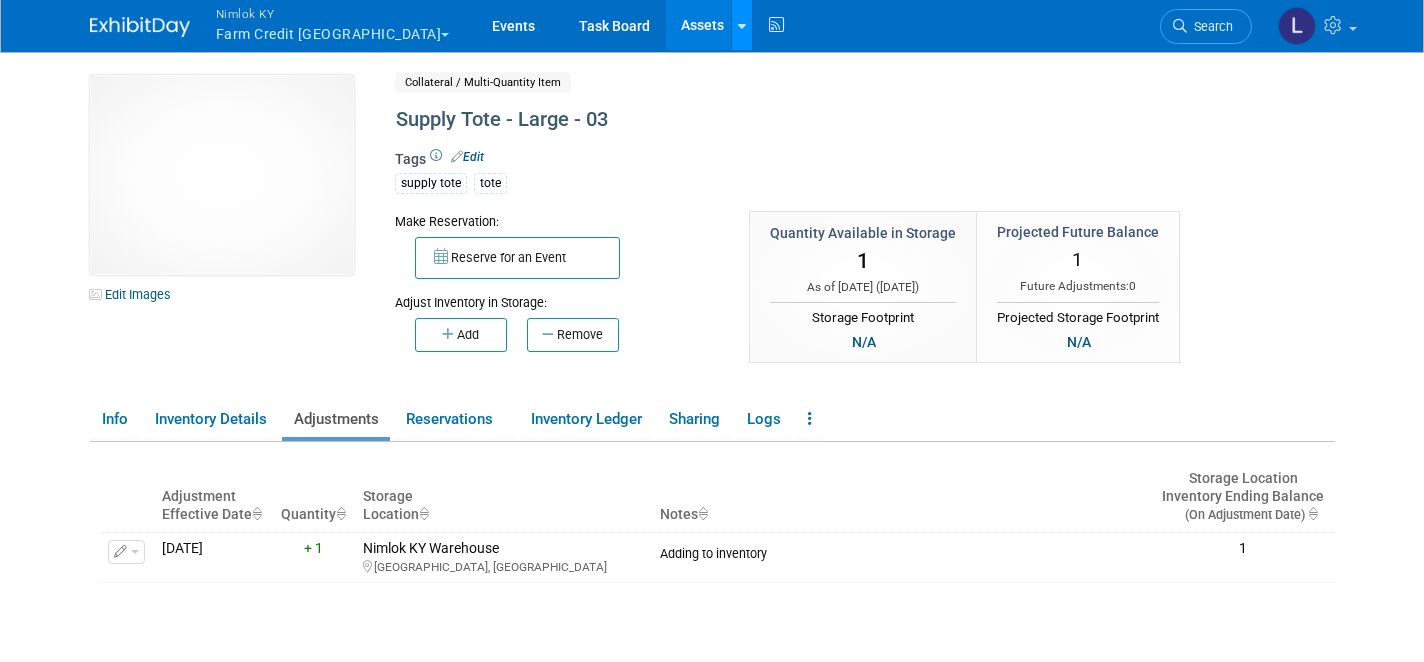 click at bounding box center [742, 25] 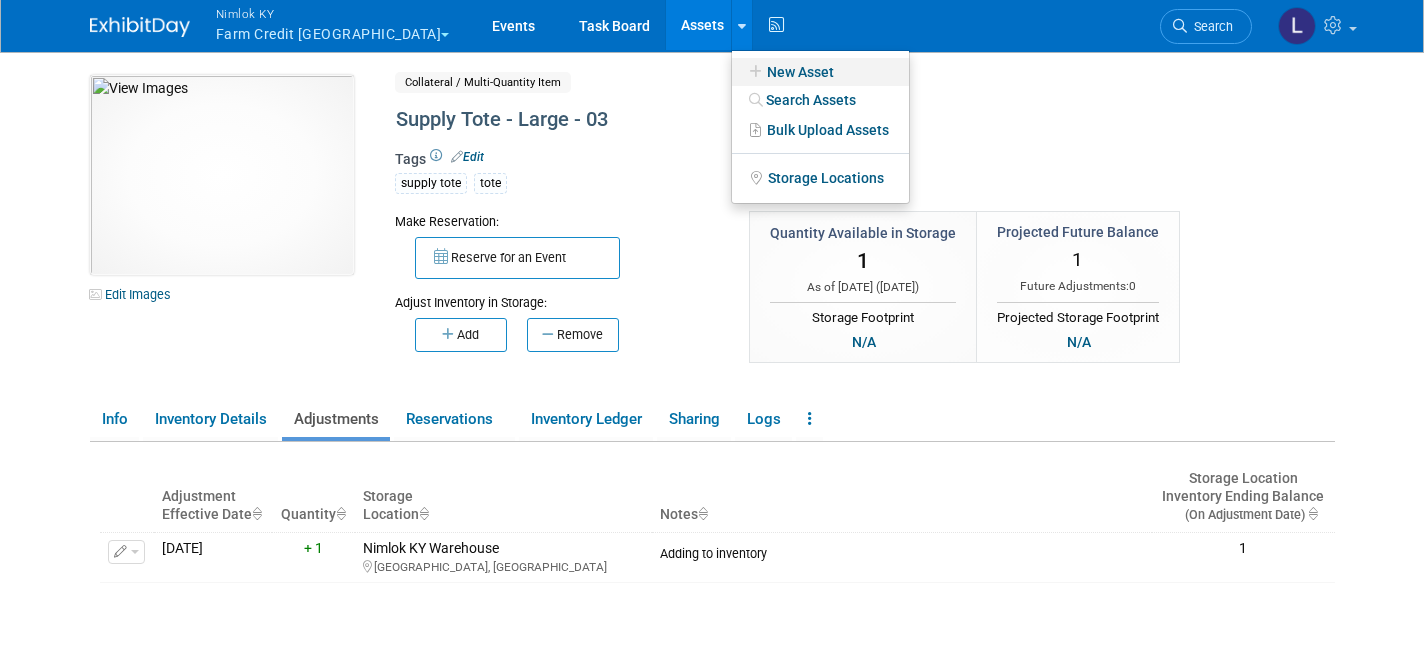 click on "New Asset" at bounding box center [820, 72] 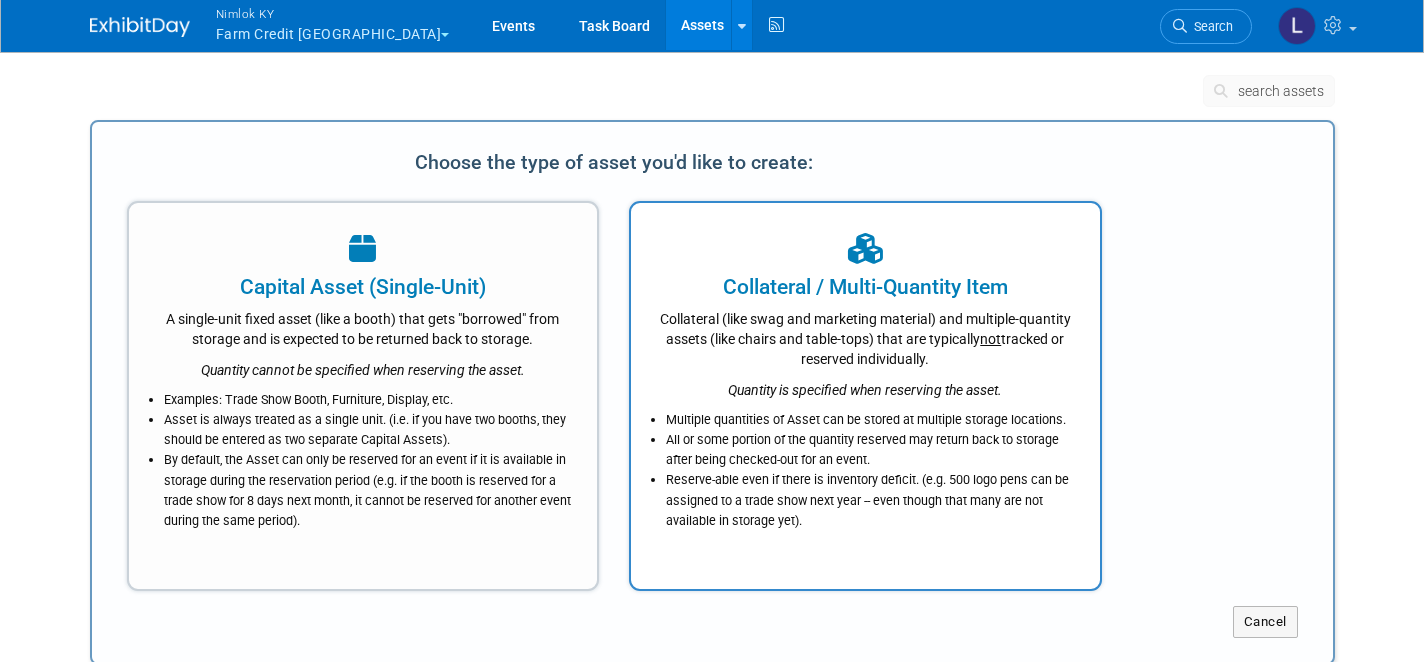 scroll, scrollTop: 0, scrollLeft: 0, axis: both 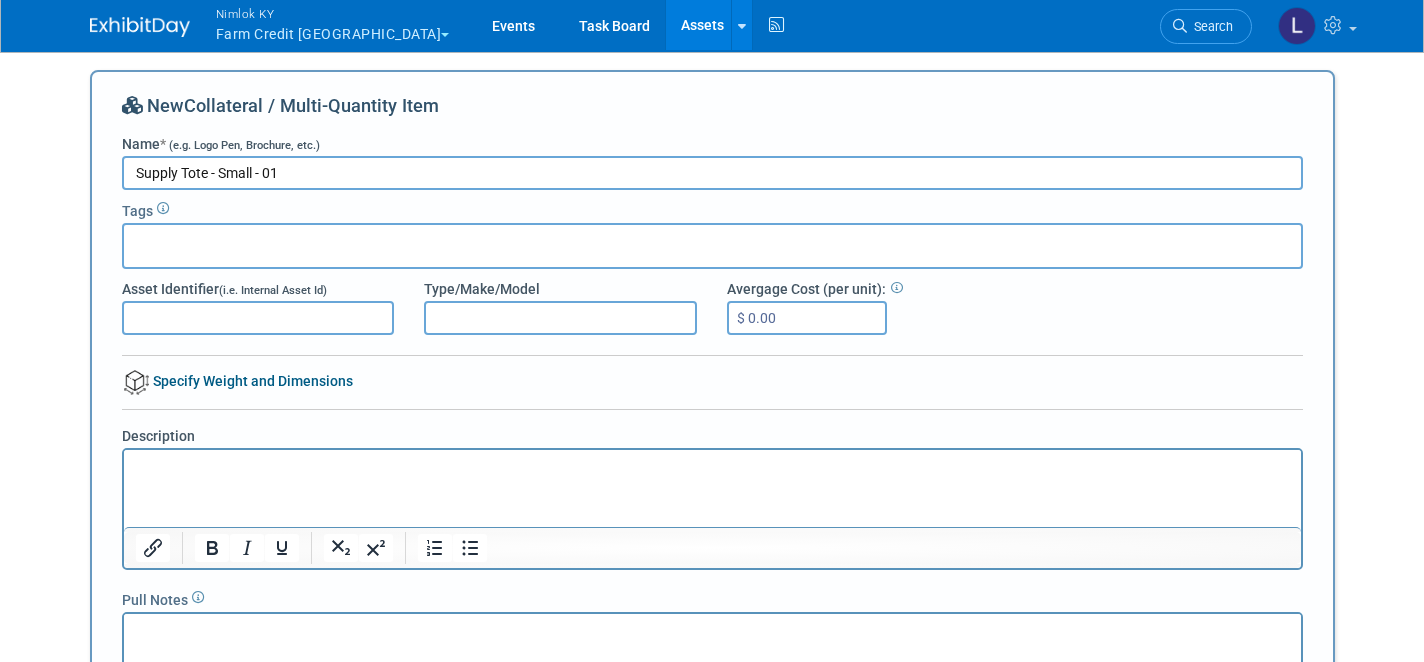 type on "Supply Tote - Small - 01" 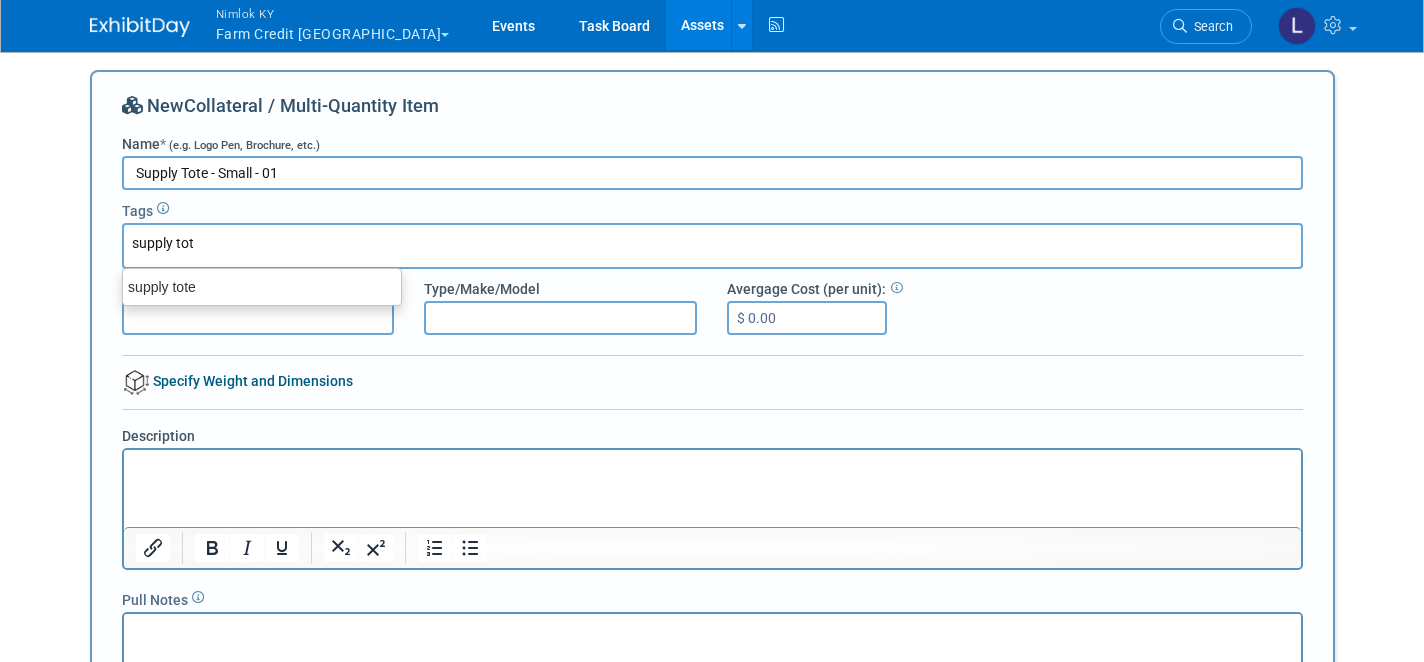 type on "supply tote" 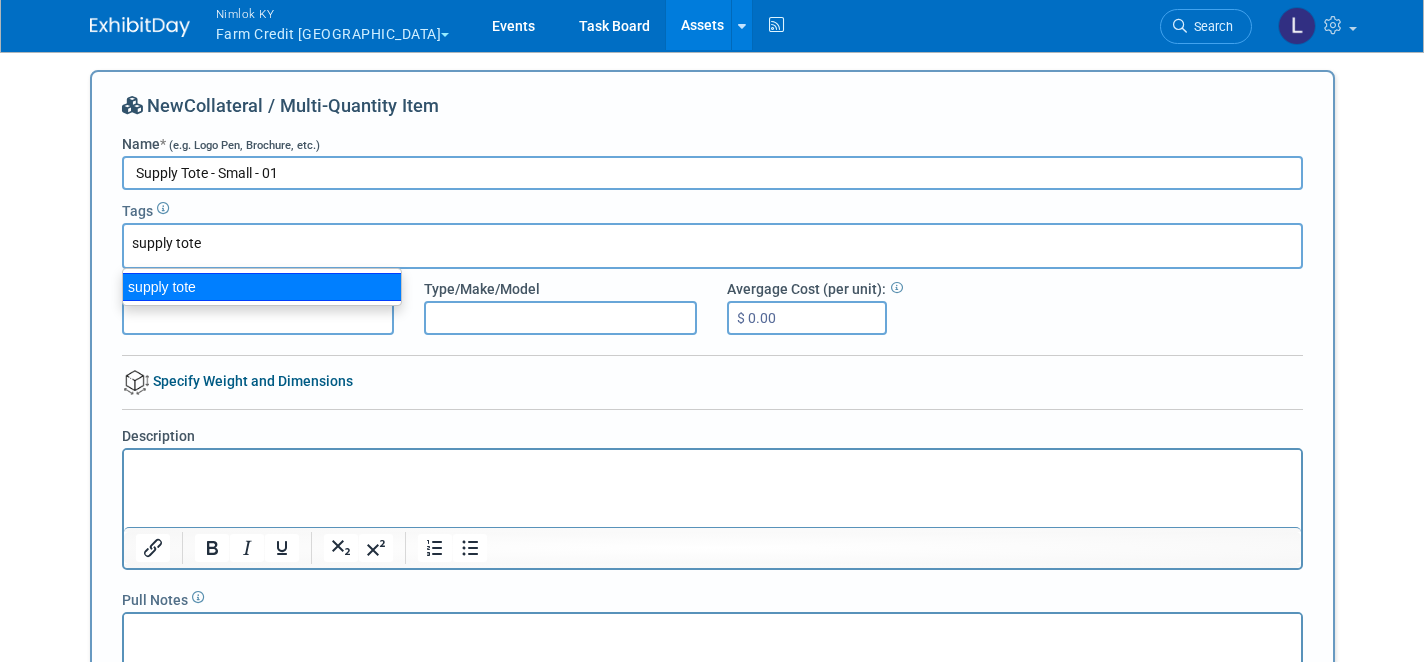 type on "supply tote" 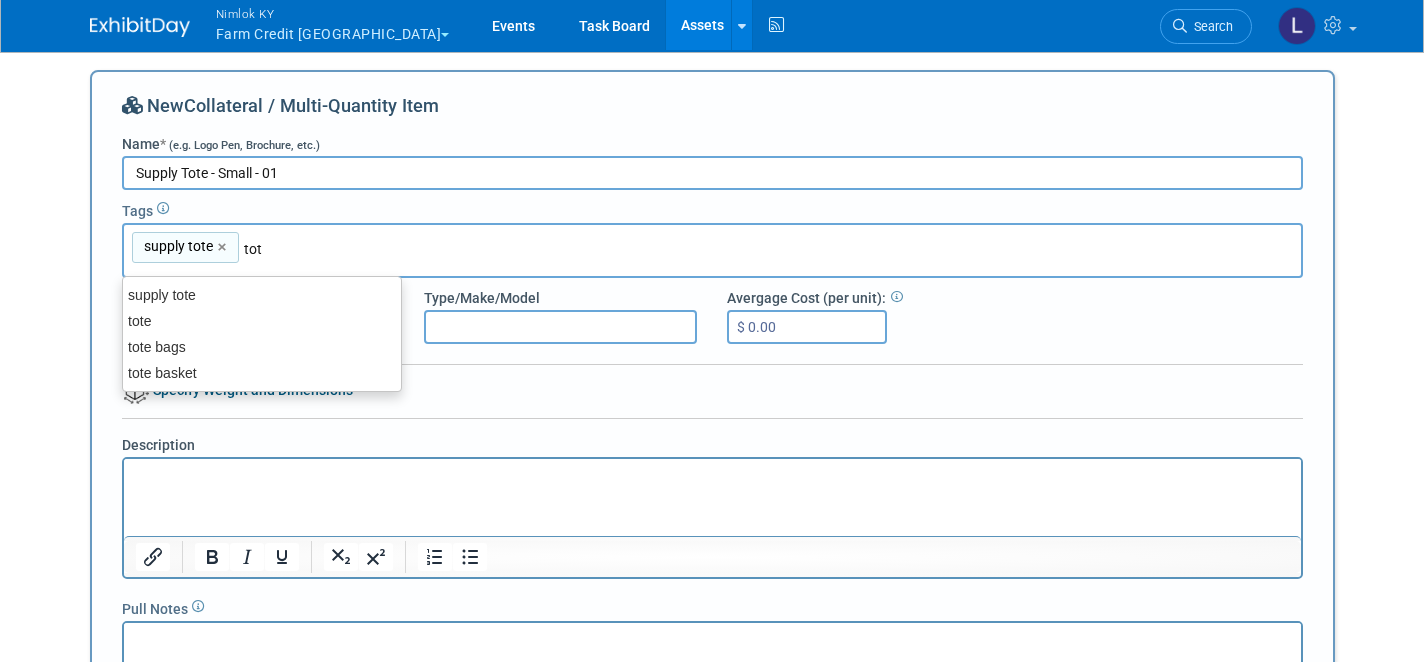 type on "tote" 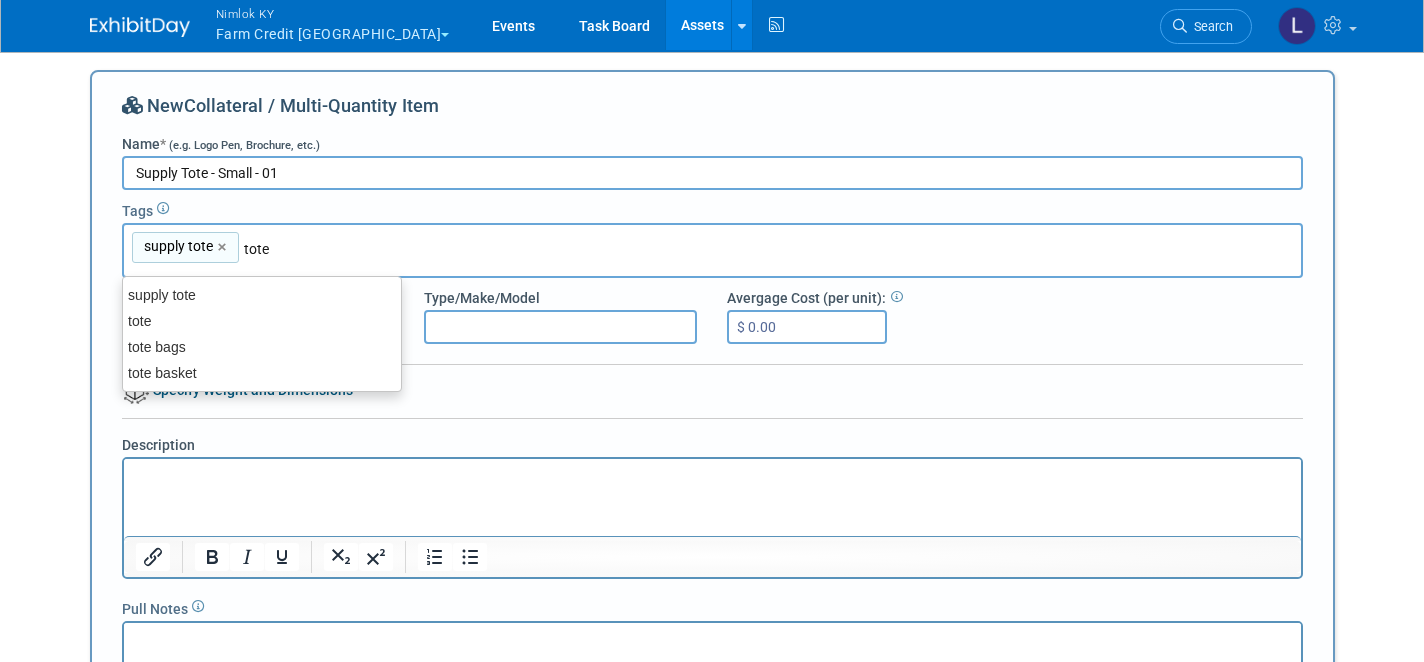 type on "supply tote, tote" 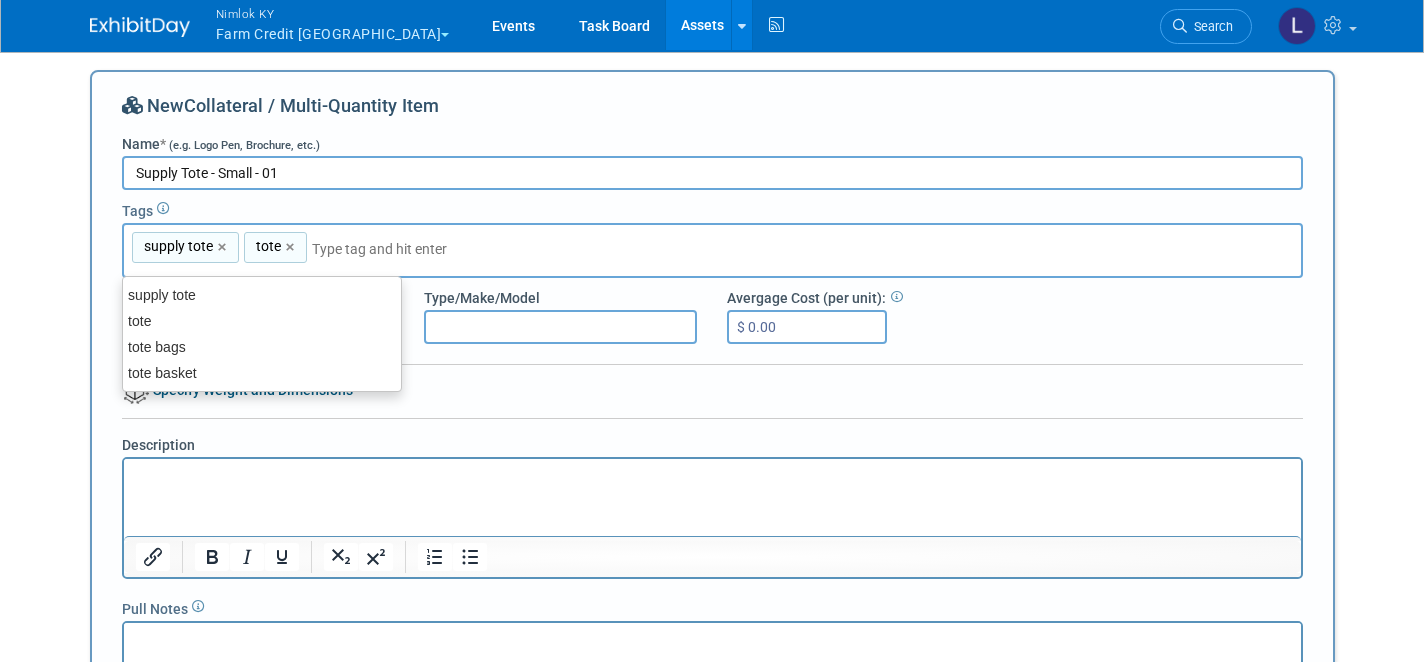 click at bounding box center (711, 472) 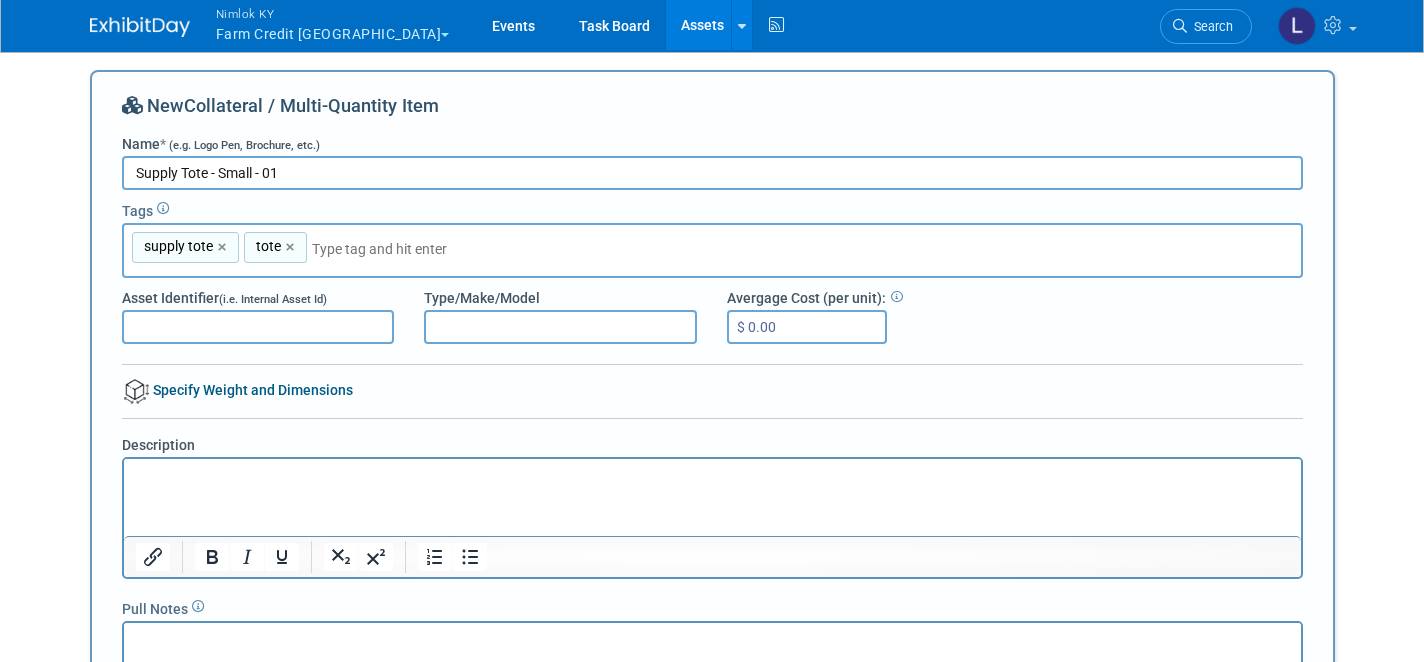 type 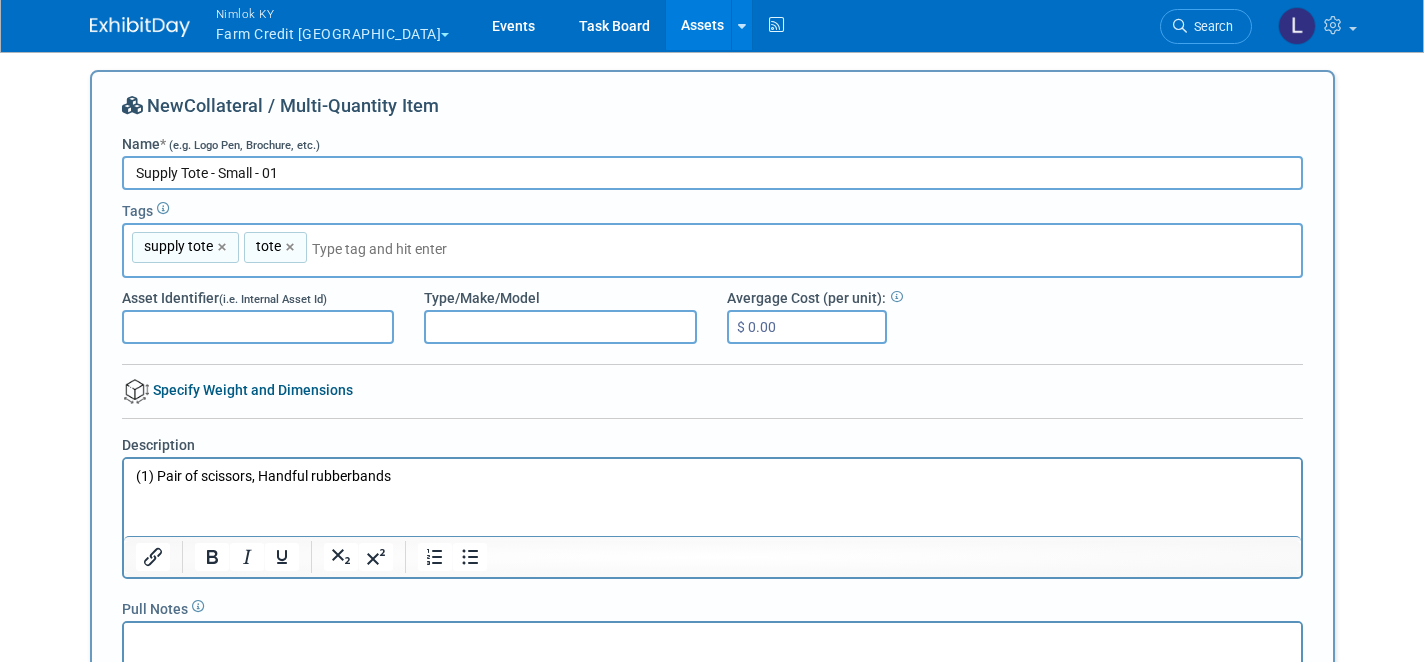 click on "(1) Pair of scissors, Handful rubberbands" at bounding box center (712, 476) 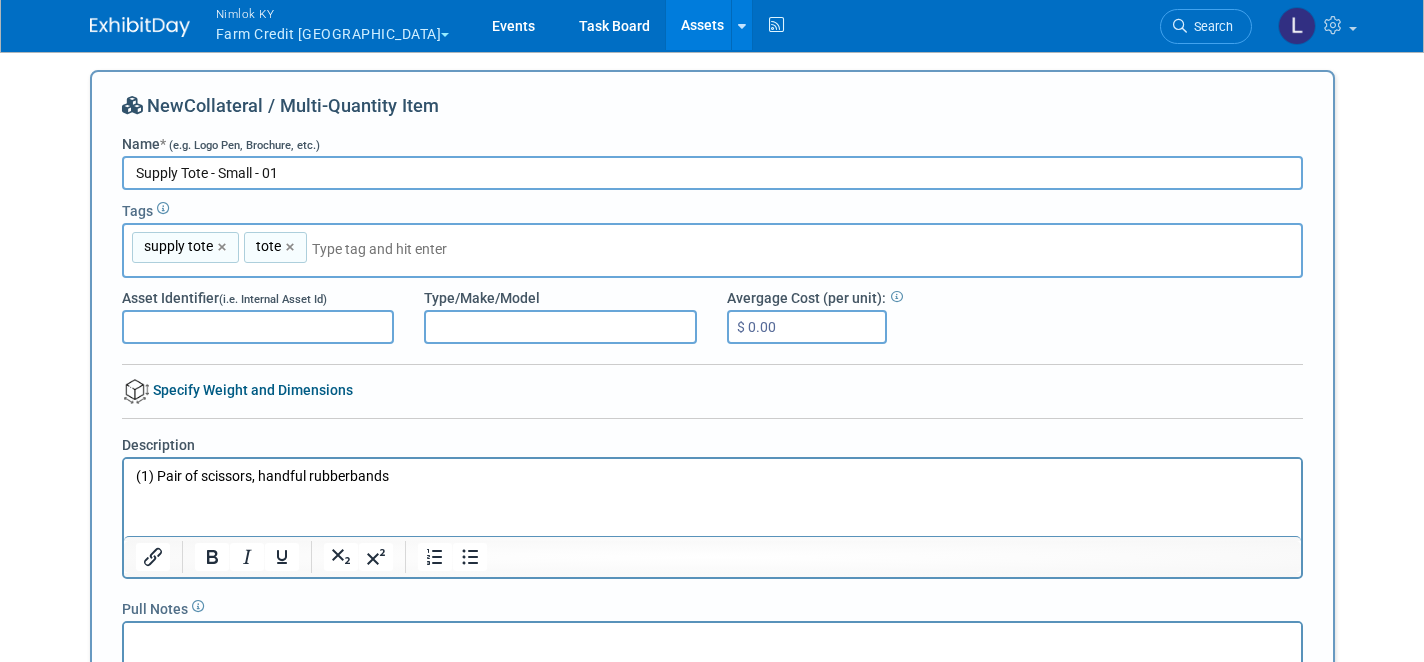click on "(1) Pair of scissors, handful rubberbands" at bounding box center (712, 476) 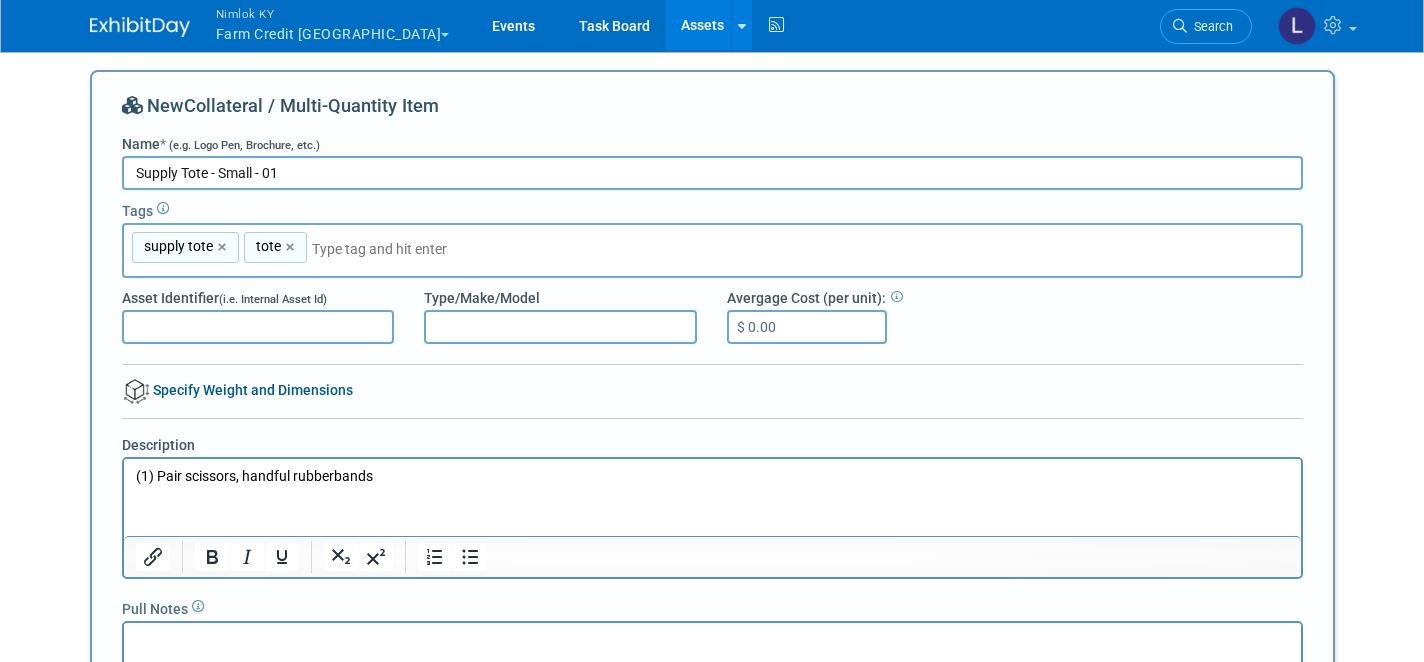 click on "(1) Pair scissors, handful rubberbands" at bounding box center [711, 472] 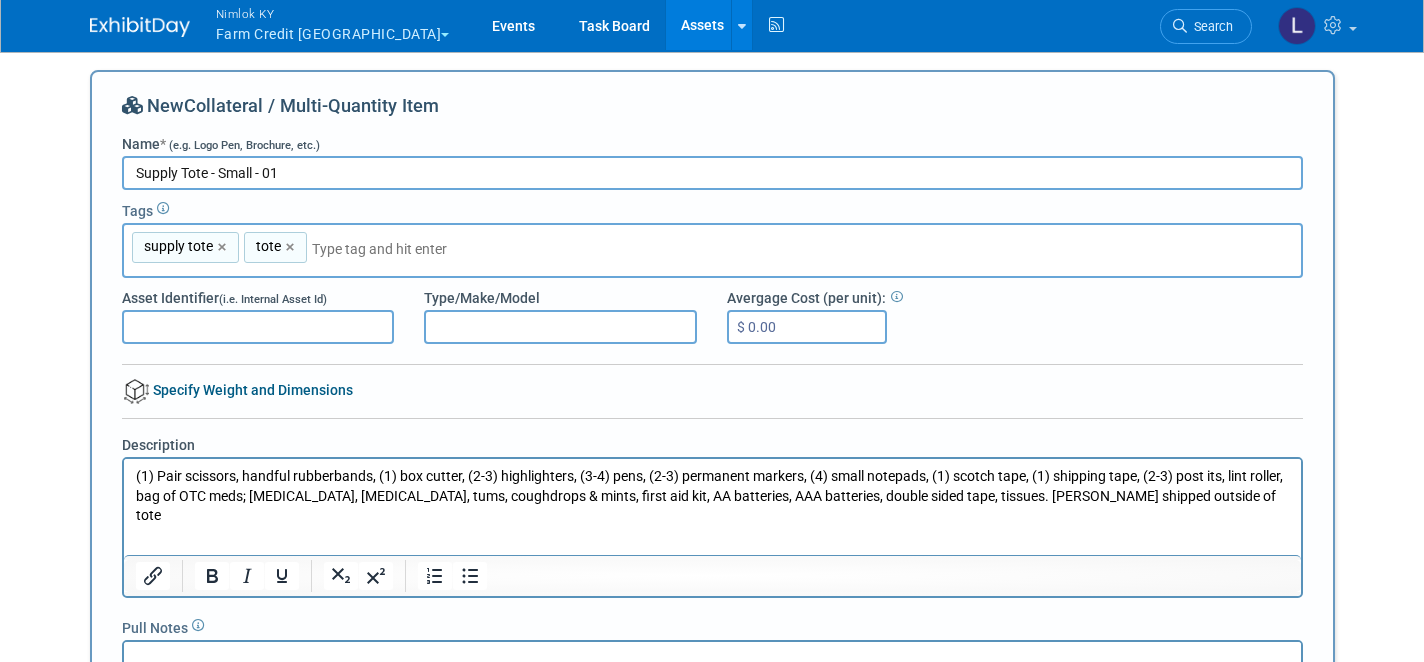 click on "(1) Pair scissors, handful rubberbands, (1) box cutter, (2-3) highlighters, (3-4) pens, (2-3) permanent markers, (4) small notepads, (1) scotch tape, (1) shipping tape, (2-3) post its, lint roller, bag of OTC meds; tylenol, advil, tums, coughdrops & mints, first aid kit, AA batteries, AAA batteries, double sided tape, tissues. Dolly shipped outside of tote" at bounding box center (712, 495) 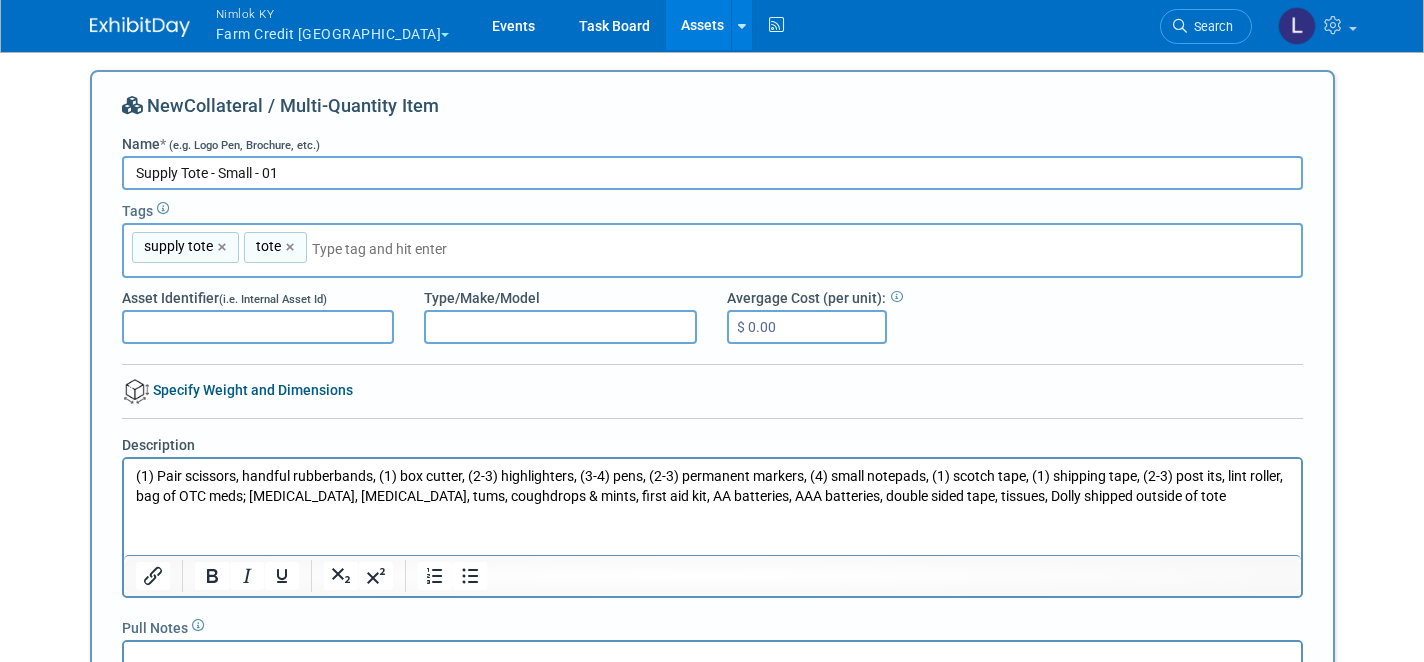 click on "(1) Pair scissors, handful rubberbands, (1) box cutter, (2-3) highlighters, (3-4) pens, (2-3) permanent markers, (4) small notepads, (1) scotch tape, (1) shipping tape, (2-3) post its, lint roller, bag of OTC meds; tylenol, advil, tums, coughdrops & mints, first aid kit, AA batteries, AAA batteries, double sided tape, tissues, Dolly shipped outside of tote" at bounding box center (712, 485) 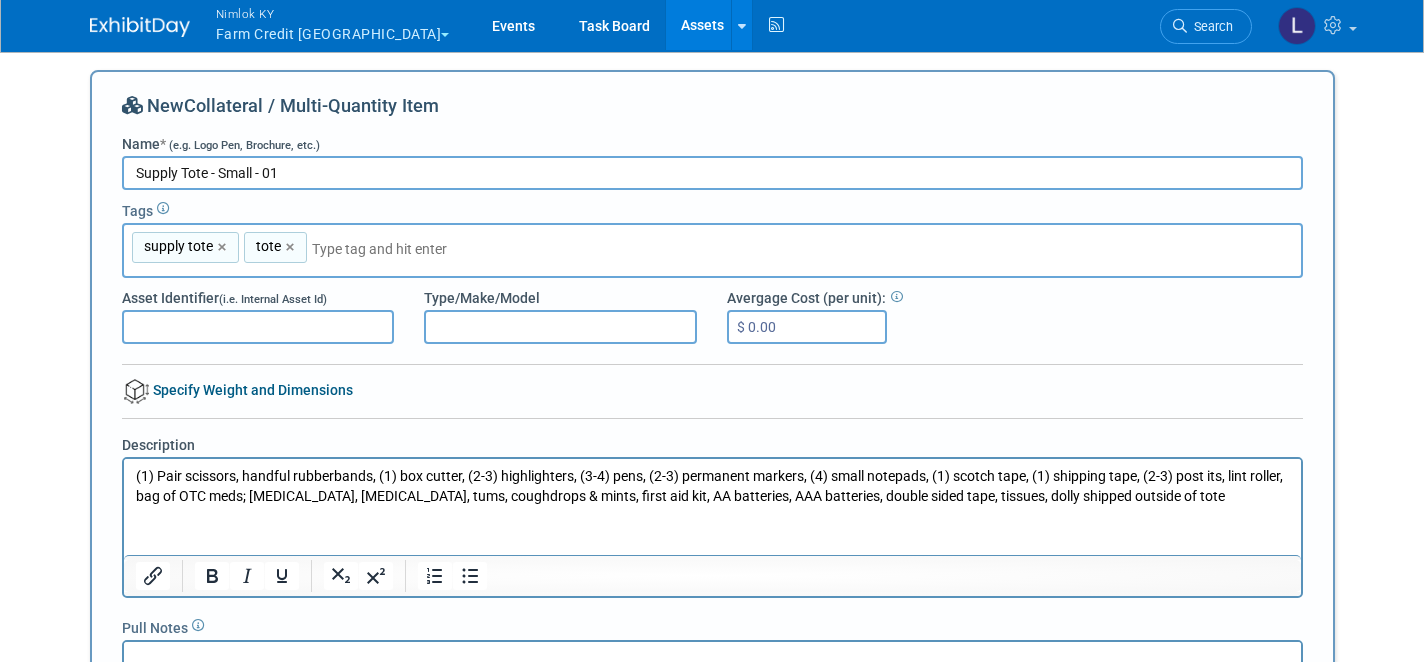 click on "(1) Pair scissors, handful rubberbands, (1) box cutter, (2-3) highlighters, (3-4) pens, (2-3) permanent markers, (4) small notepads, (1) scotch tape, (1) shipping tape, (2-3) post its, lint roller, bag of OTC meds; tylenol, advil, tums, coughdrops & mints, first aid kit, AA batteries, AAA batteries, double sided tape, tissues, dolly shipped outside of tote" at bounding box center [712, 485] 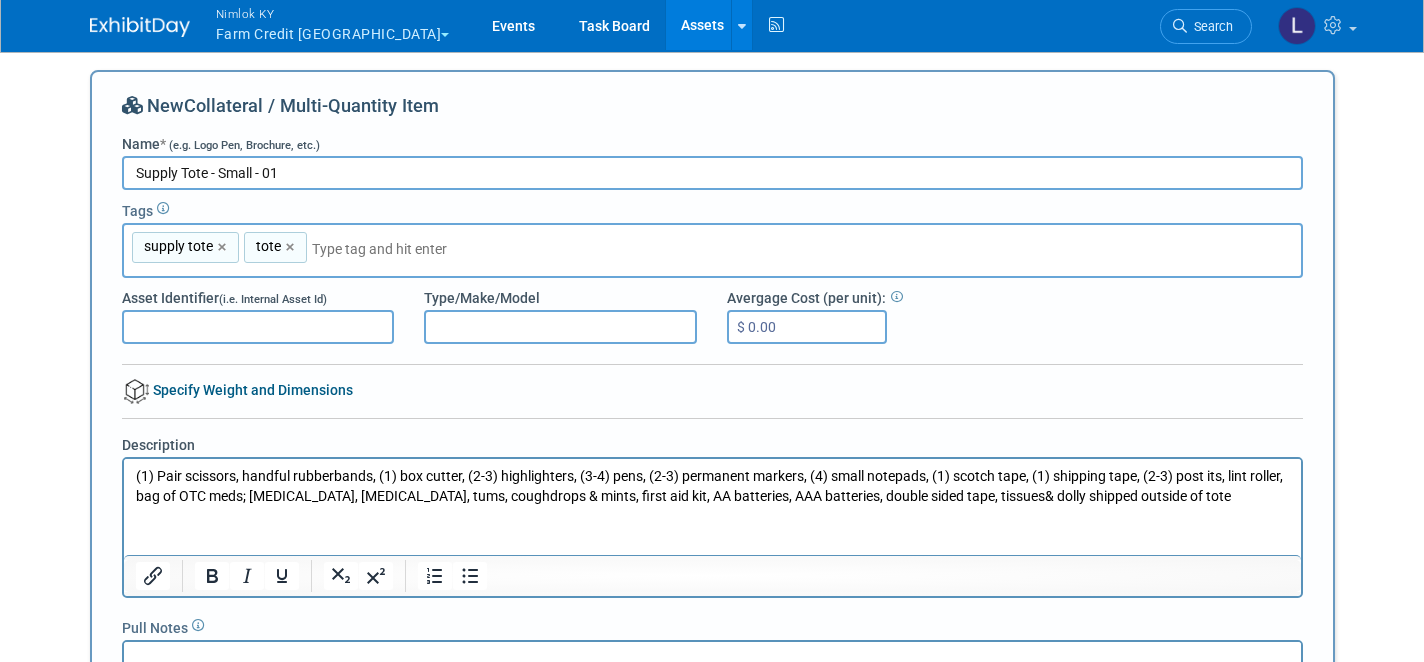 click on "(1) Pair scissors, handful rubberbands, (1) box cutter, (2-3) highlighters, (3-4) pens, (2-3) permanent markers, (4) small notepads, (1) scotch tape, (1) shipping tape, (2-3) post its, lint roller, bag of OTC meds; tylenol, advil, tums, coughdrops & mints, first aid kit, AA batteries, AAA batteries, double sided tape, tissues& dolly shipped outside of tote" at bounding box center (712, 485) 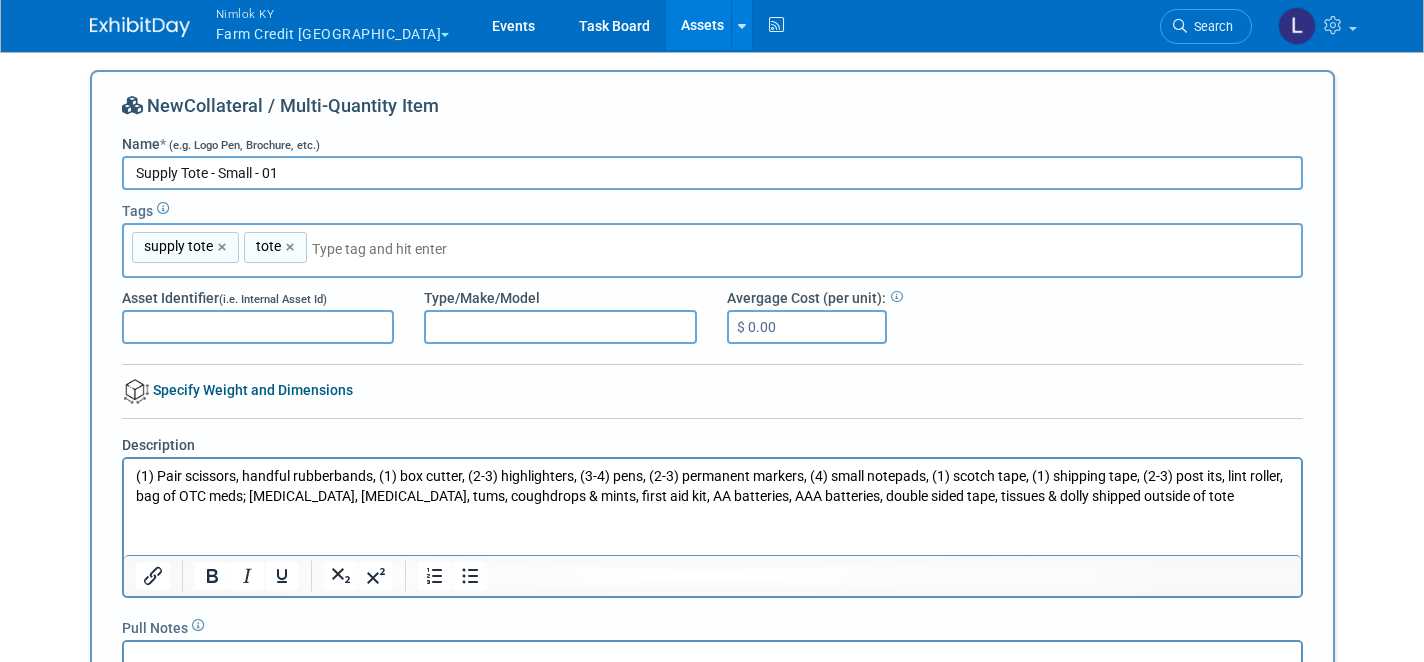 click on "(1) Pair scissors, handful rubberbands, (1) box cutter, (2-3) highlighters, (3-4) pens, (2-3) permanent markers, (4) small notepads, (1) scotch tape, (1) shipping tape, (2-3) post its, lint roller, bag of OTC meds; tylenol, advil, tums, coughdrops & mints, first aid kit, AA batteries, AAA batteries, double sided tape, tissues & dolly shipped outside of tote" at bounding box center (712, 485) 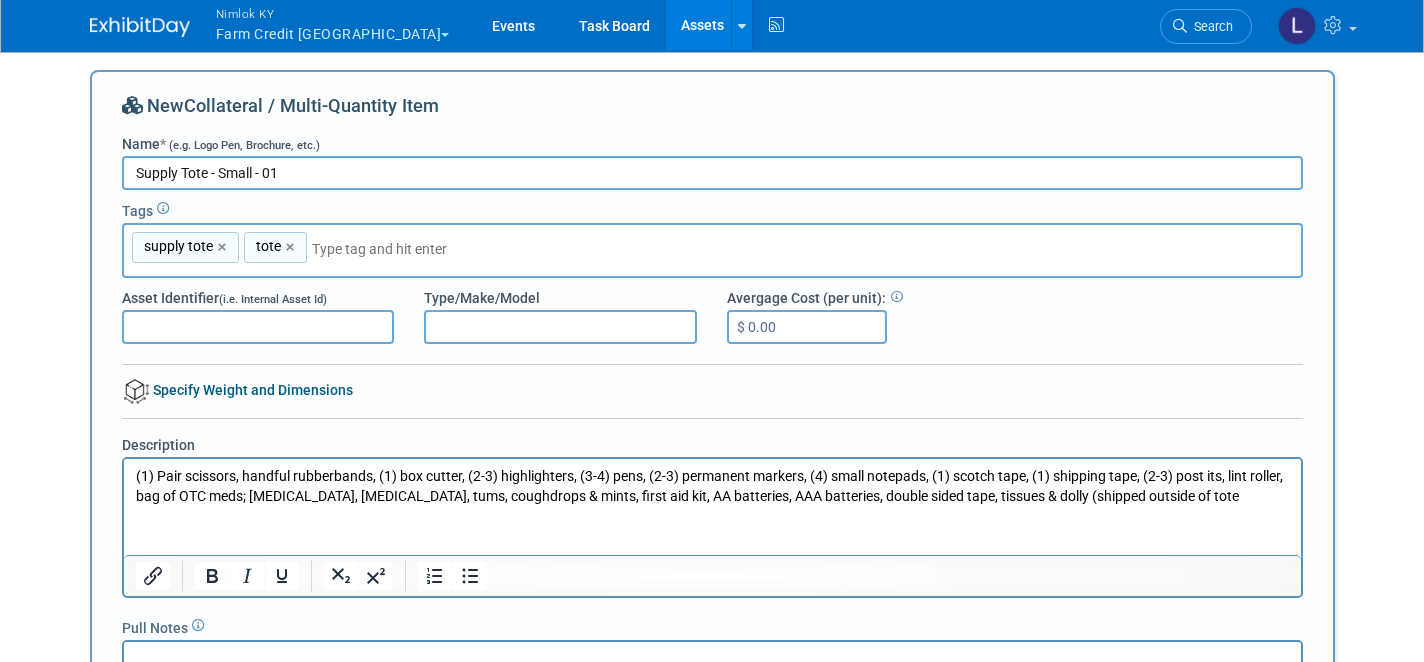 click on "(1) Pair scissors, handful rubberbands, (1) box cutter, (2-3) highlighters, (3-4) pens, (2-3) permanent markers, (4) small notepads, (1) scotch tape, (1) shipping tape, (2-3) post its, lint roller, bag of OTC meds; tylenol, advil, tums, coughdrops & mints, first aid kit, AA batteries, AAA batteries, double sided tape, tissues & dolly (shipped outside of tote" at bounding box center [712, 485] 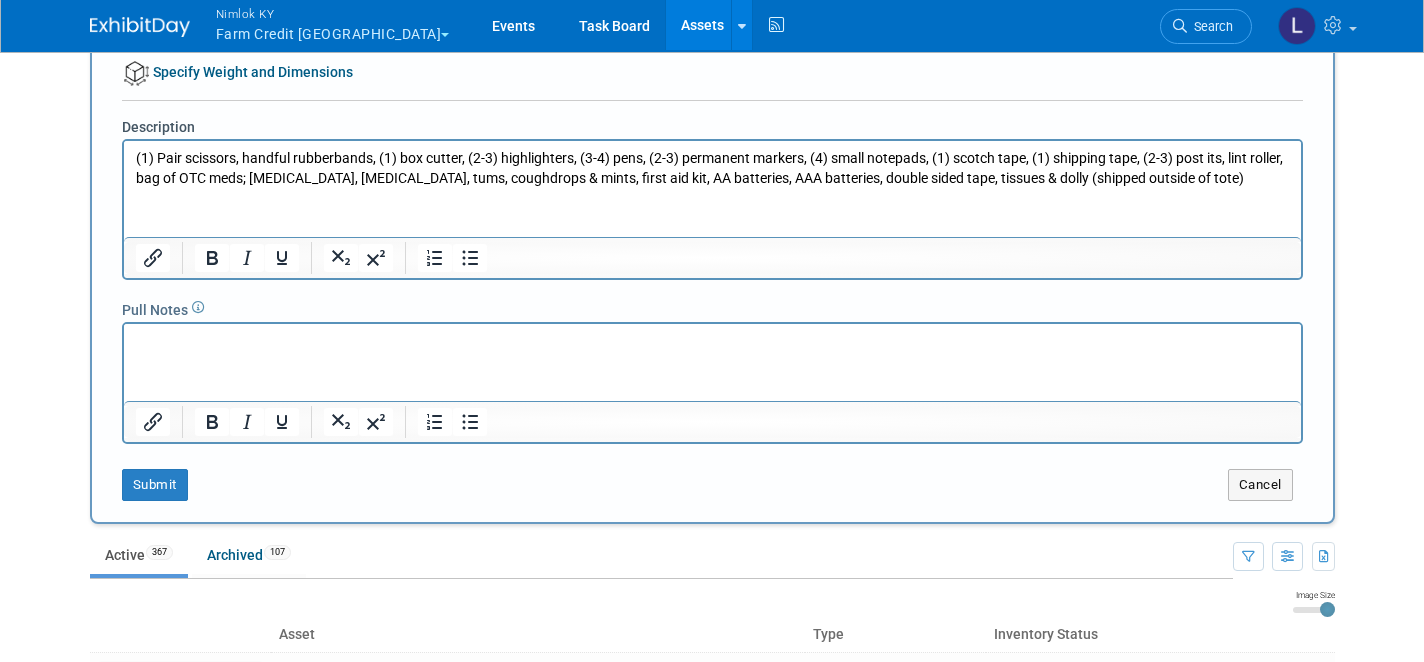 scroll, scrollTop: 328, scrollLeft: 0, axis: vertical 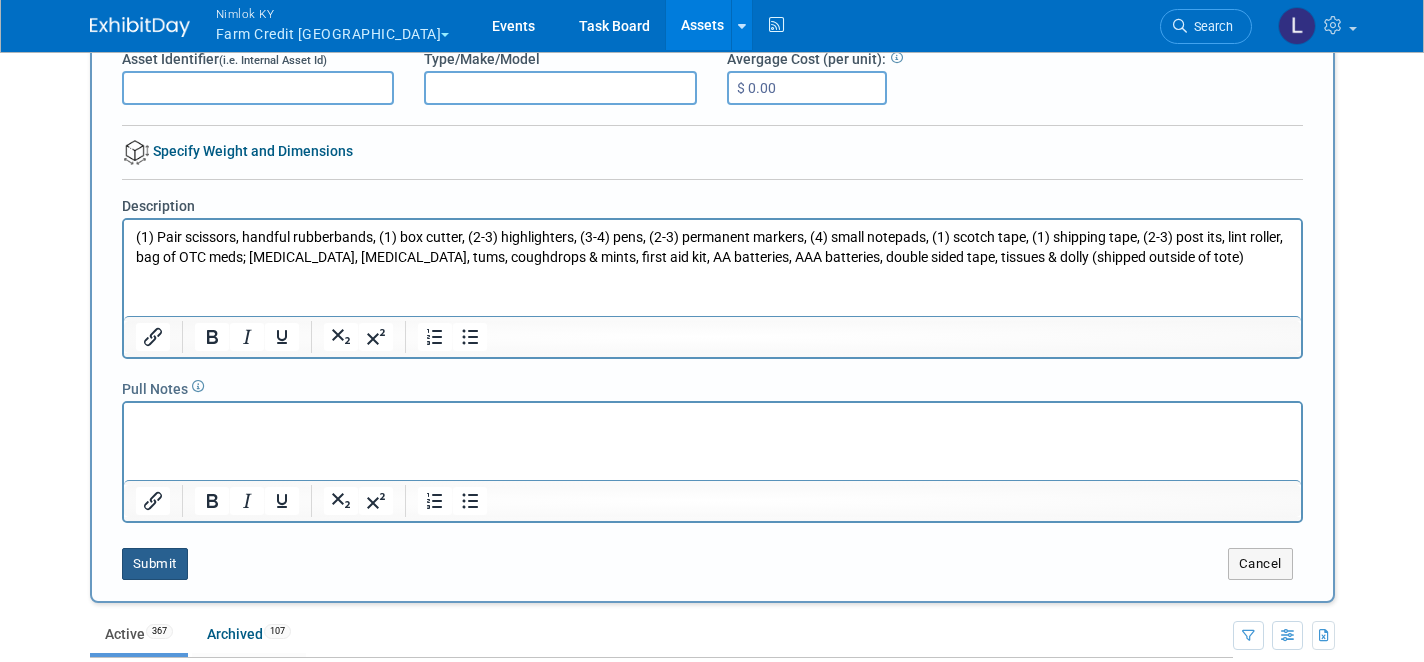 click on "Submit" at bounding box center (155, 564) 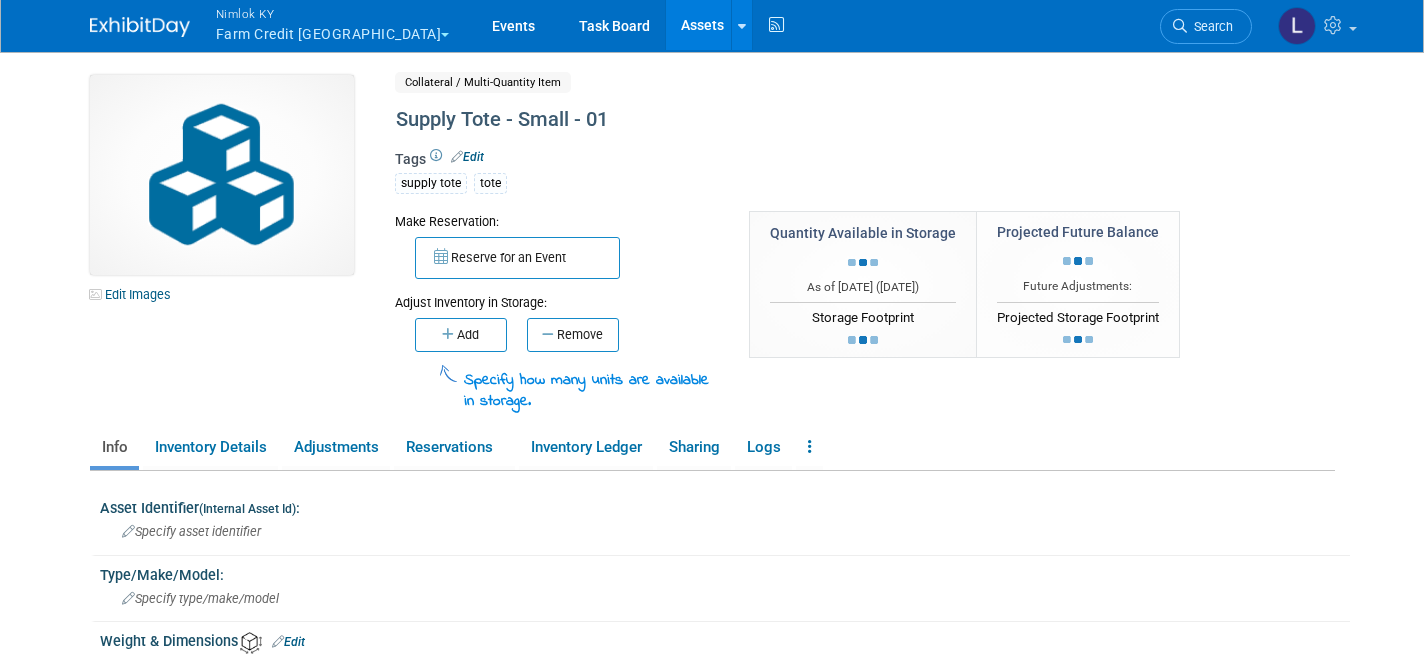 scroll, scrollTop: 0, scrollLeft: 0, axis: both 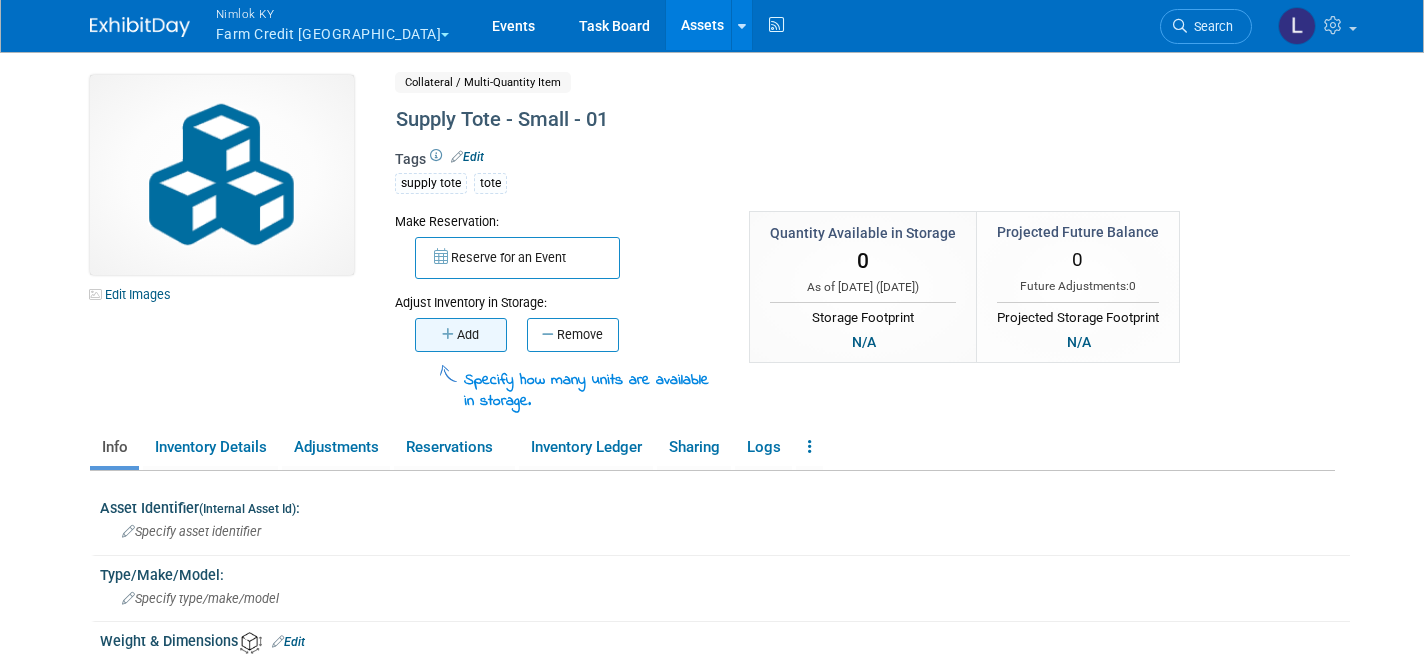 click on "Add" at bounding box center [461, 335] 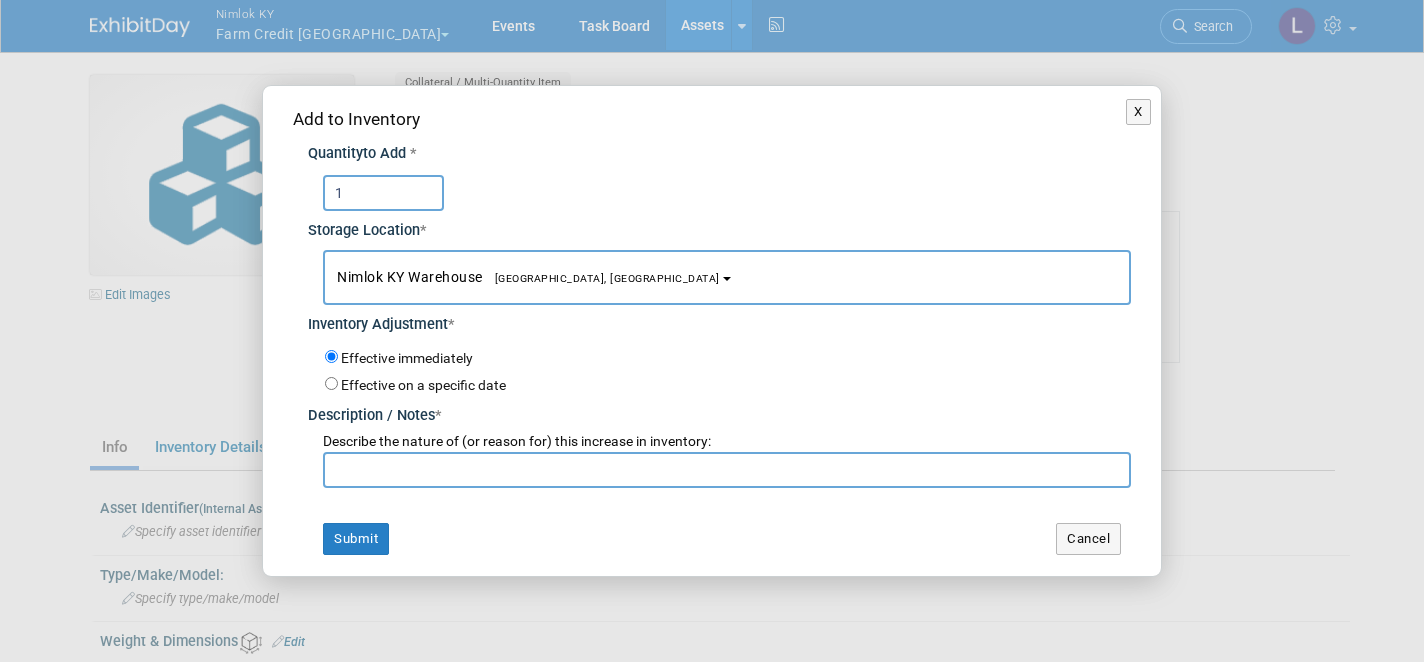 type on "1" 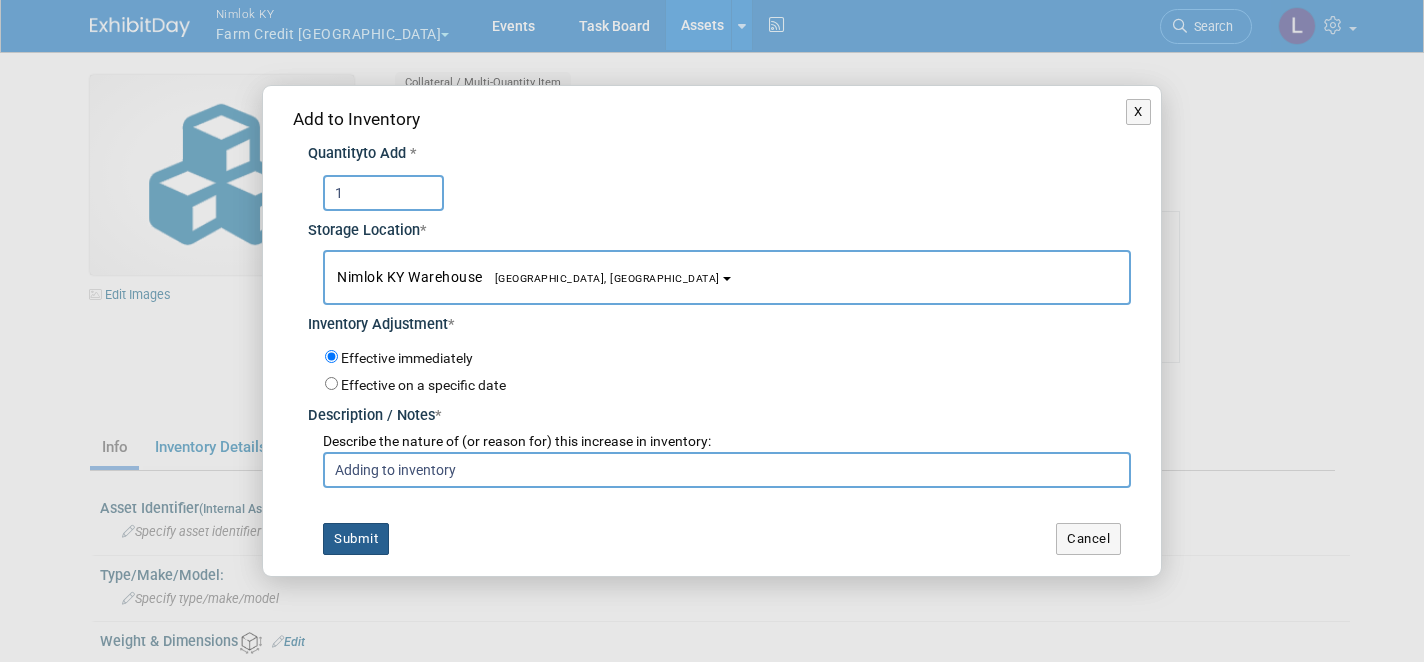 type on "Adding to inventory" 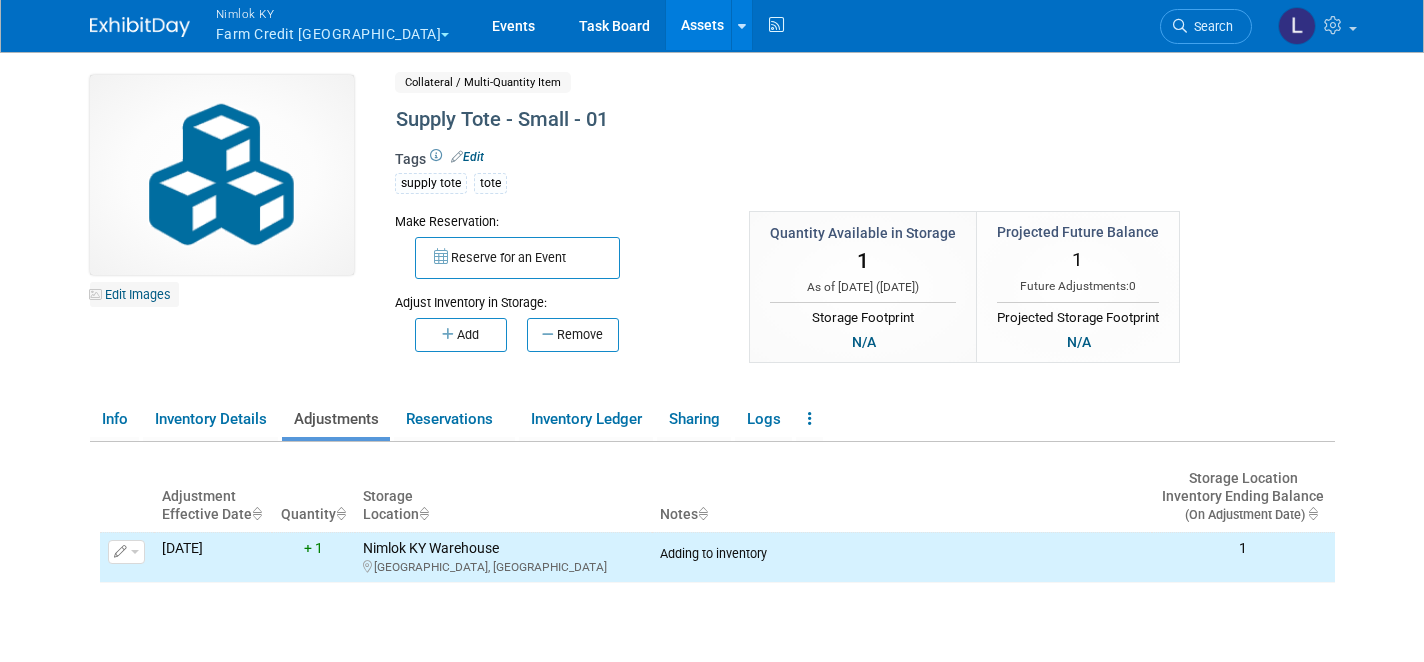 click on "Edit Images" at bounding box center [134, 294] 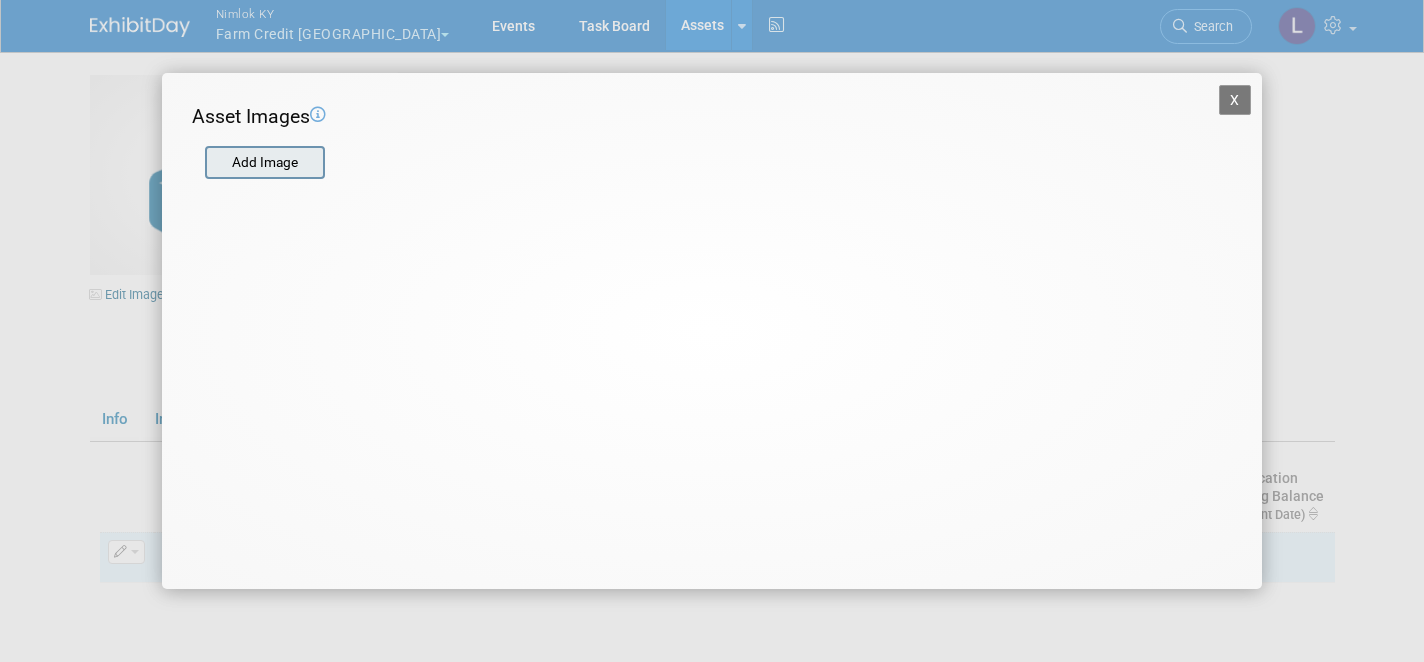 click at bounding box center [204, 163] 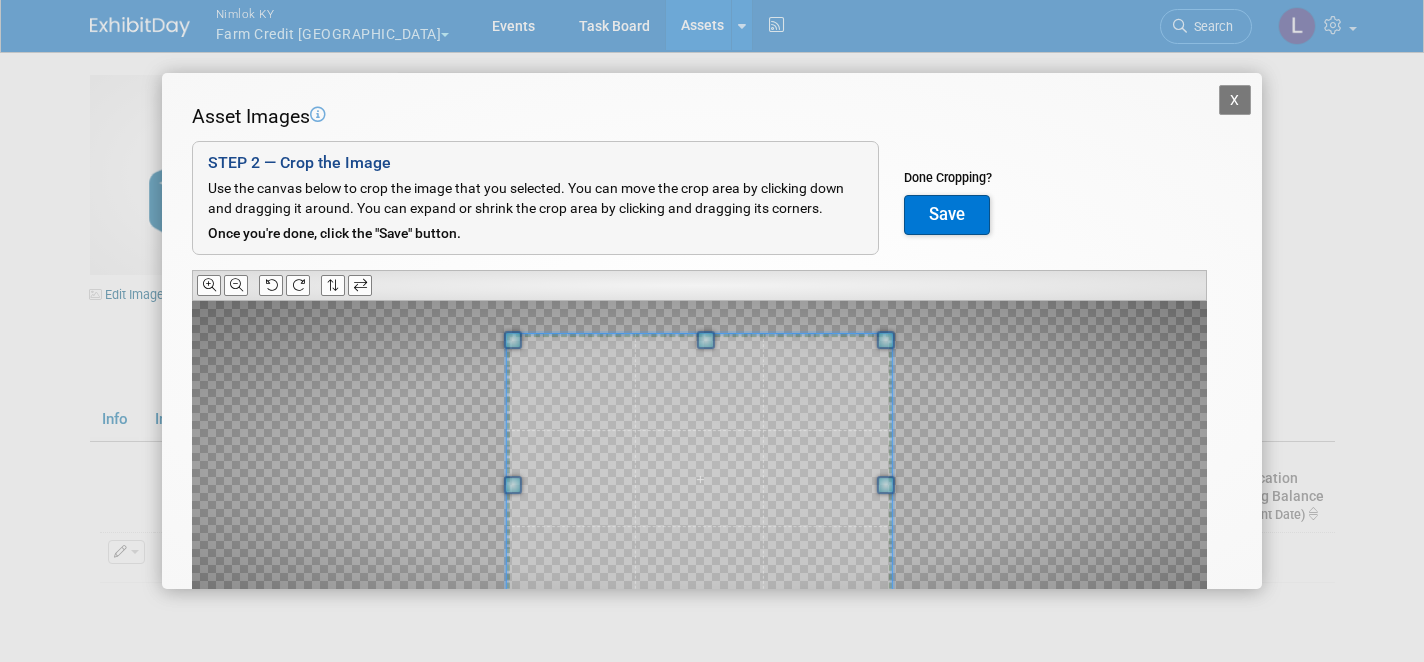 click on "X
Asset Images
Add Image
STEP 2 — Crop the Image
Use the canvas below to crop the image that you selected. You can move the crop area by clicking down and dragging it around. You can expand or shrink the crop area by clicking and dragging its corners." at bounding box center (712, 331) 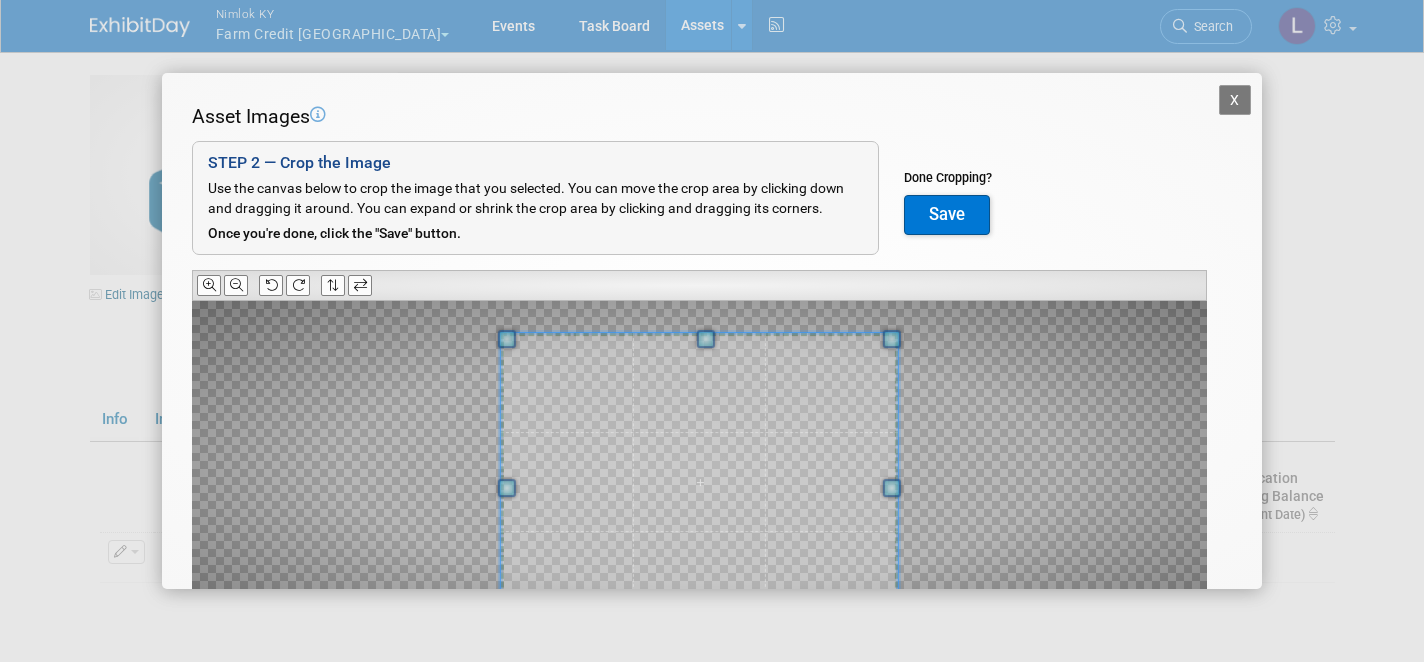 click at bounding box center (705, 339) 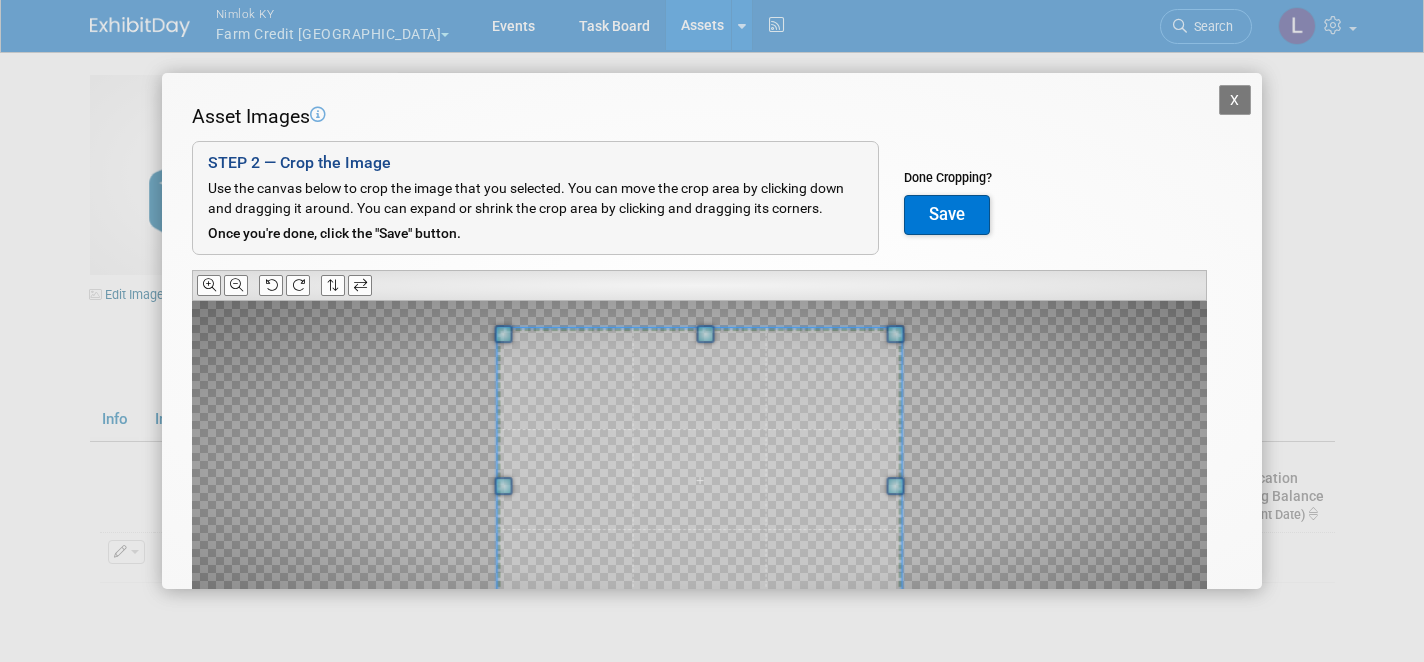click on "Asset Images
Add Image
STEP 2 — Crop the Image
Use the canvas below to crop the image that you selected. You can move the crop area by clicking down and dragging it around. You can expand or shrink the crop area by clicking and dragging its corners.
Once you're done, click the "Save" button." at bounding box center [712, 399] 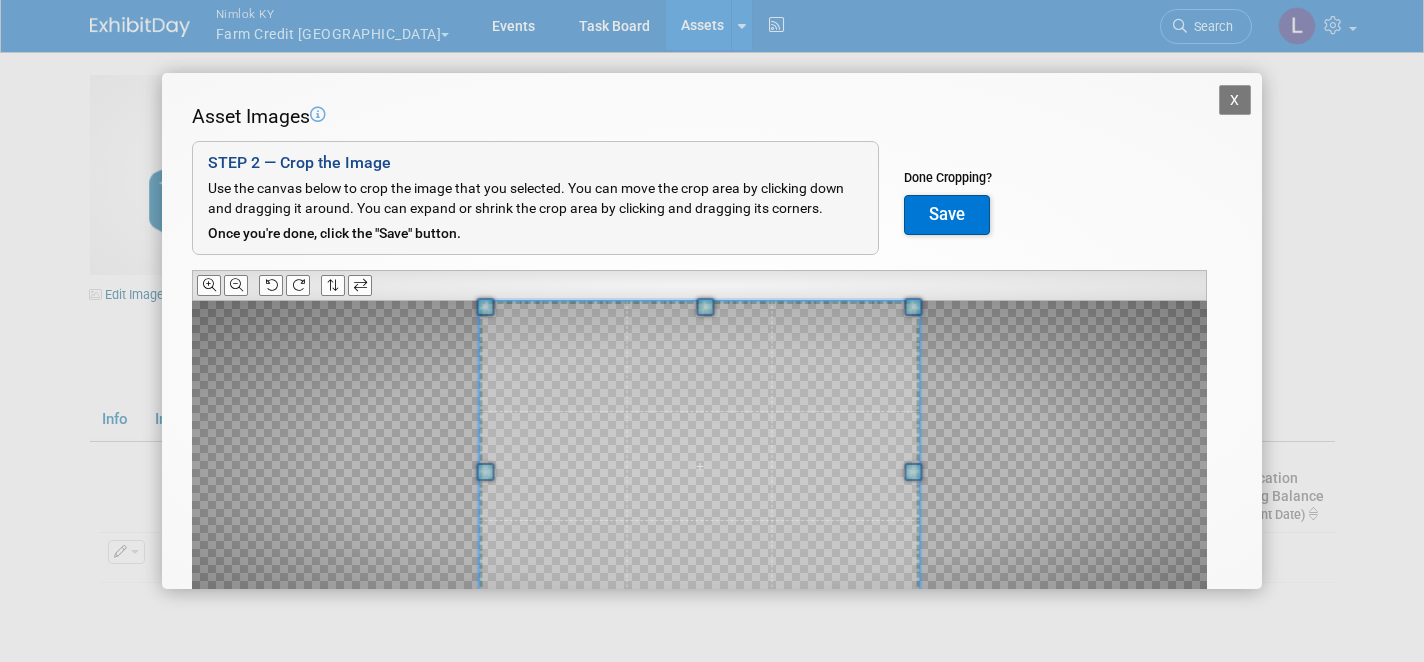 click at bounding box center [699, 466] 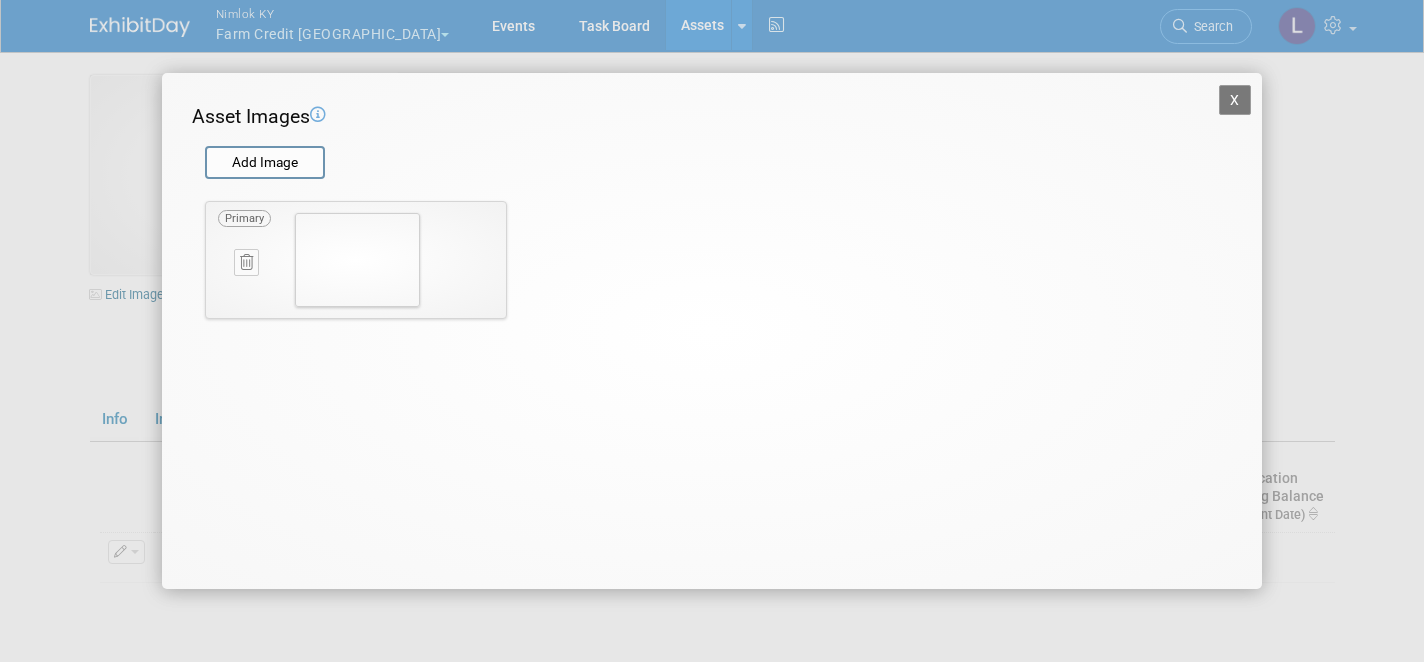 click on "X" at bounding box center [1235, 100] 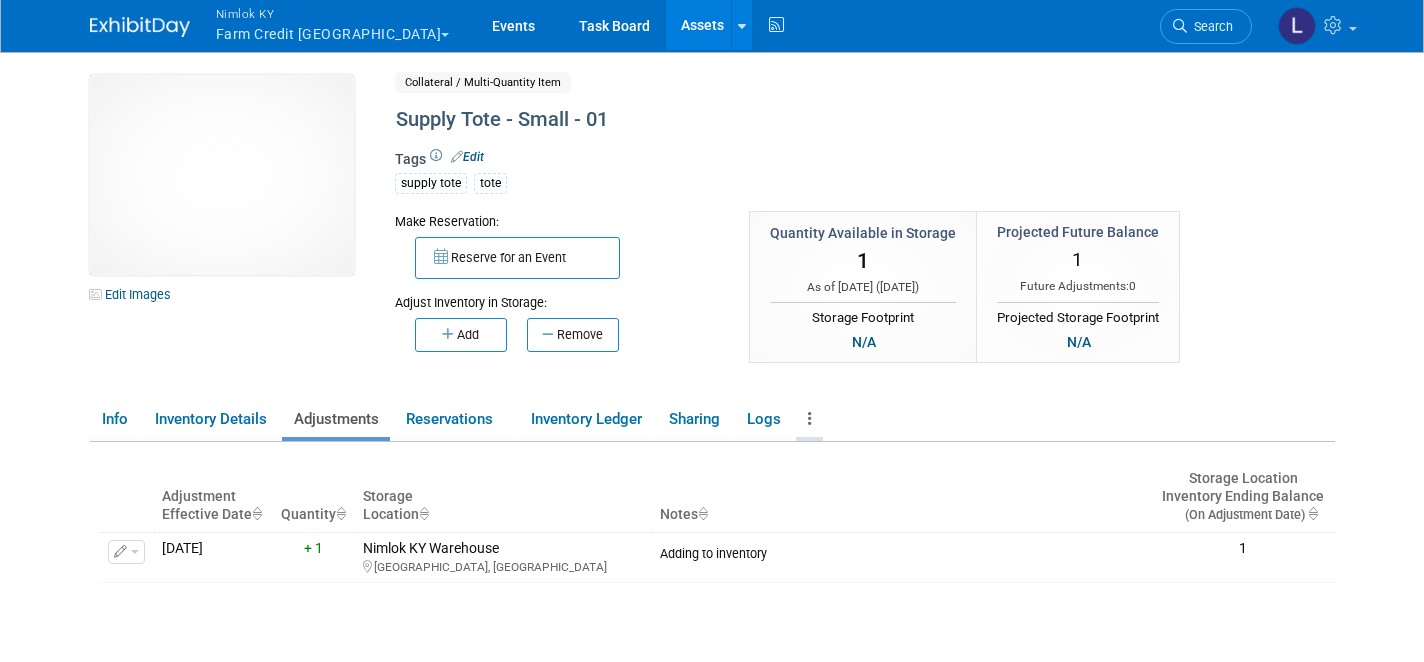 click at bounding box center [810, 418] 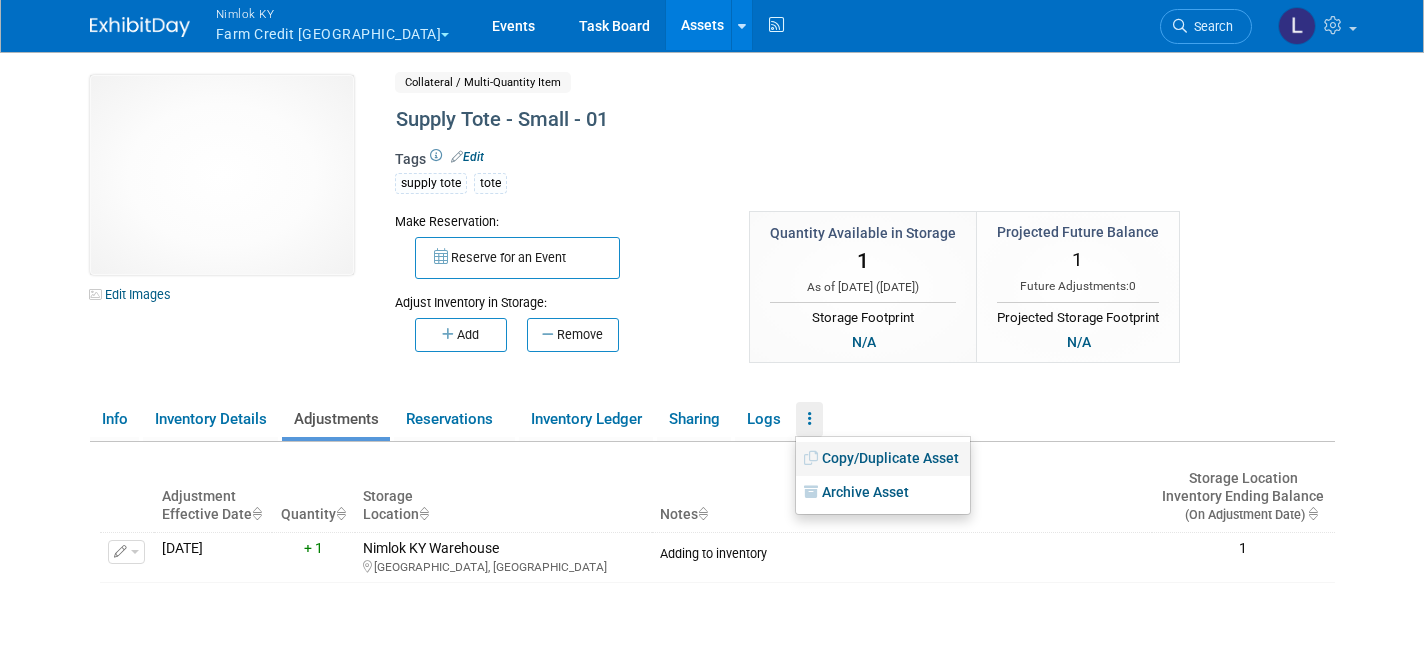 click on "Copy/Duplicate Asset" at bounding box center [883, 459] 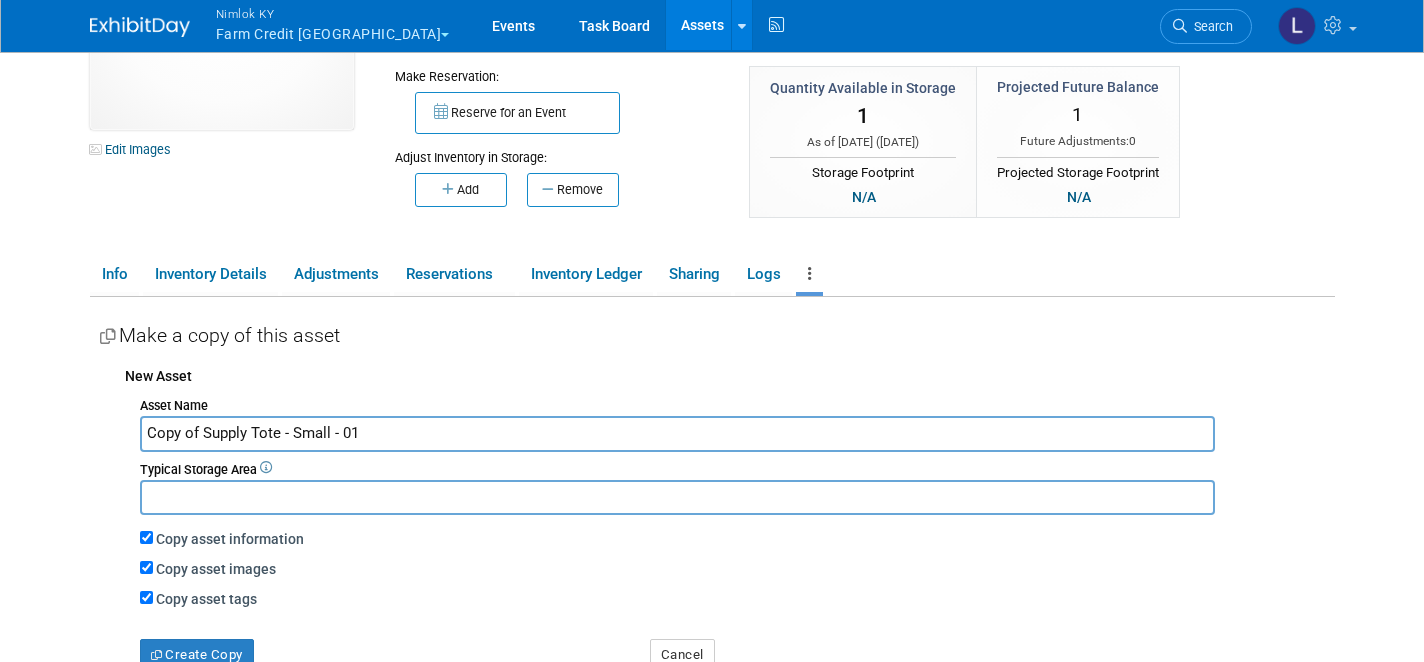scroll, scrollTop: 147, scrollLeft: 0, axis: vertical 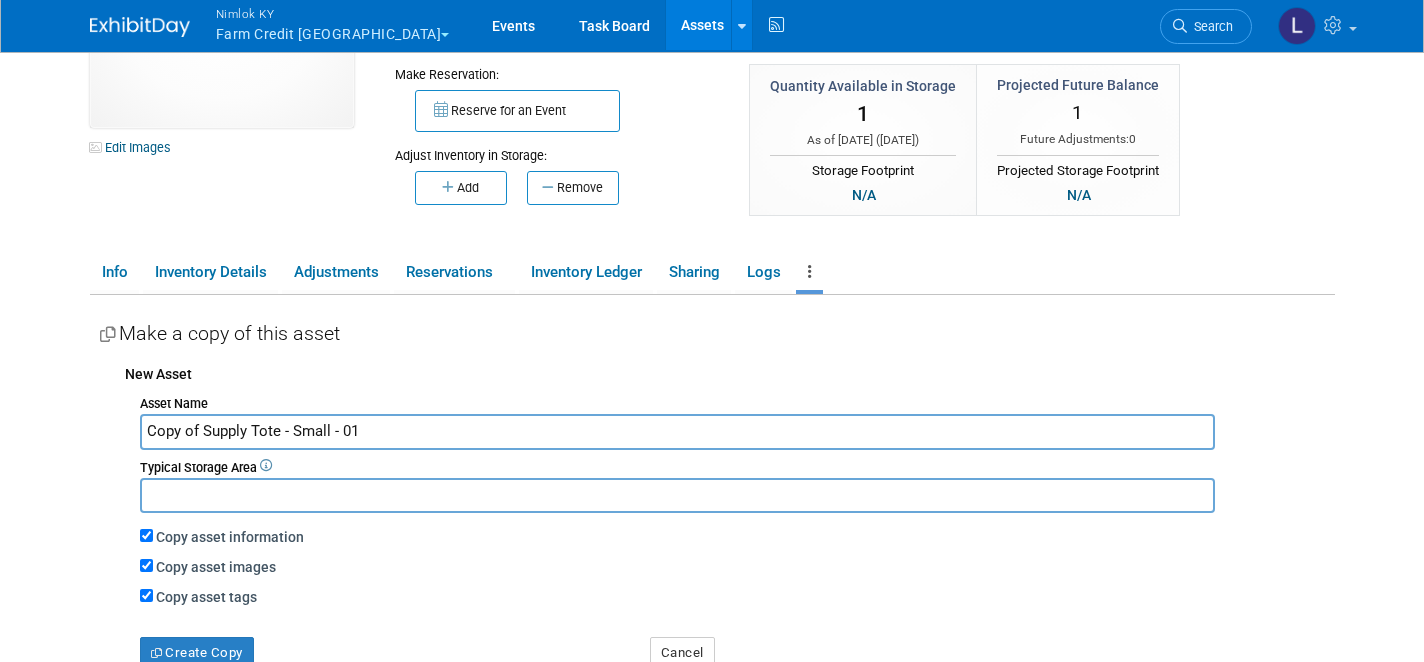 click on "Copy of Supply Tote - Small - 01" at bounding box center [678, 431] 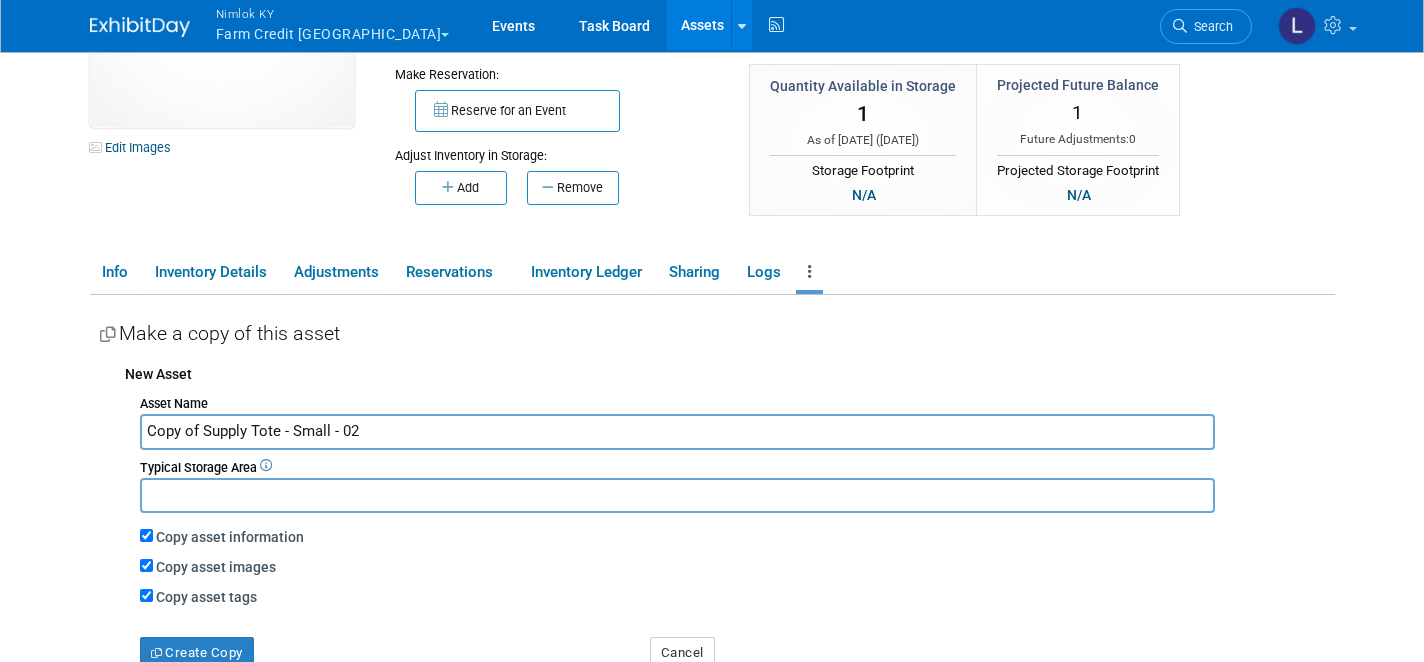 click on "Copy of Supply Tote - Small - 02" at bounding box center [678, 431] 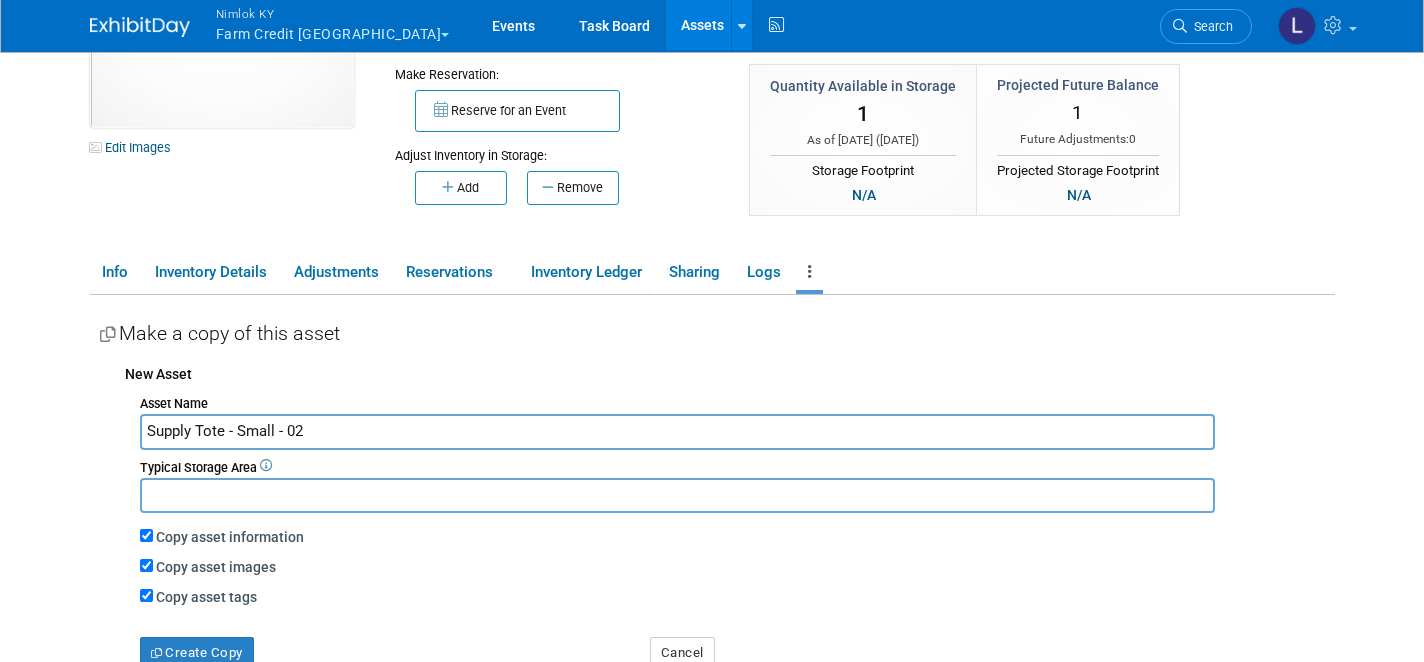 click on "Supply Tote - Small - 02" at bounding box center (678, 431) 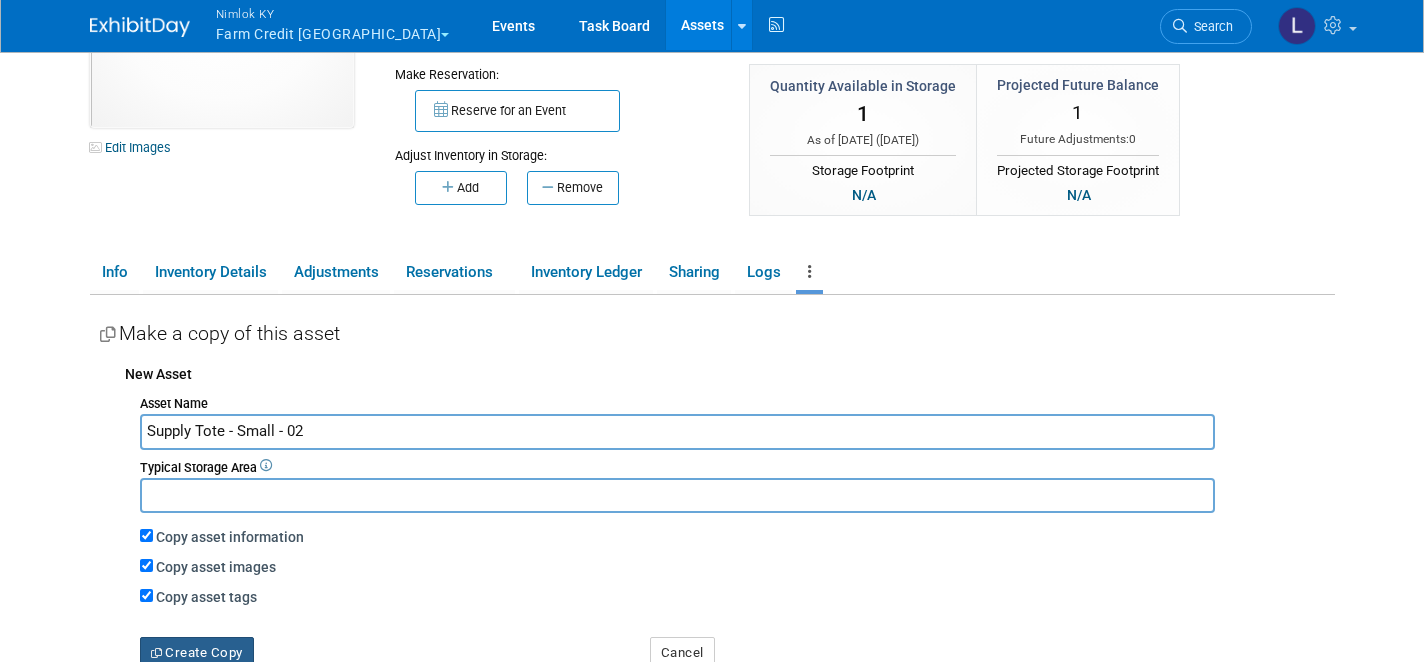 type on "Supply Tote - Small - 02" 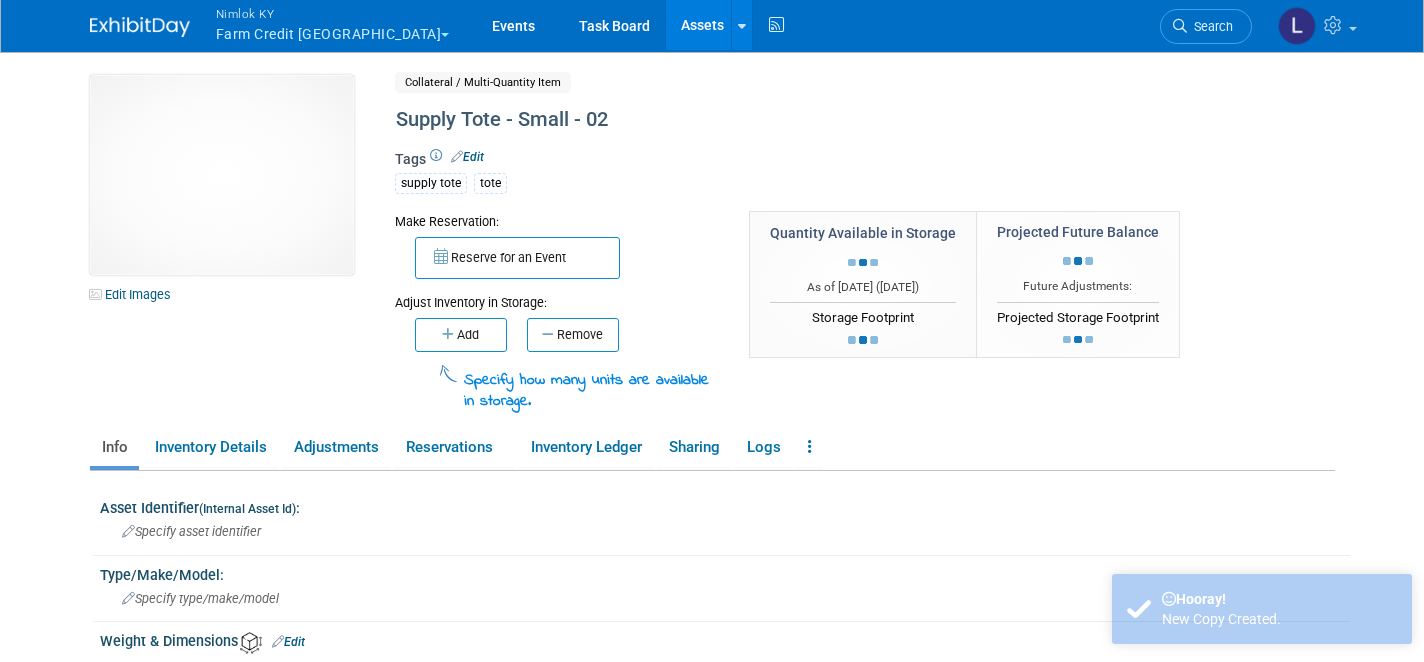 scroll, scrollTop: 0, scrollLeft: 0, axis: both 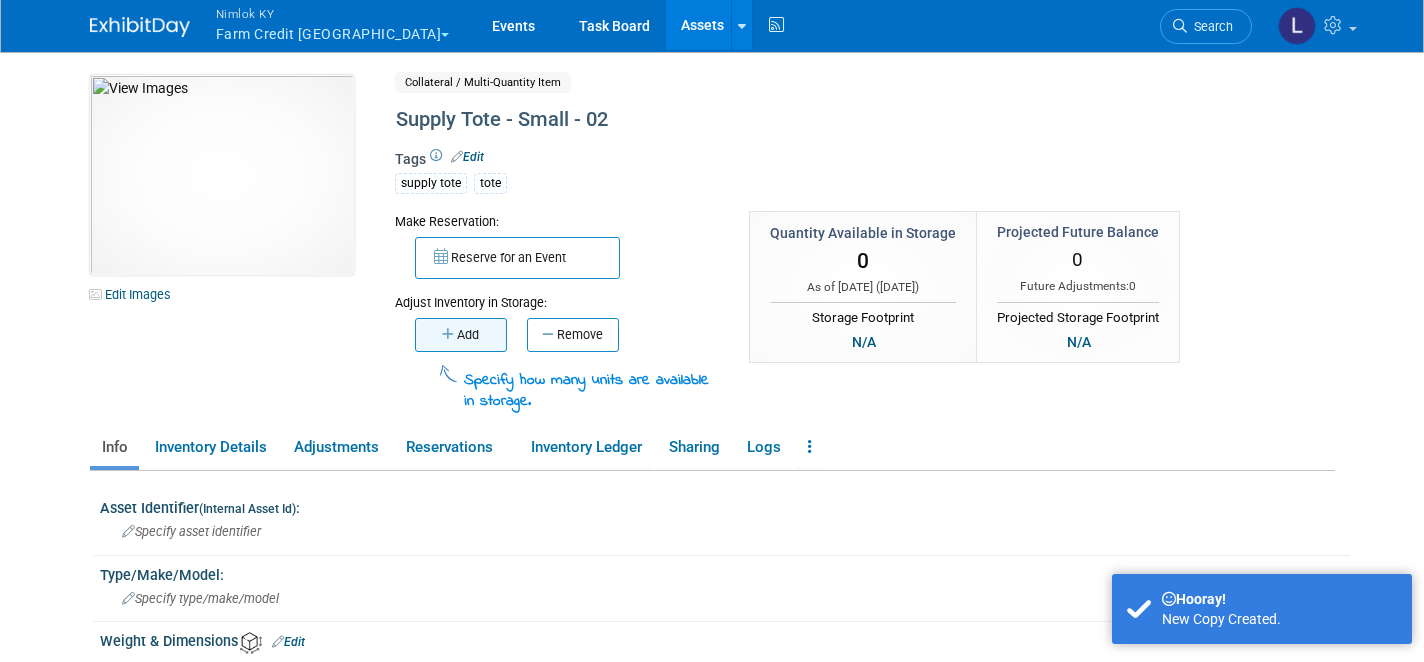 click on "Add" at bounding box center [461, 335] 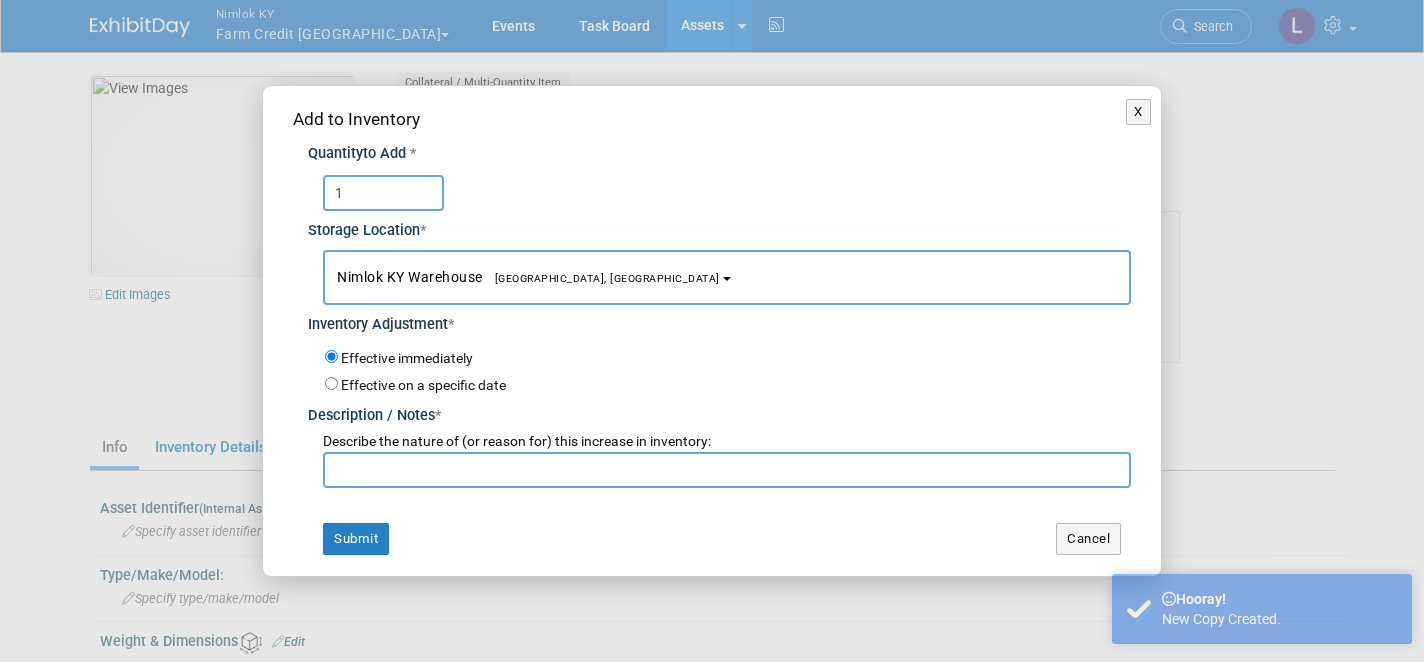 type on "1" 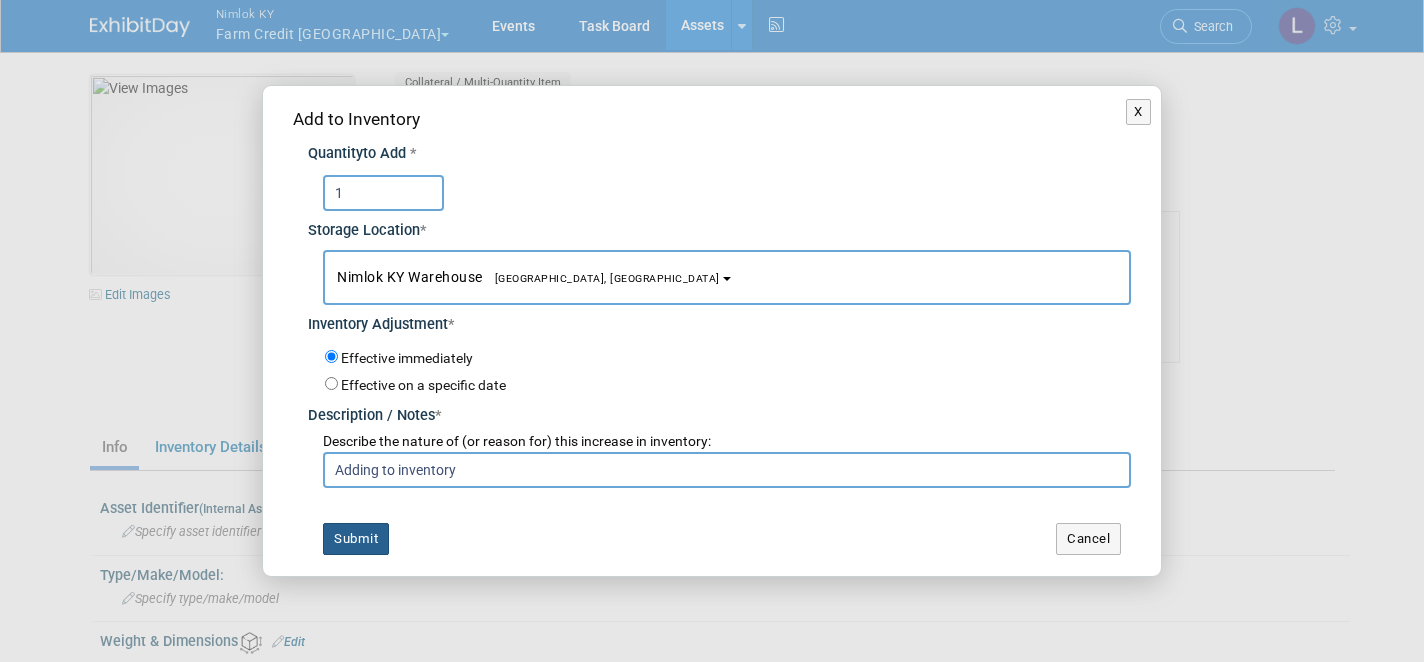 type on "Adding to inventory" 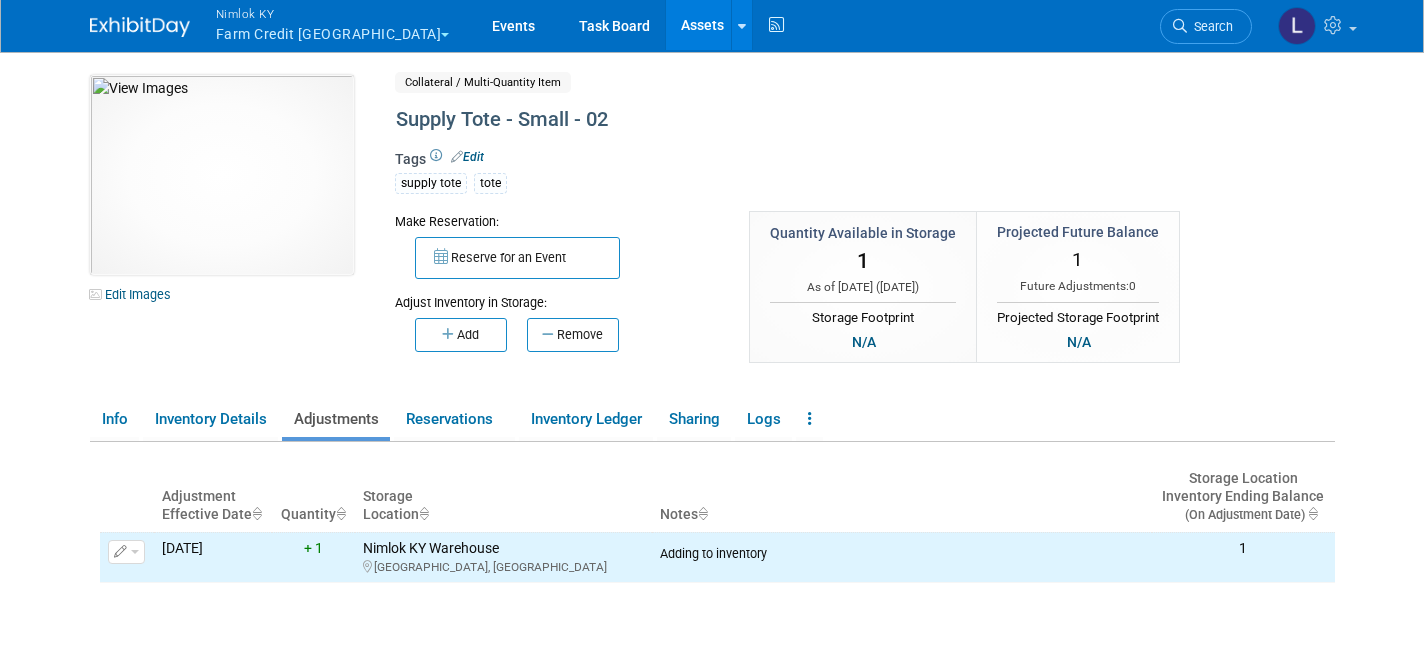 click on "Assets" at bounding box center (702, 25) 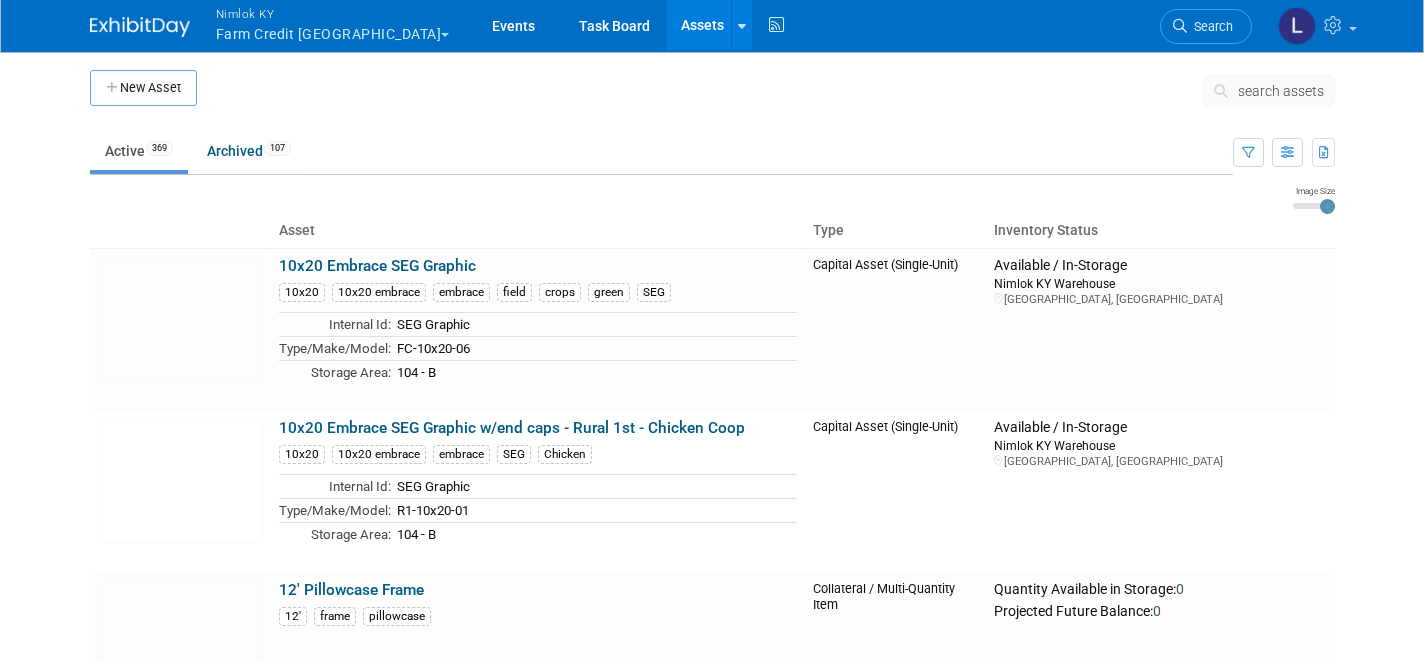 scroll, scrollTop: 0, scrollLeft: 0, axis: both 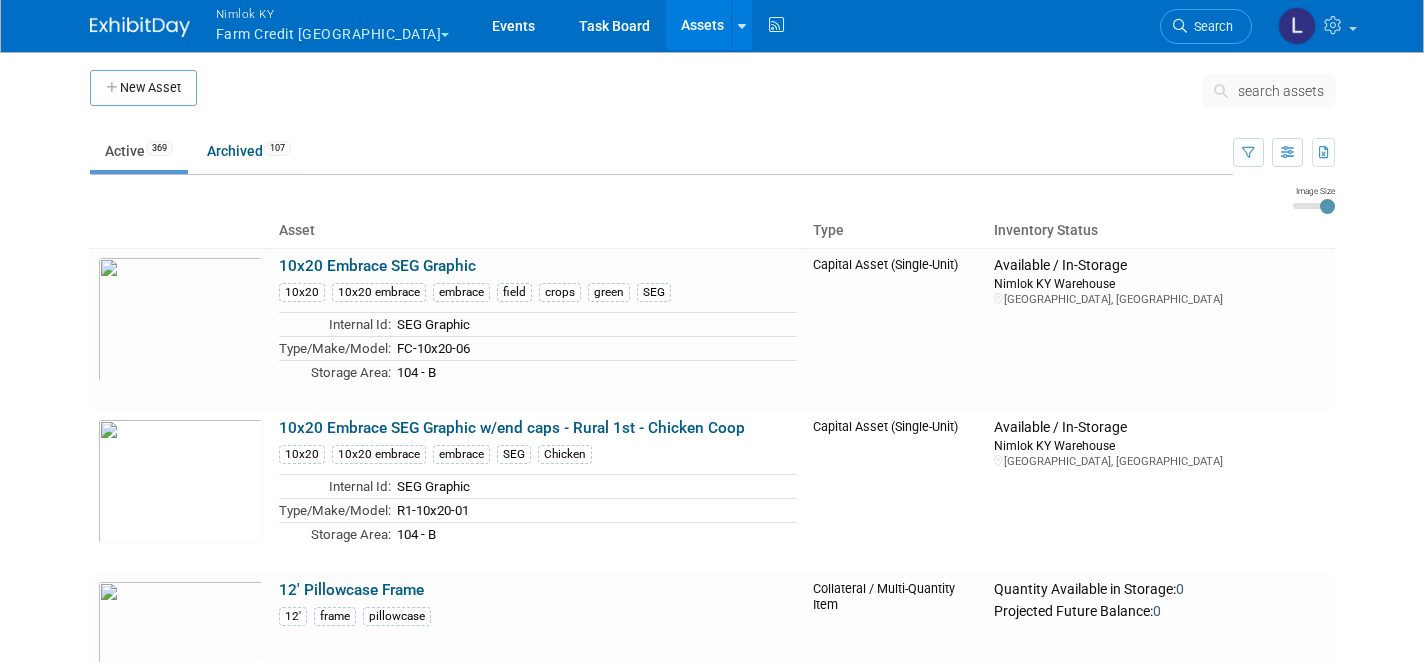 click on "search assets" at bounding box center (1281, 91) 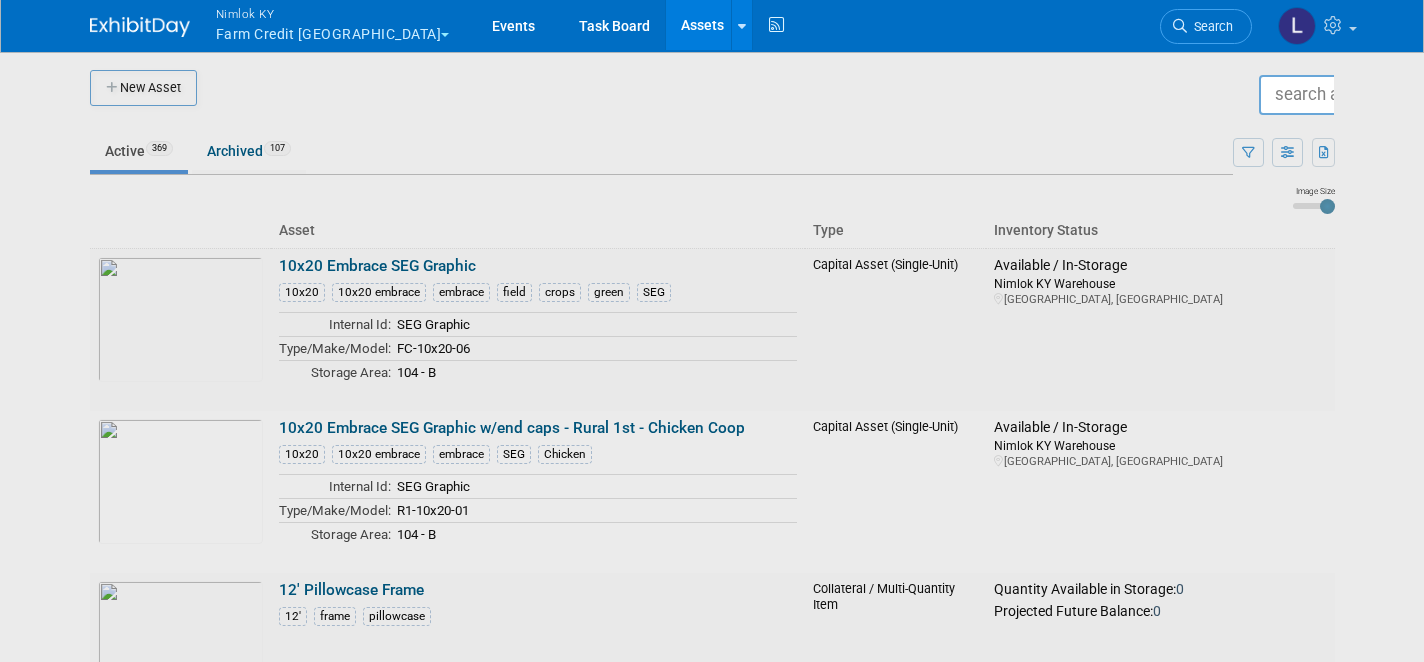 scroll, scrollTop: 0, scrollLeft: 0, axis: both 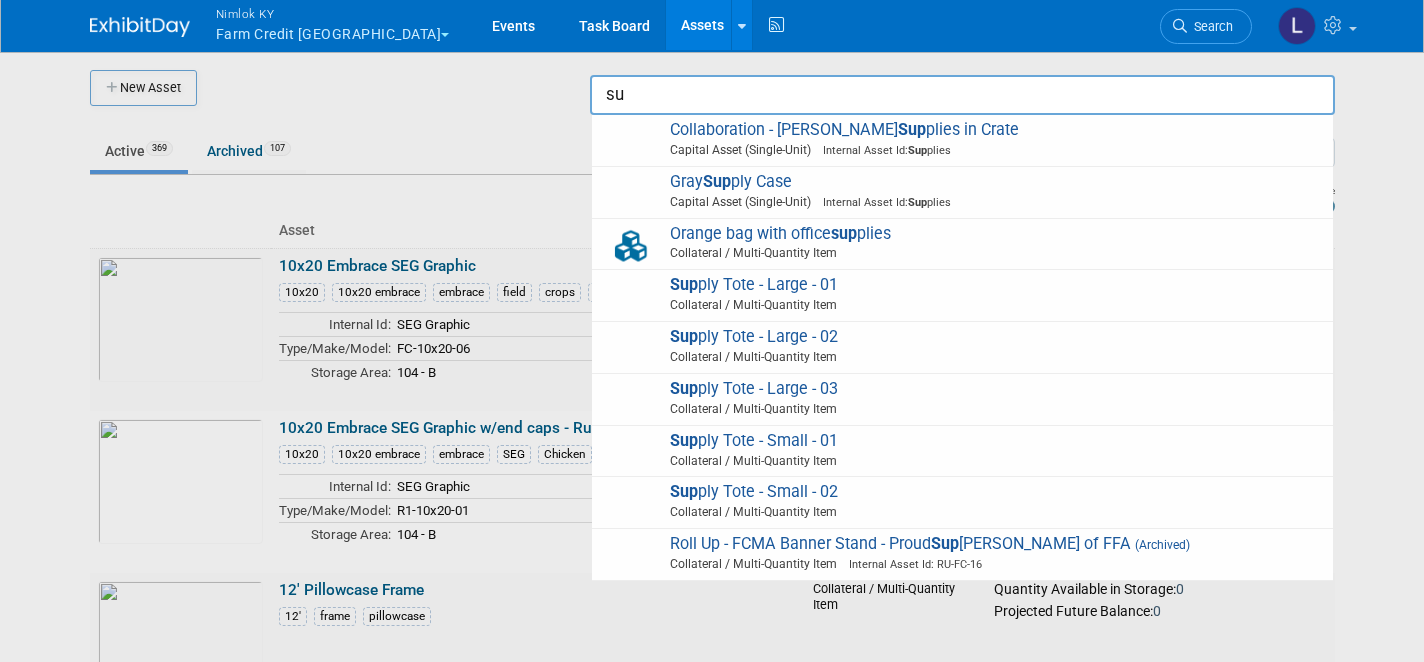 type on "s" 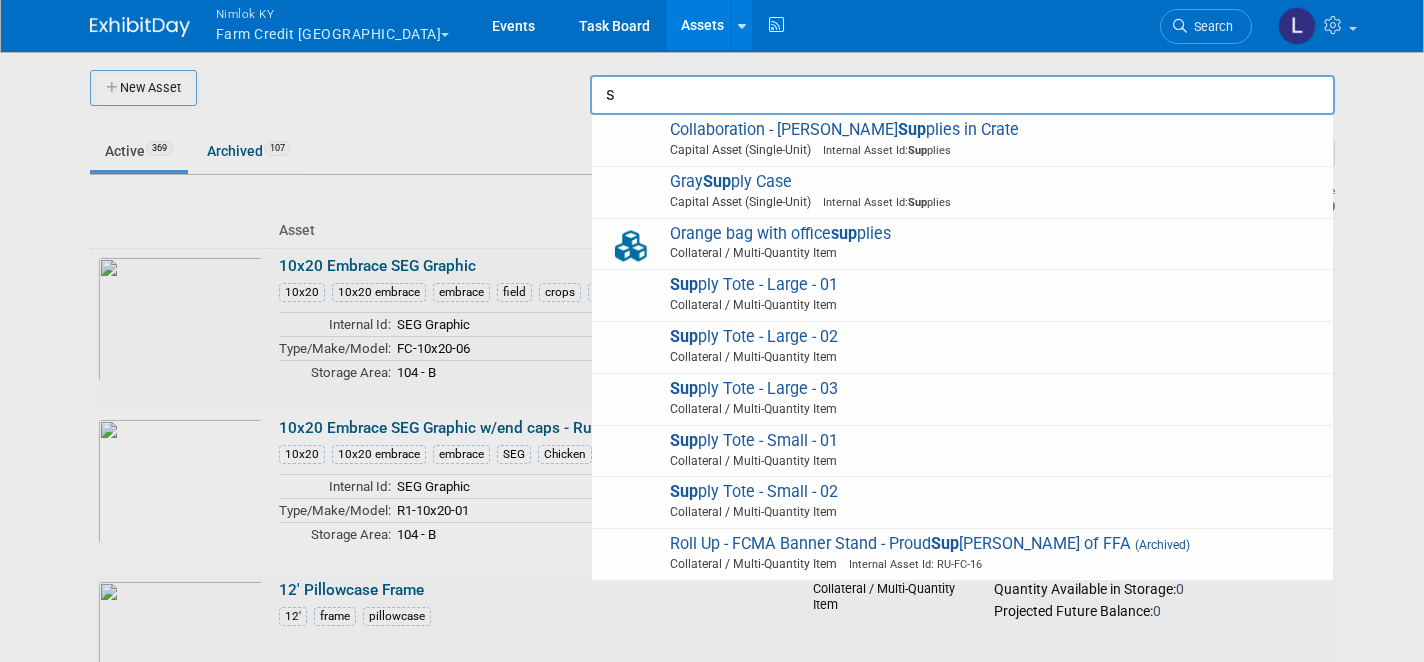 type 